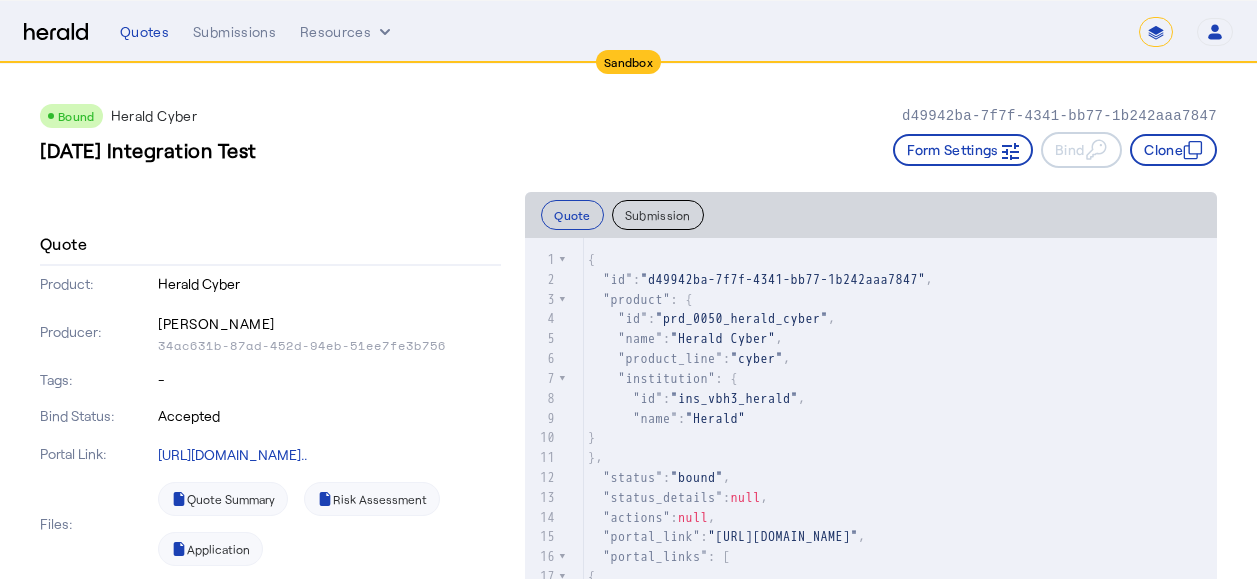 scroll, scrollTop: 0, scrollLeft: 0, axis: both 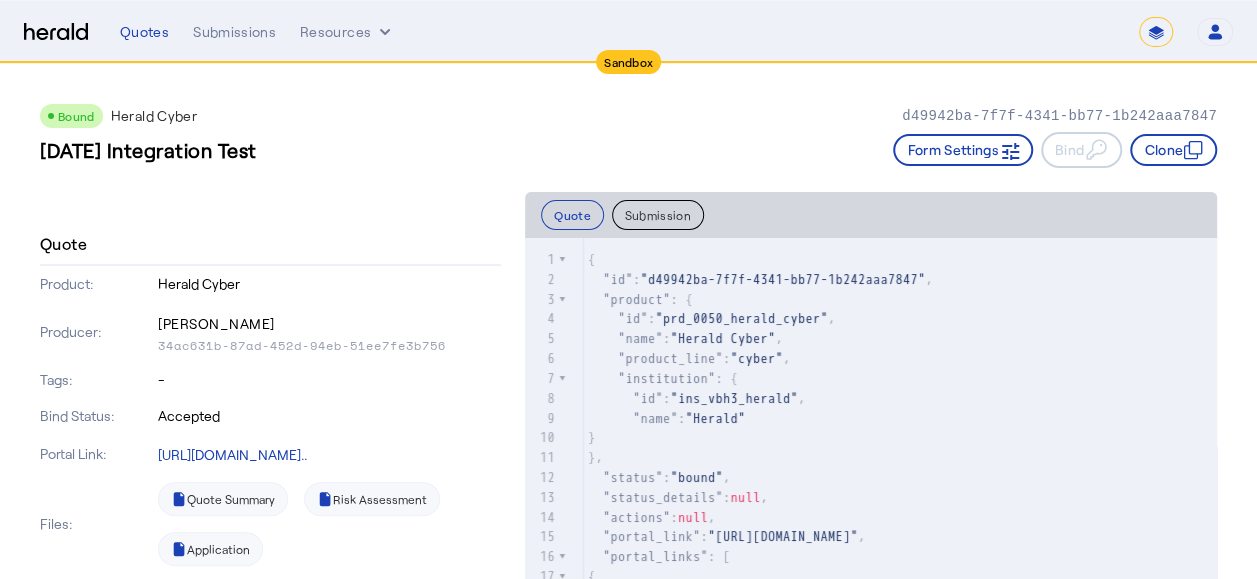 click on "Form Settings" 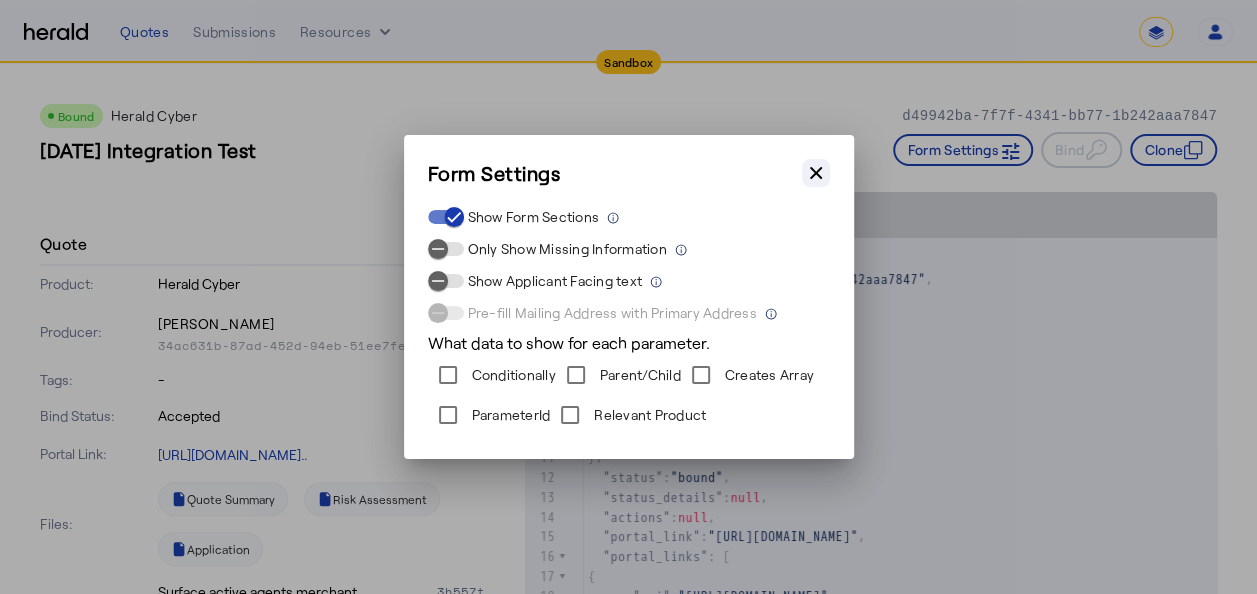 click on "Close modal" at bounding box center (816, 173) 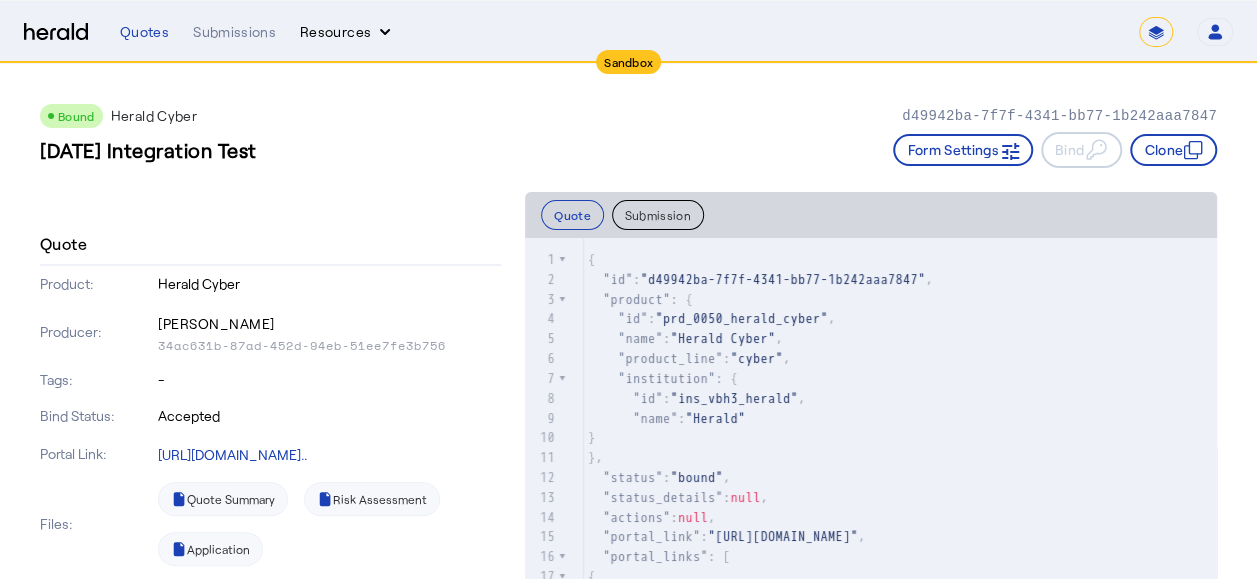 click on "Resources" at bounding box center (347, 32) 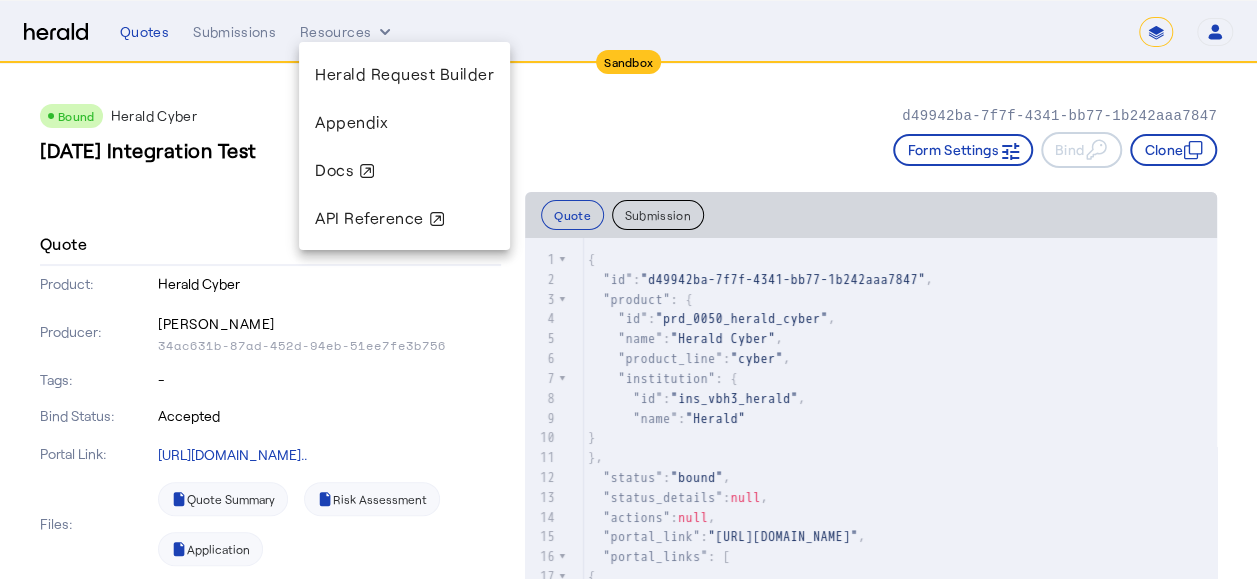 click at bounding box center (628, 289) 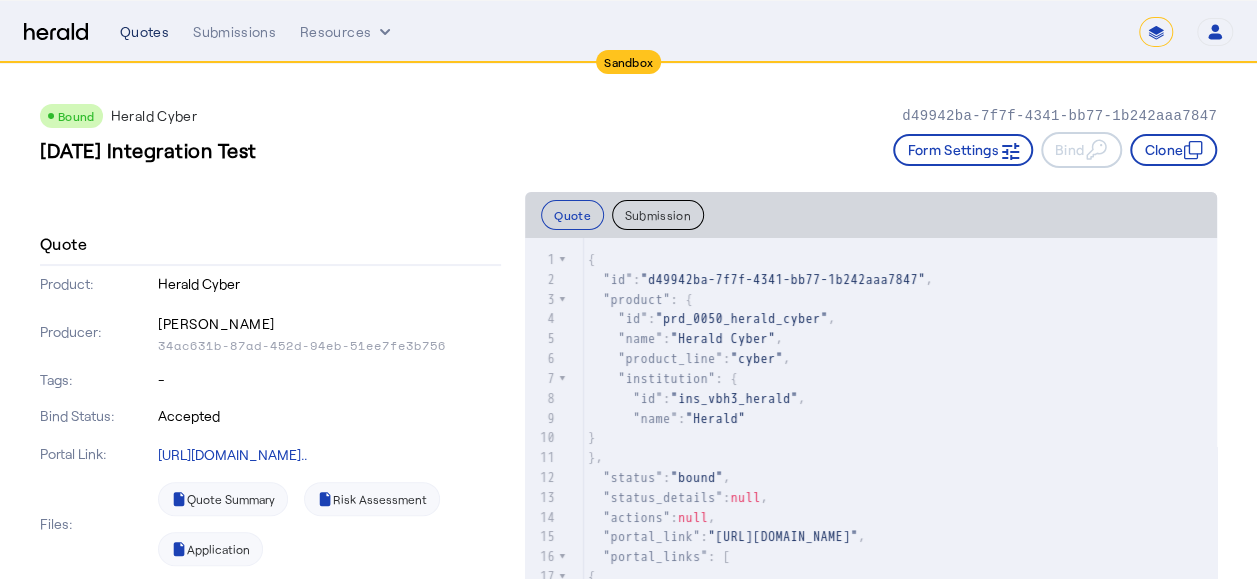 click on "Quotes" at bounding box center [144, 32] 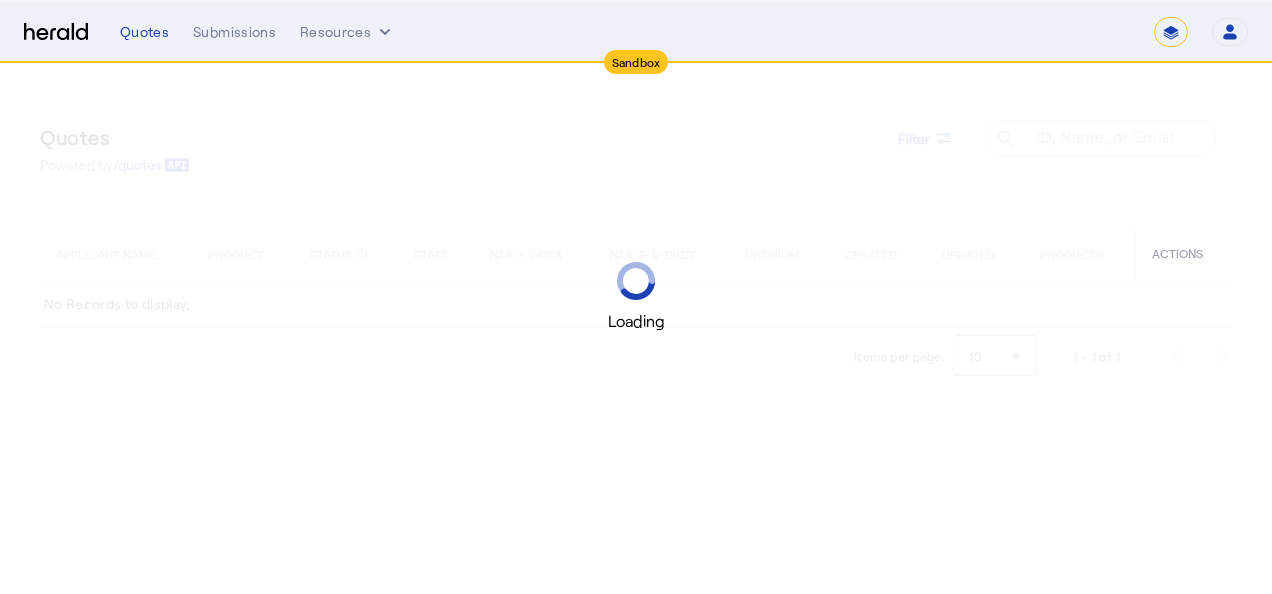 click at bounding box center (56, 32) 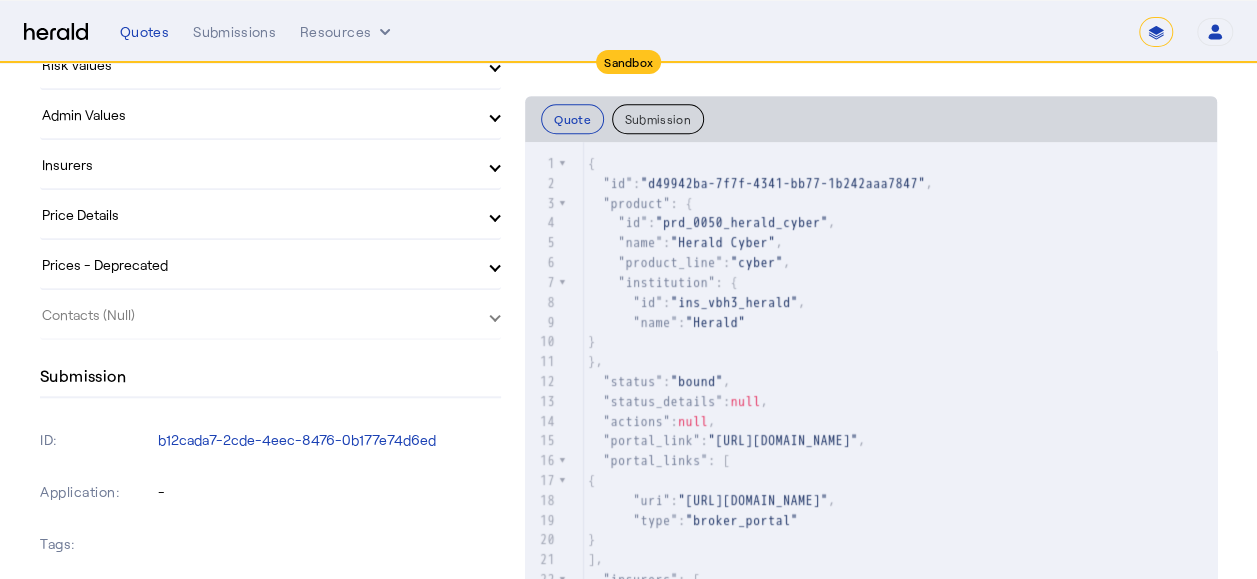 scroll, scrollTop: 1100, scrollLeft: 0, axis: vertical 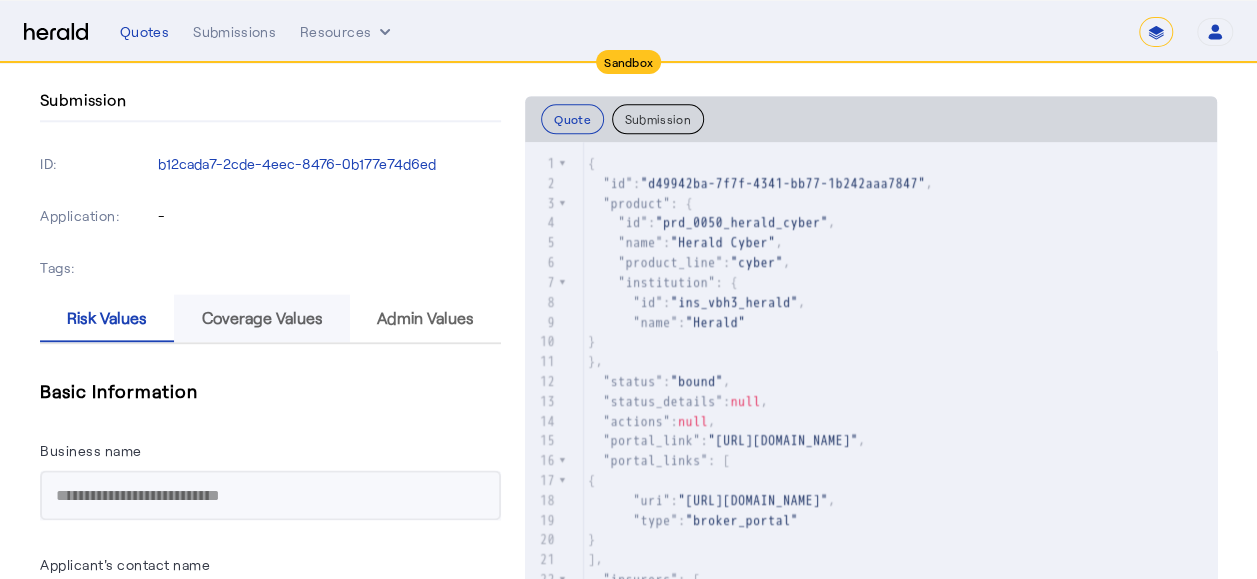 click on "Coverage Values" at bounding box center [262, 318] 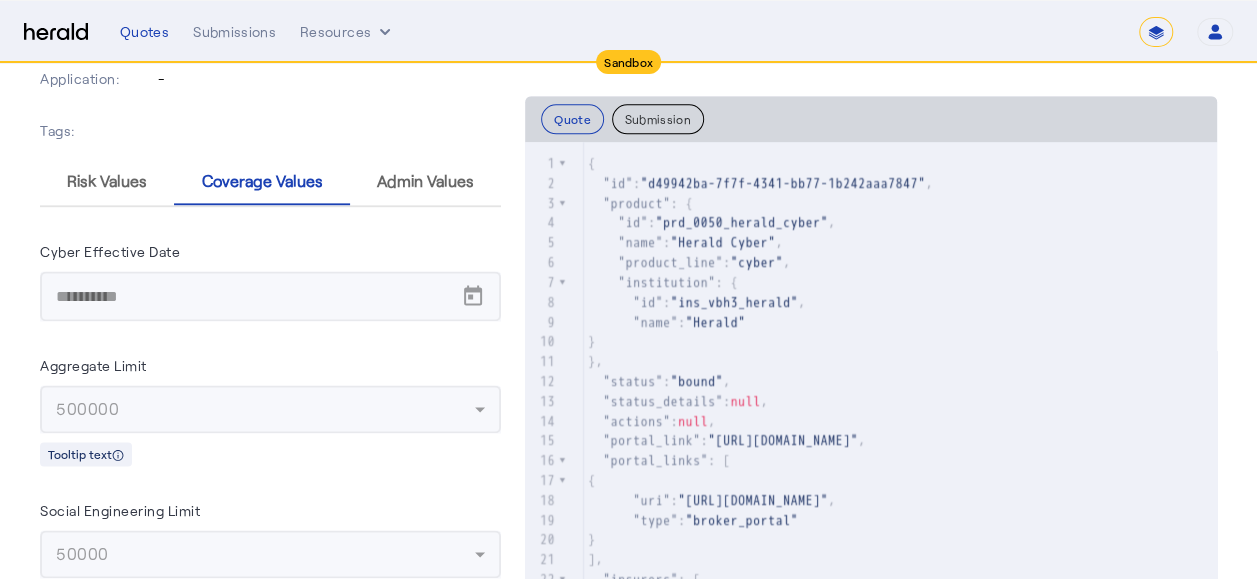 scroll, scrollTop: 1500, scrollLeft: 0, axis: vertical 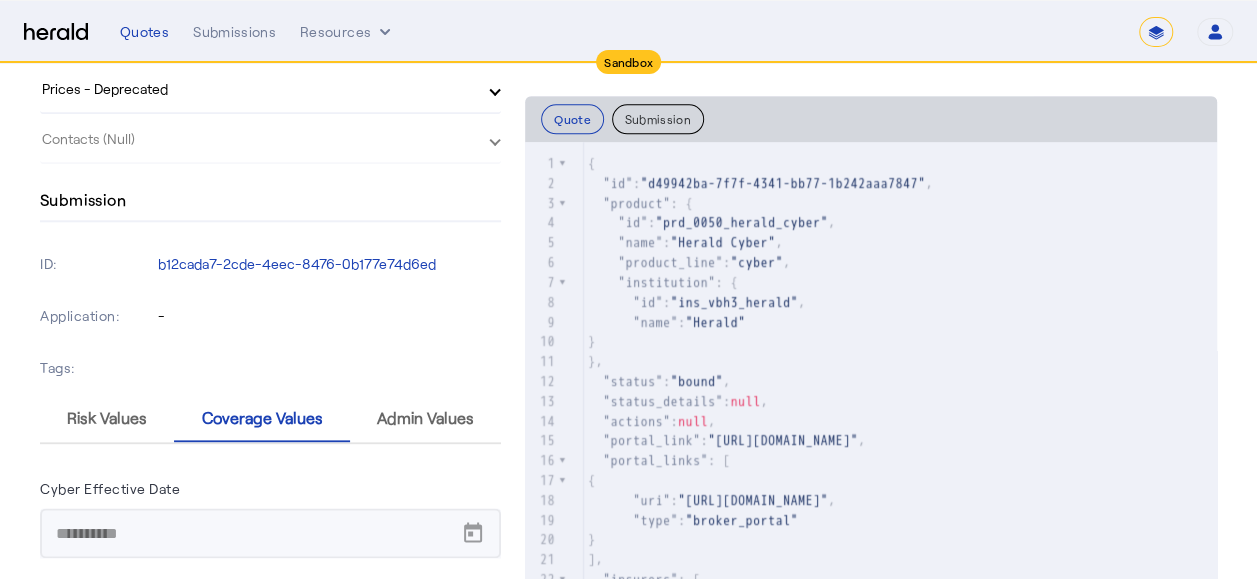 click on "Tags:" 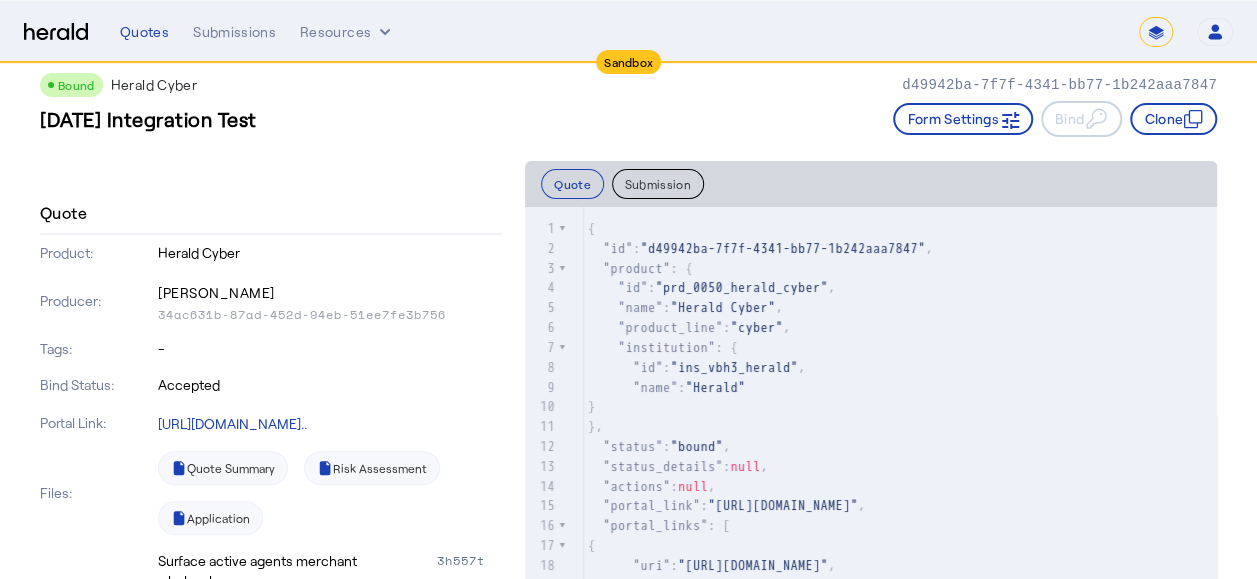 scroll, scrollTop: 0, scrollLeft: 0, axis: both 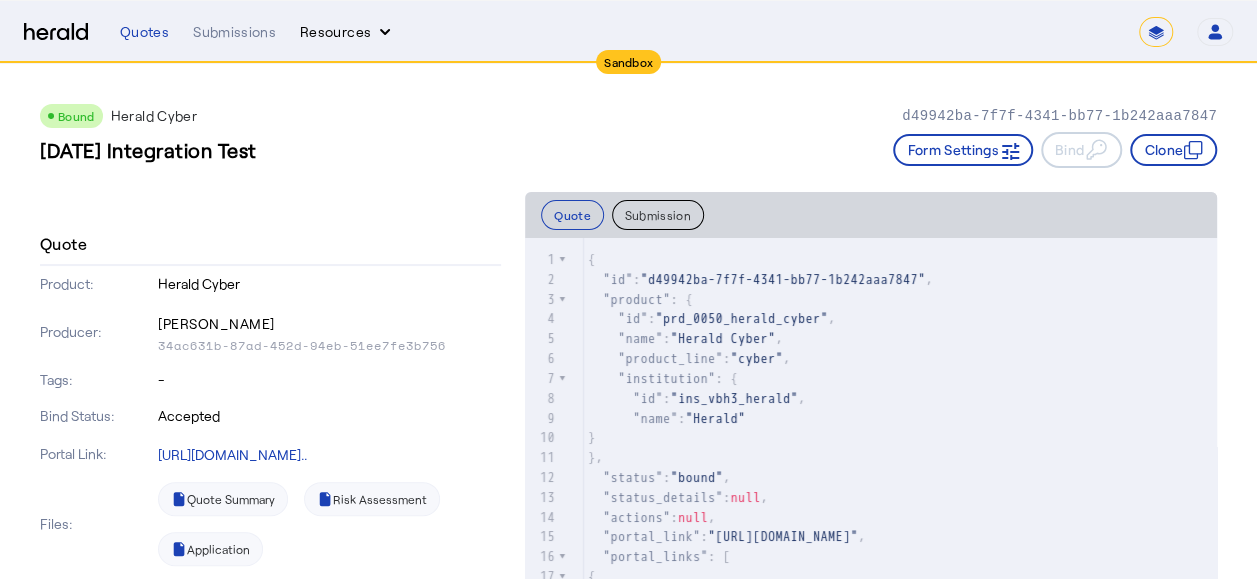 click 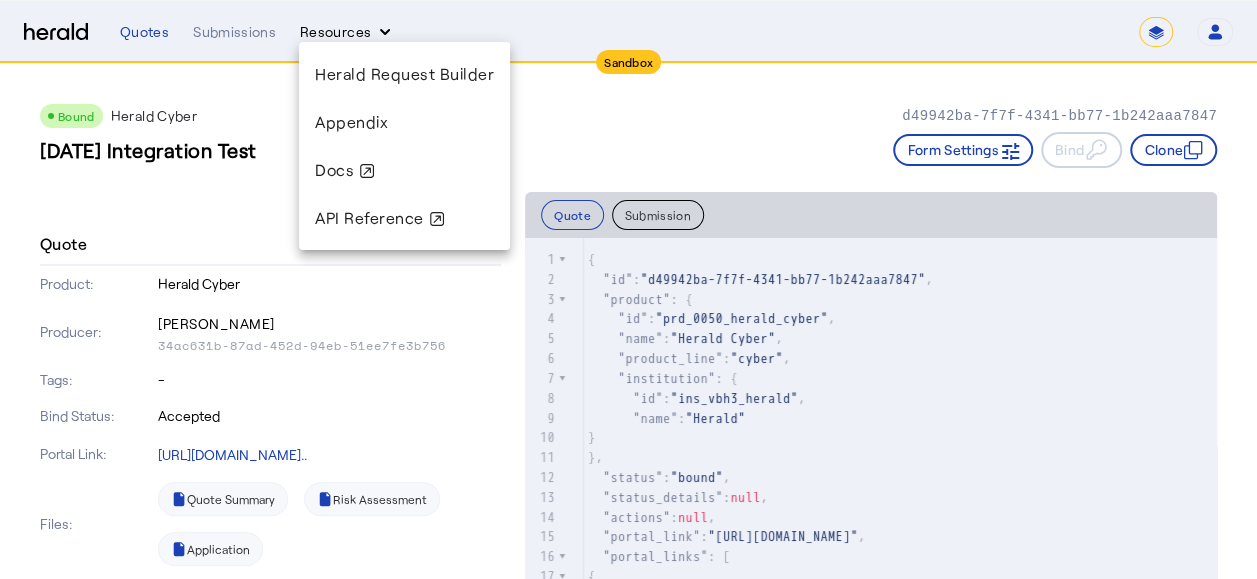 click at bounding box center [628, 289] 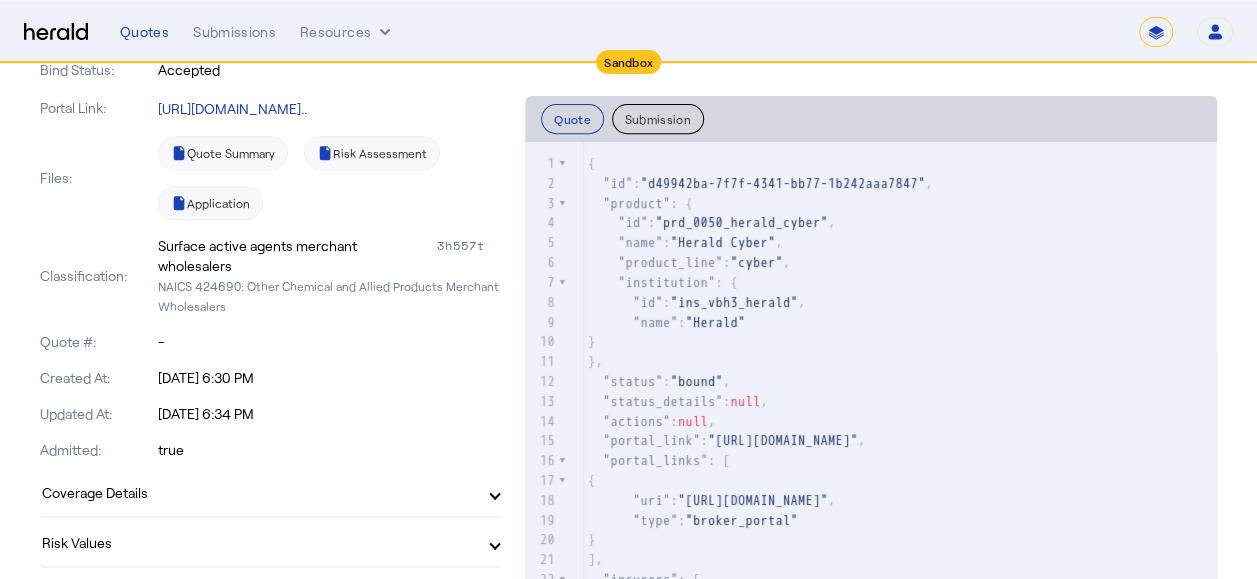 scroll, scrollTop: 300, scrollLeft: 0, axis: vertical 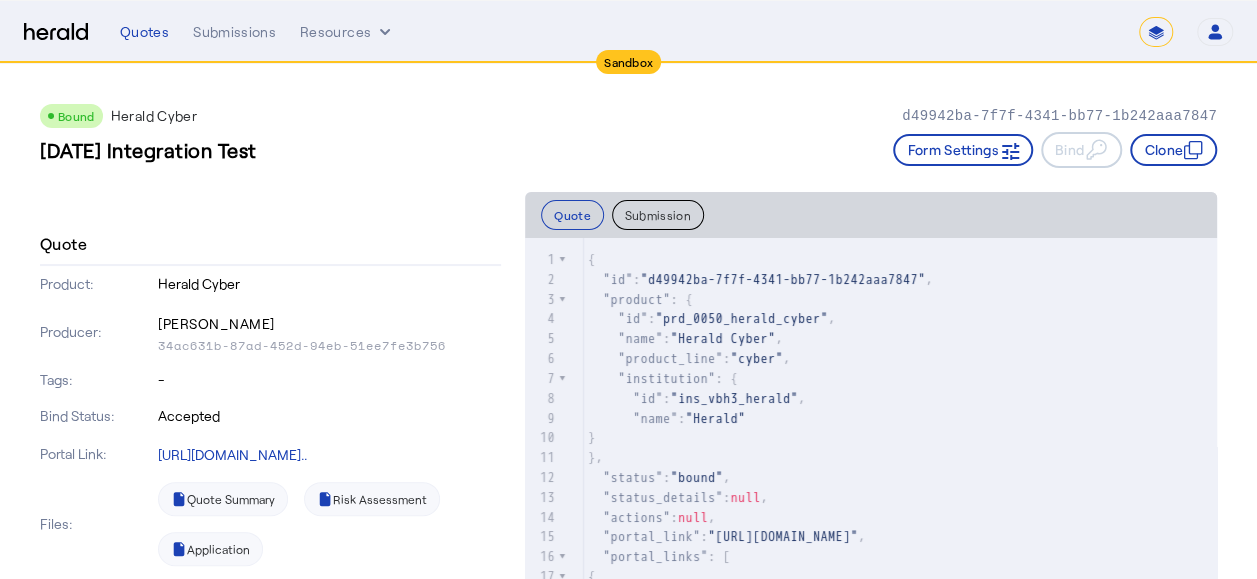 click on "Submission" 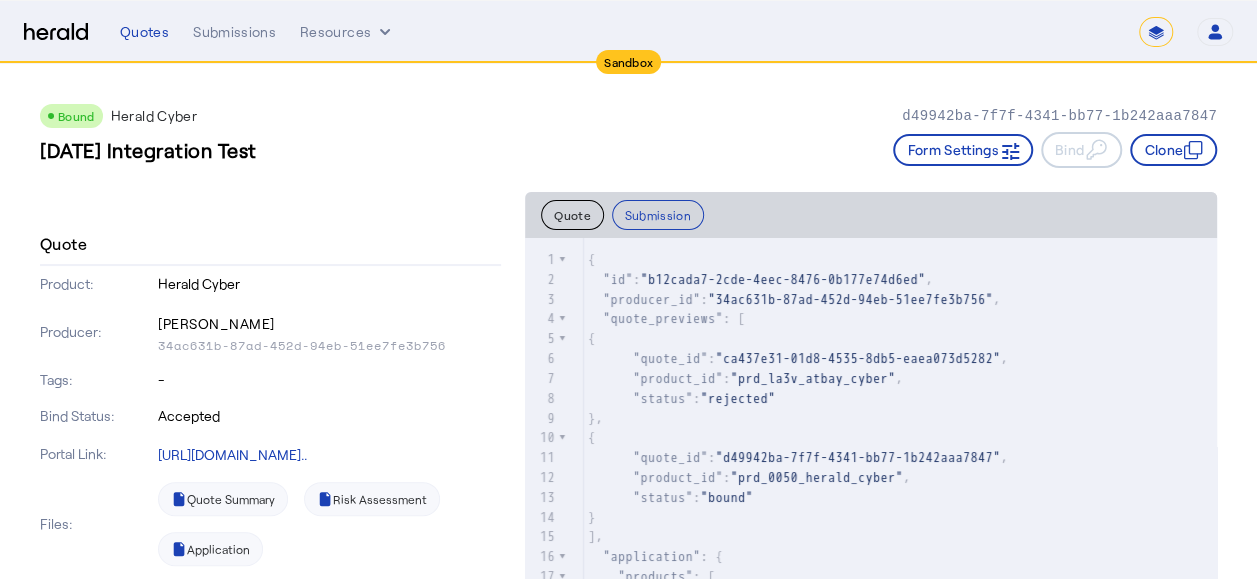 click on "Quote" 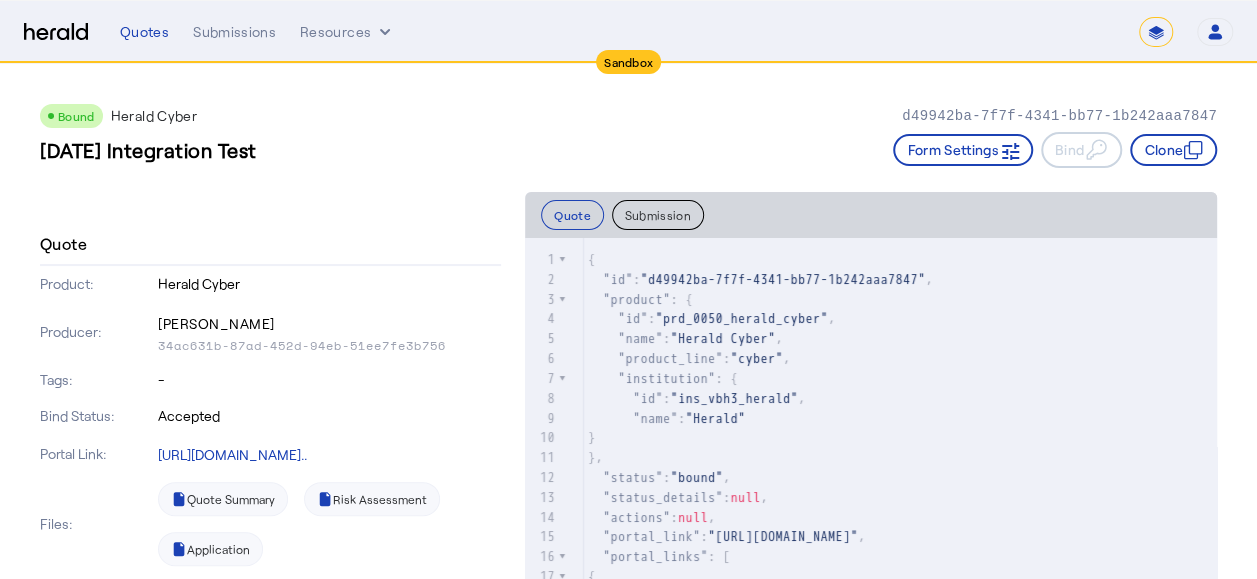 click on "Submission" 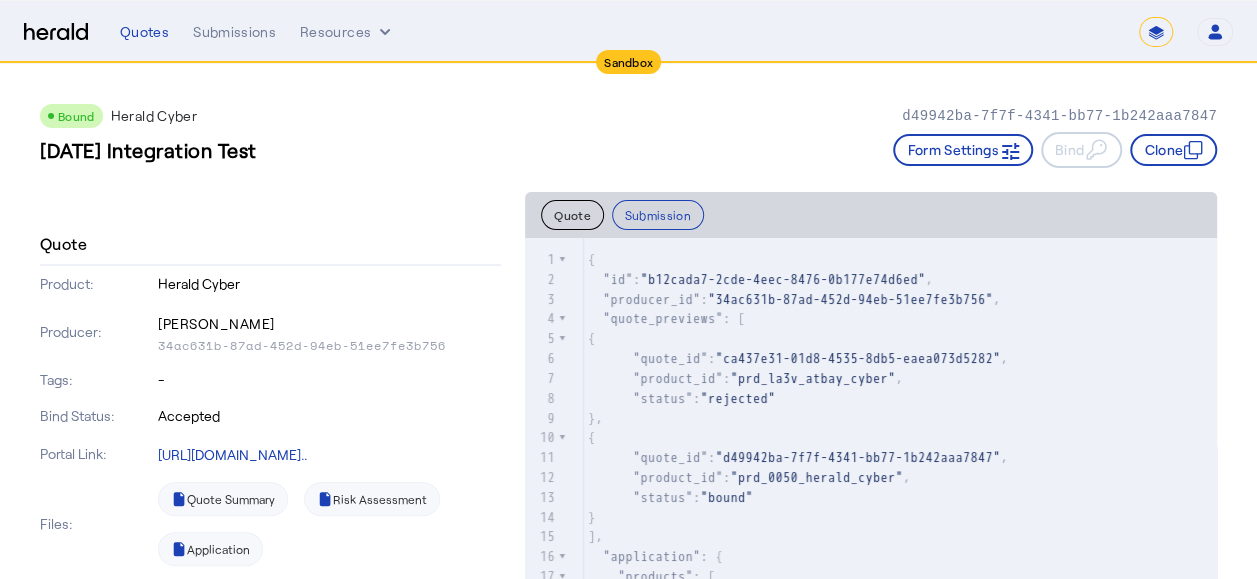 click on "Quote" 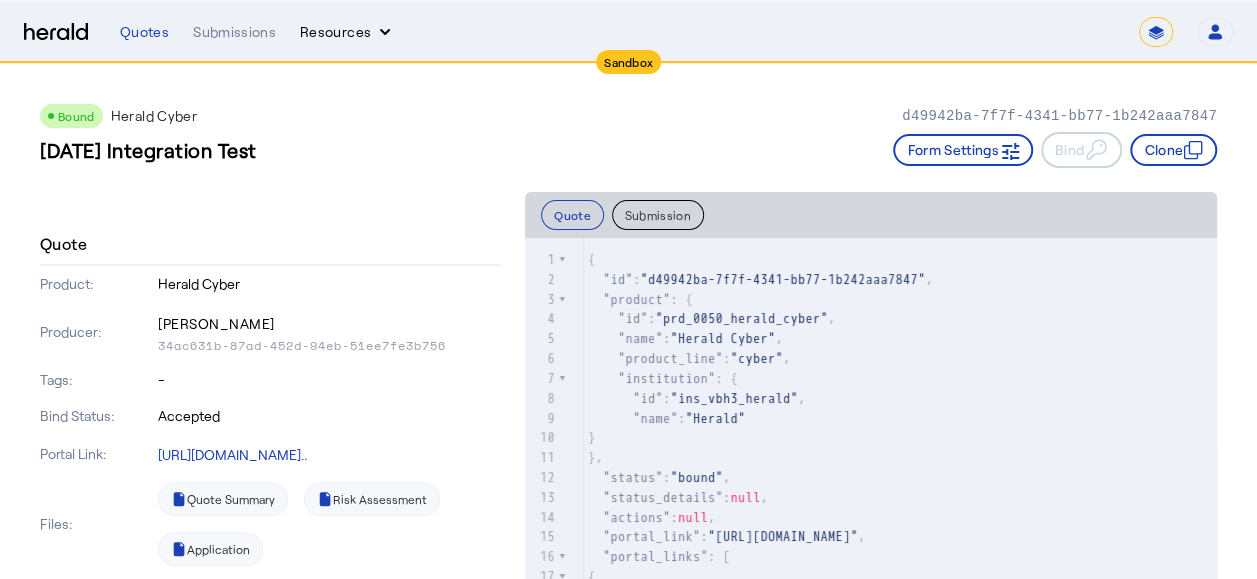 click on "Resources" at bounding box center (347, 32) 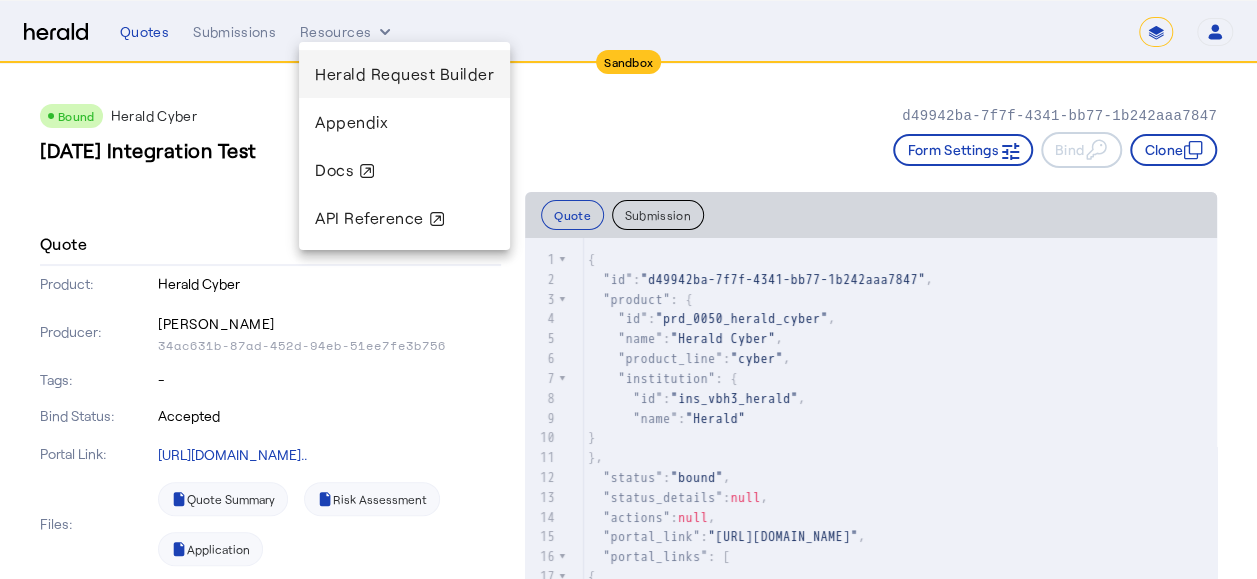 click on "Herald Request Builder" at bounding box center [404, 73] 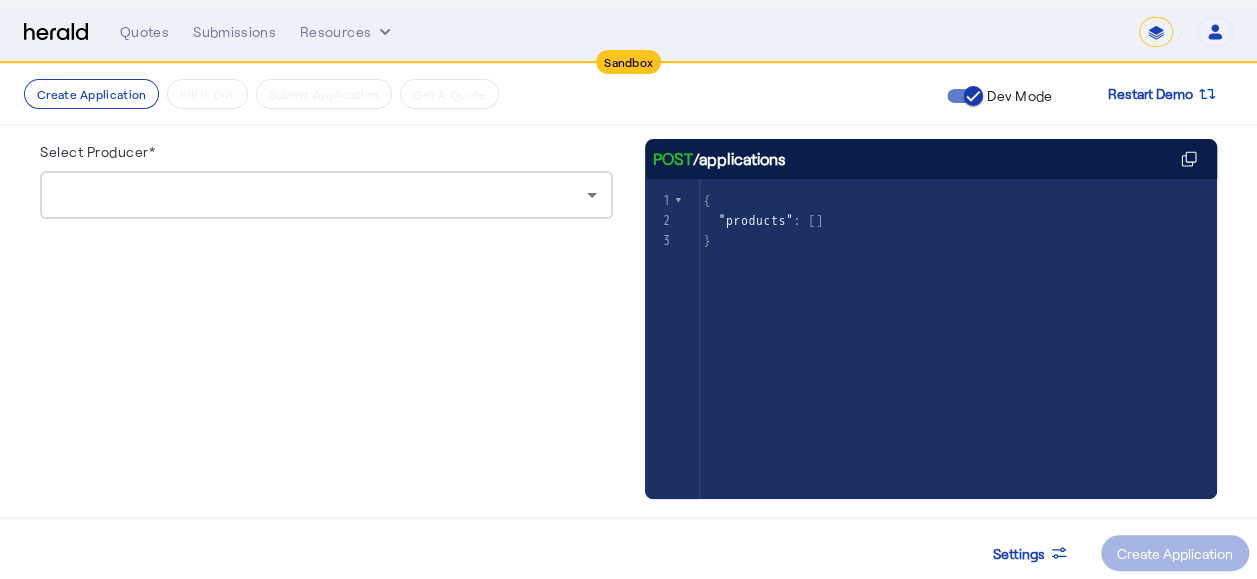 scroll, scrollTop: 233, scrollLeft: 0, axis: vertical 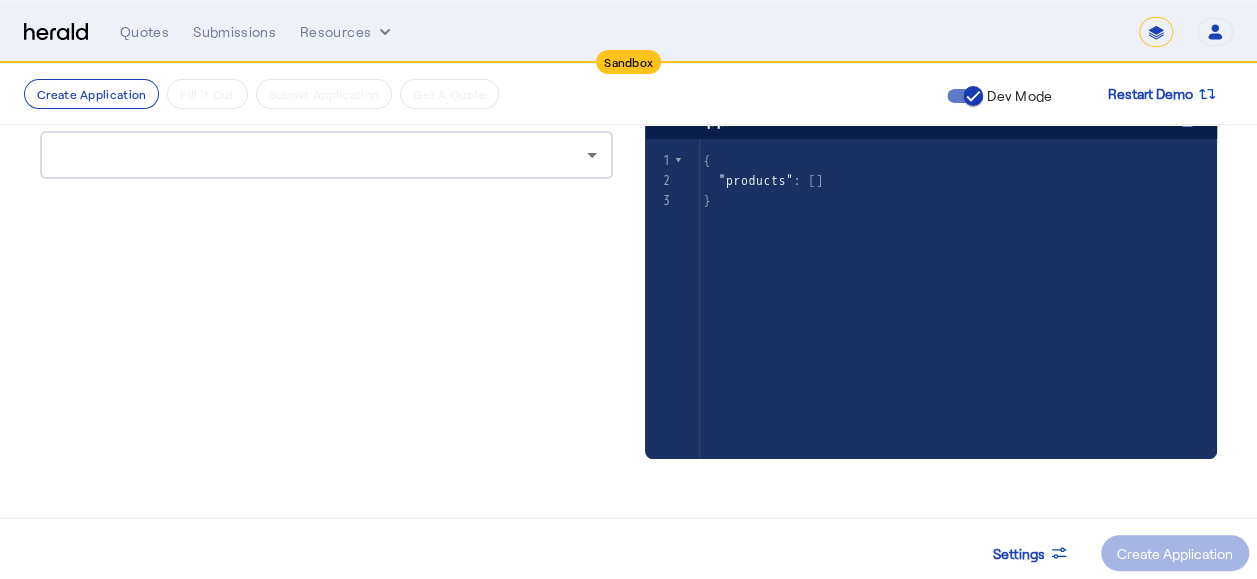 click 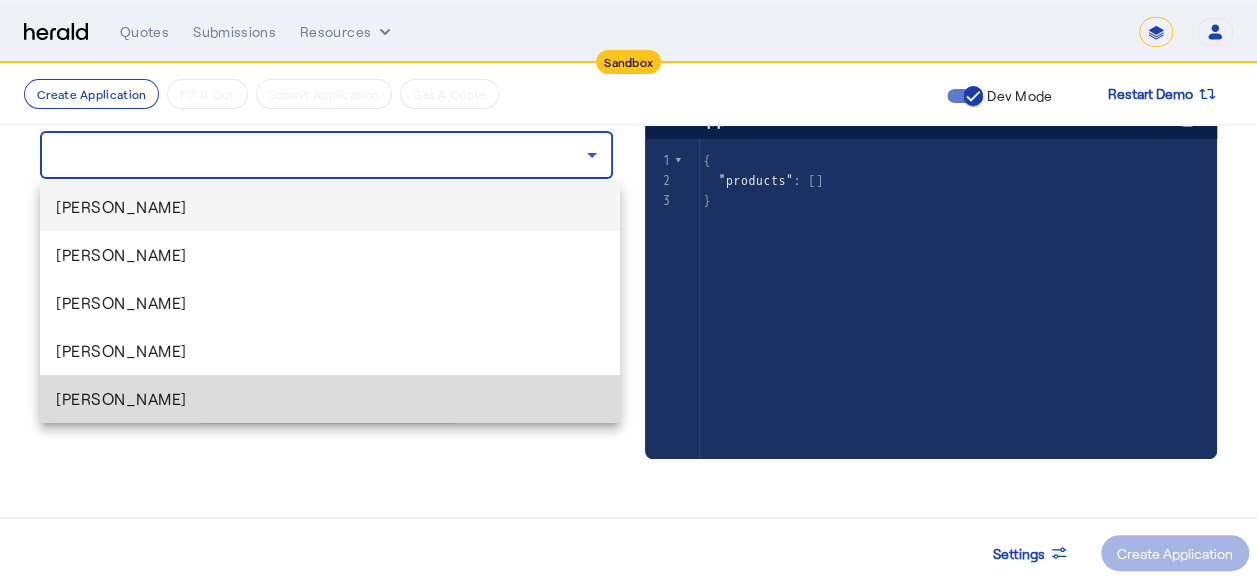 click on "[PERSON_NAME]" at bounding box center [330, 399] 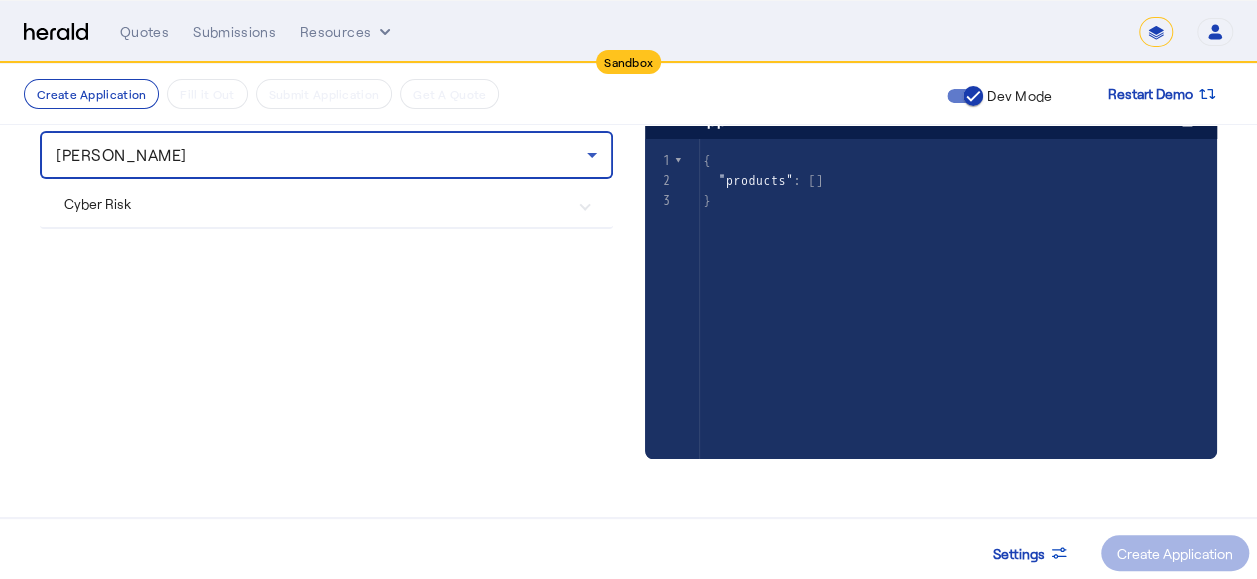 click on "Cyber Risk" at bounding box center [326, 203] 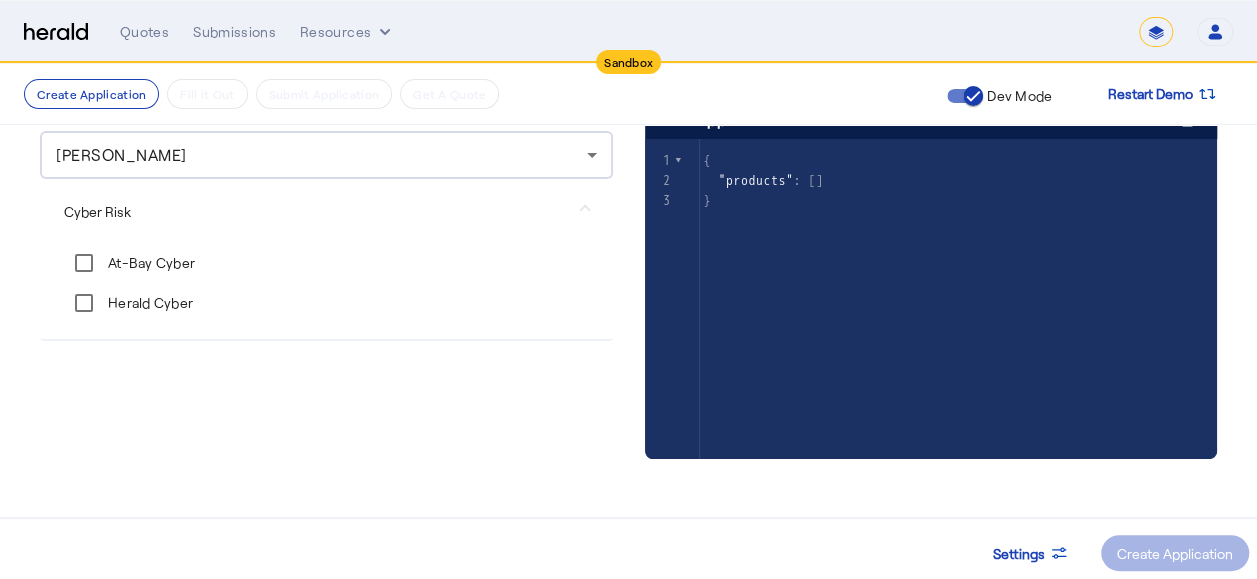 click on "At-Bay Cyber" at bounding box center [129, 263] 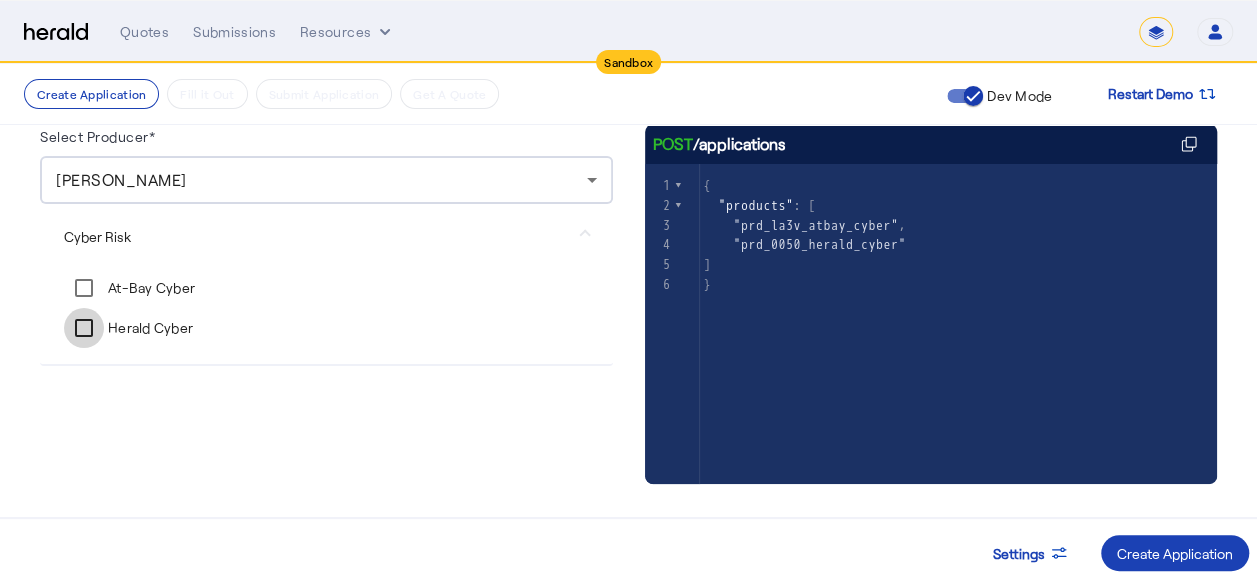 scroll, scrollTop: 233, scrollLeft: 0, axis: vertical 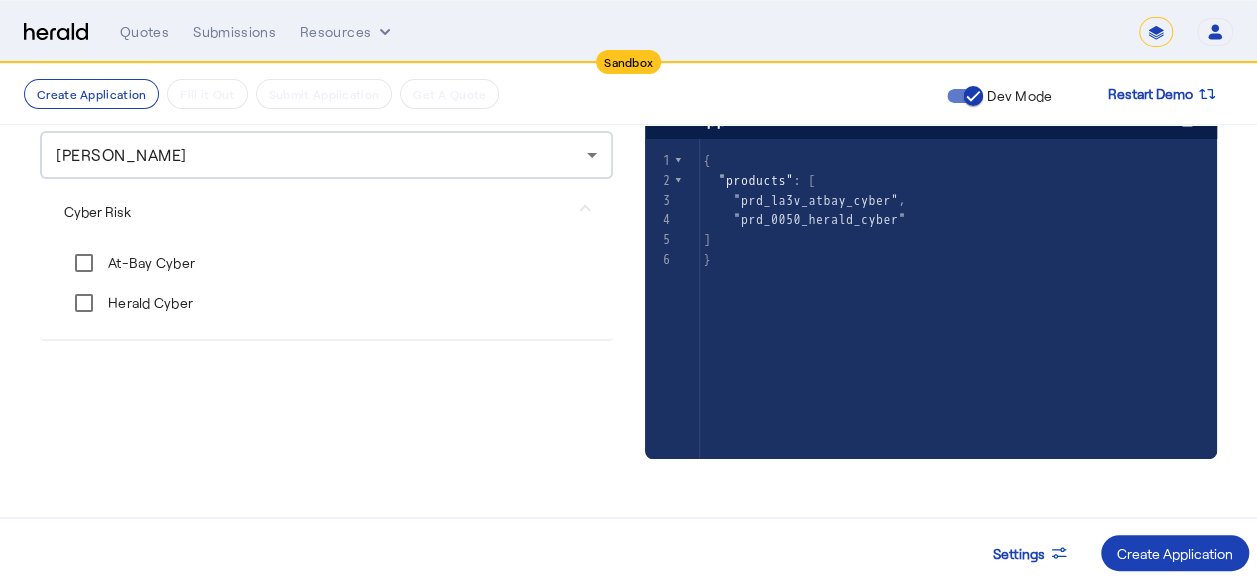 click on "Select Producer* [PERSON_NAME]  Cyber Risk  At-Bay Cyber  Herald Cyber" 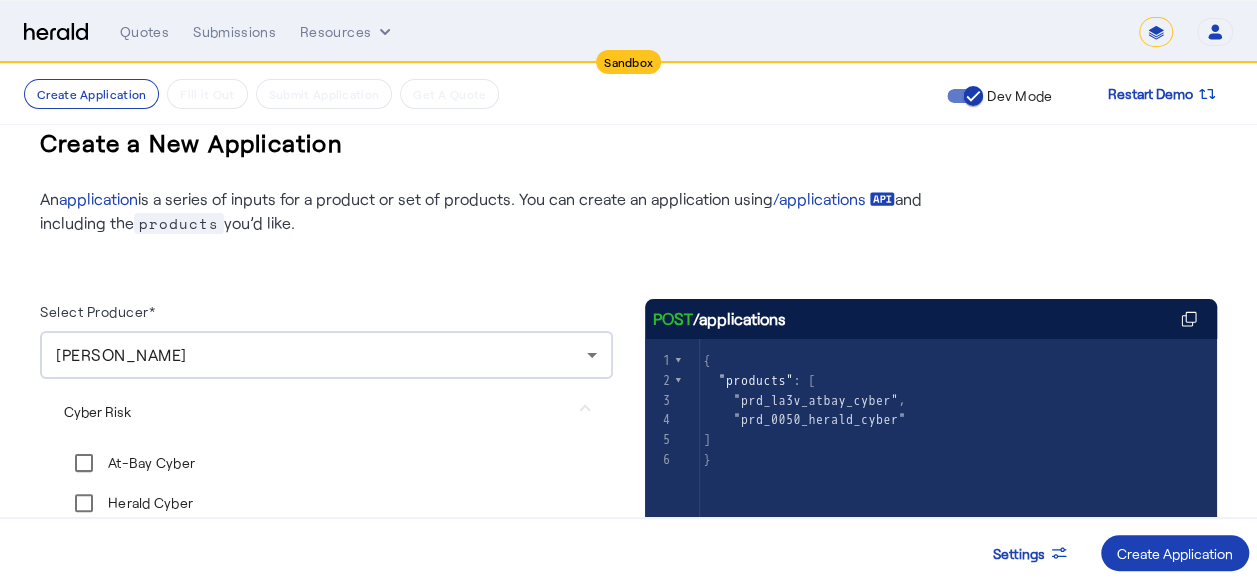 scroll, scrollTop: 133, scrollLeft: 0, axis: vertical 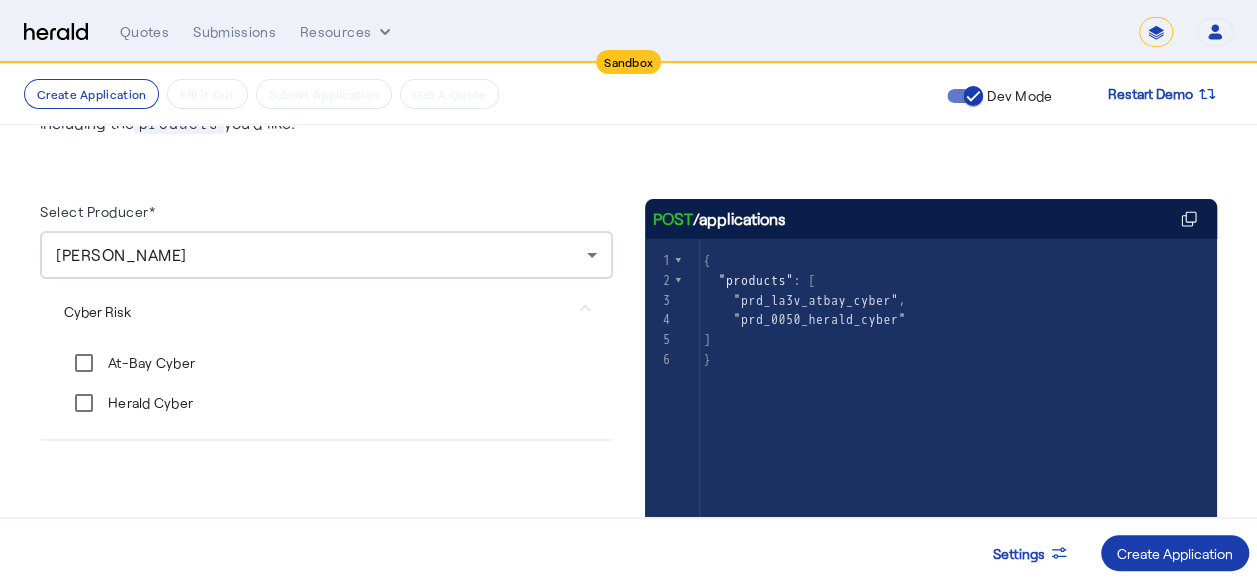 click on "Create Application" at bounding box center (1175, 553) 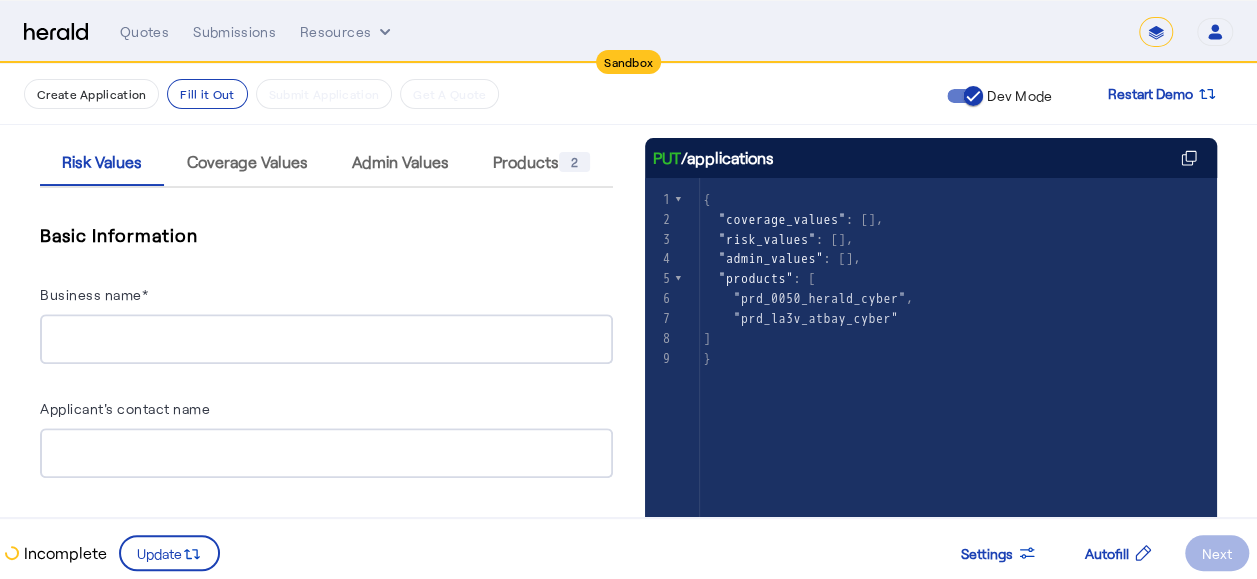 scroll, scrollTop: 400, scrollLeft: 0, axis: vertical 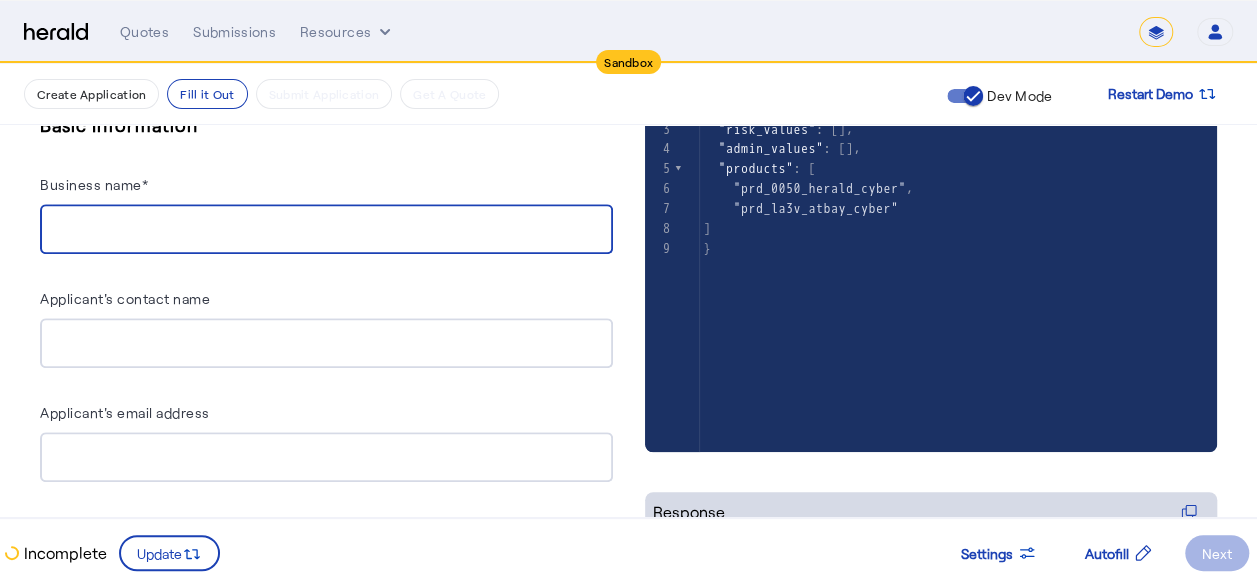 click on "Business name*" at bounding box center (326, 230) 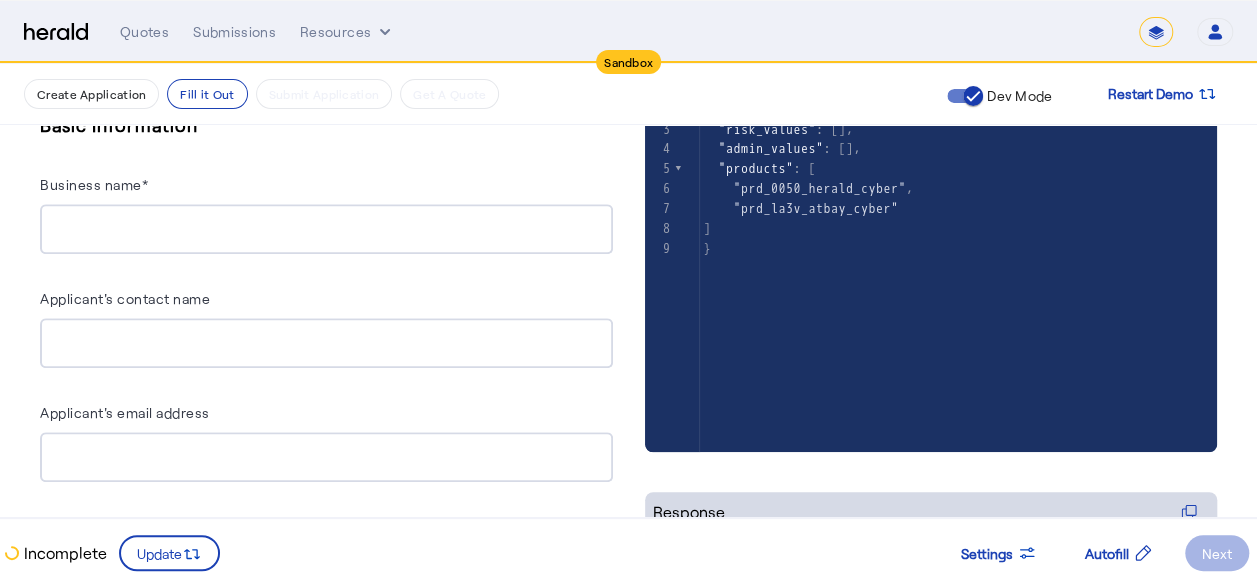 click at bounding box center [326, 229] 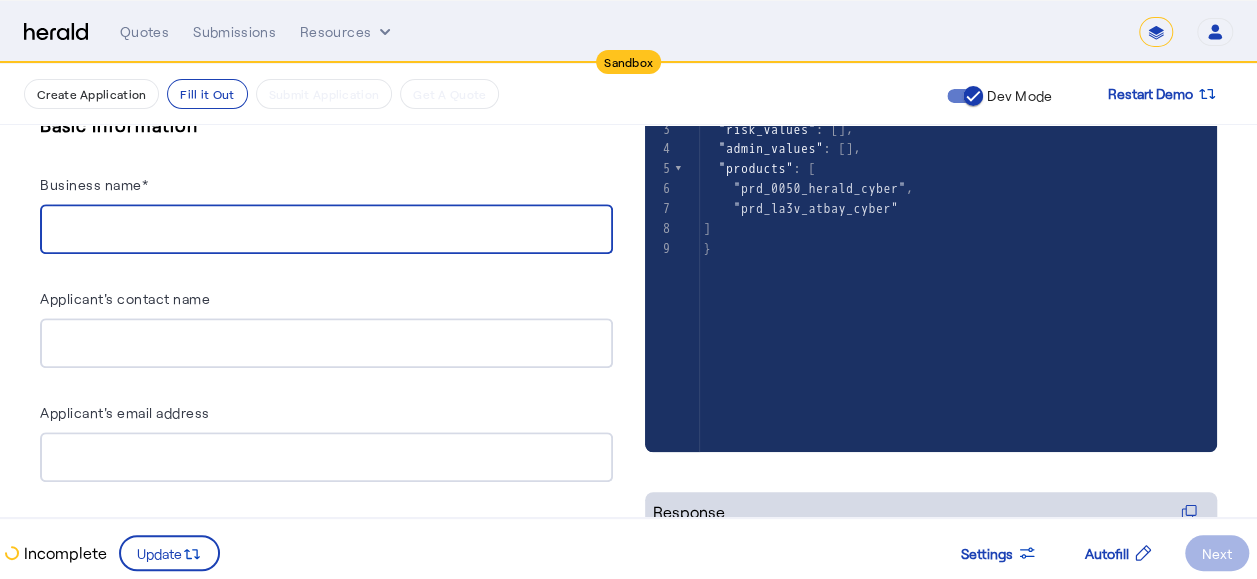 click on "Business name*" at bounding box center (326, 230) 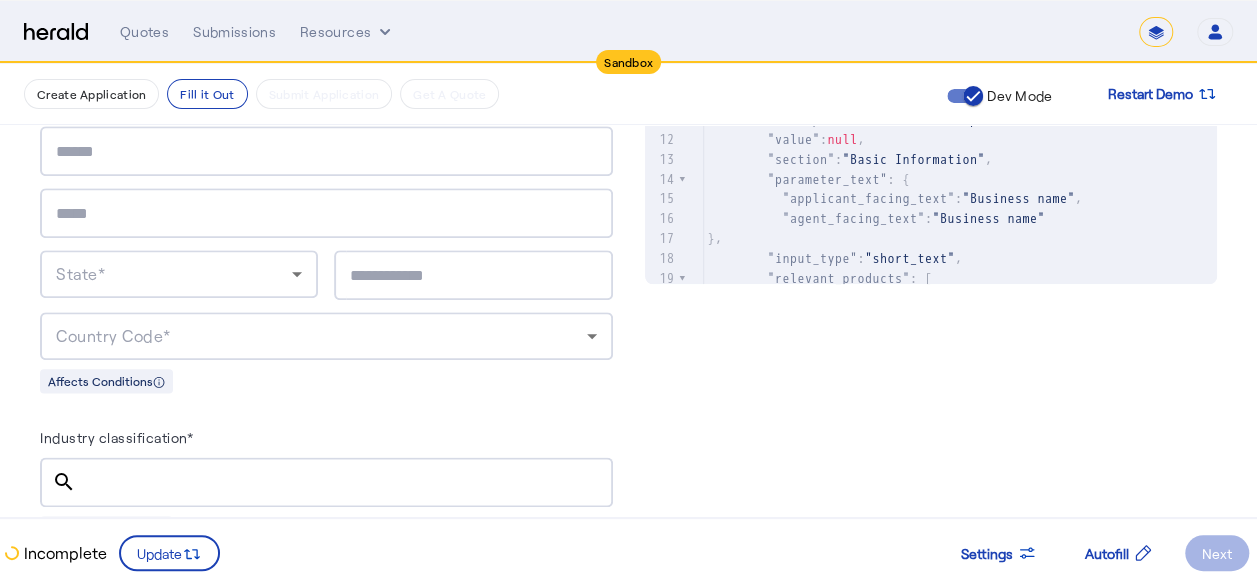 scroll, scrollTop: 1000, scrollLeft: 0, axis: vertical 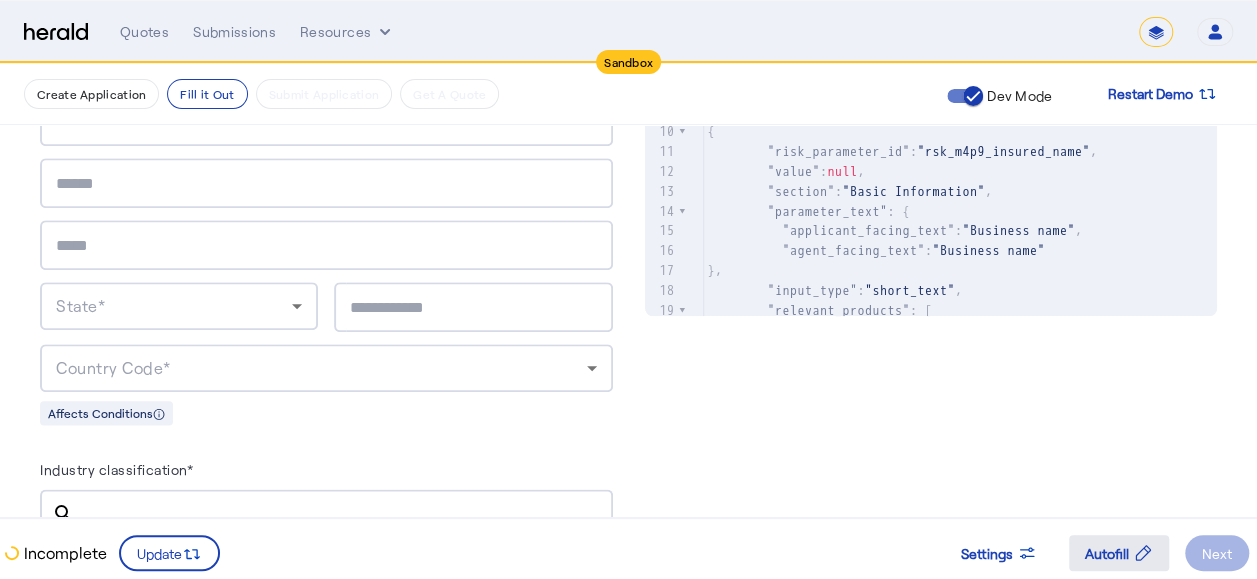 type on "*********" 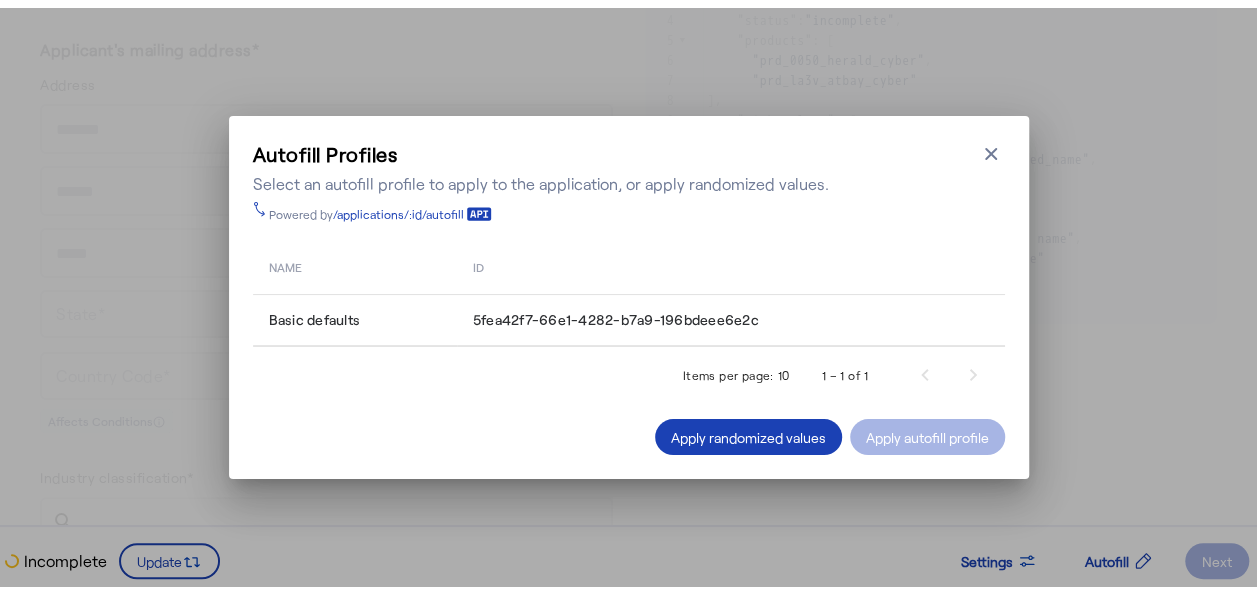 scroll, scrollTop: 0, scrollLeft: 0, axis: both 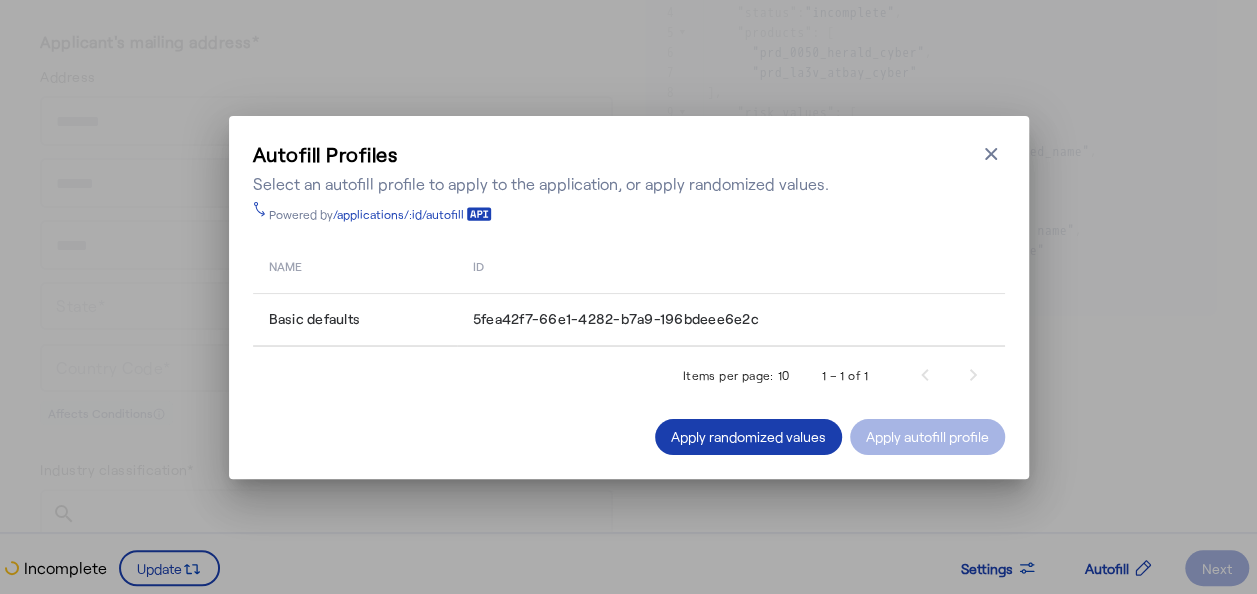 click on "Apply randomized values" at bounding box center [748, 436] 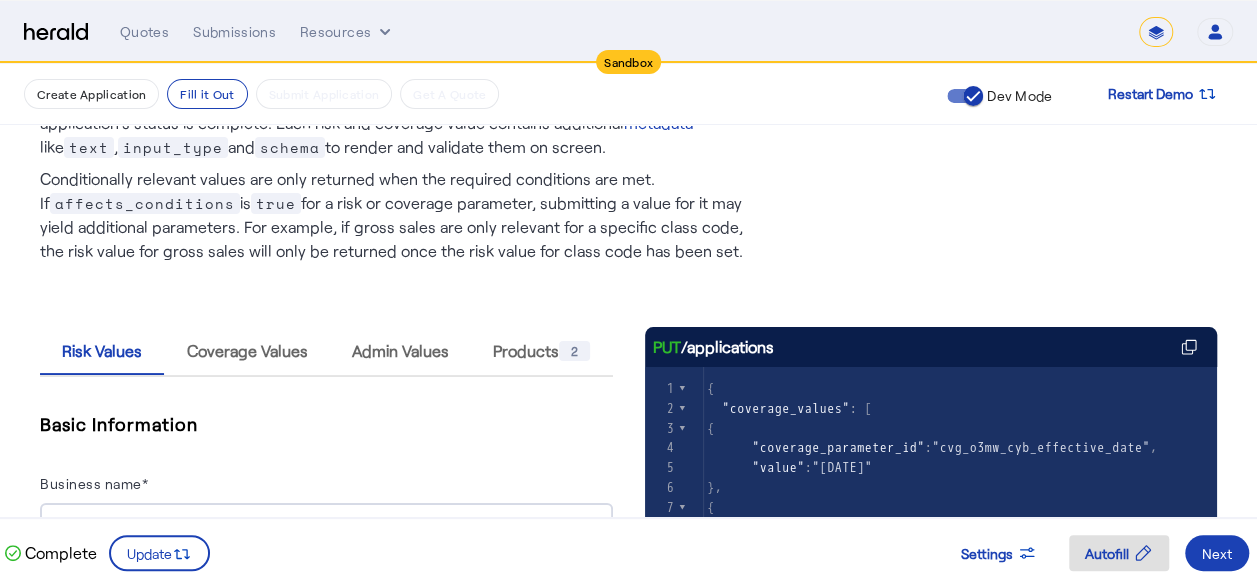 scroll, scrollTop: 300, scrollLeft: 0, axis: vertical 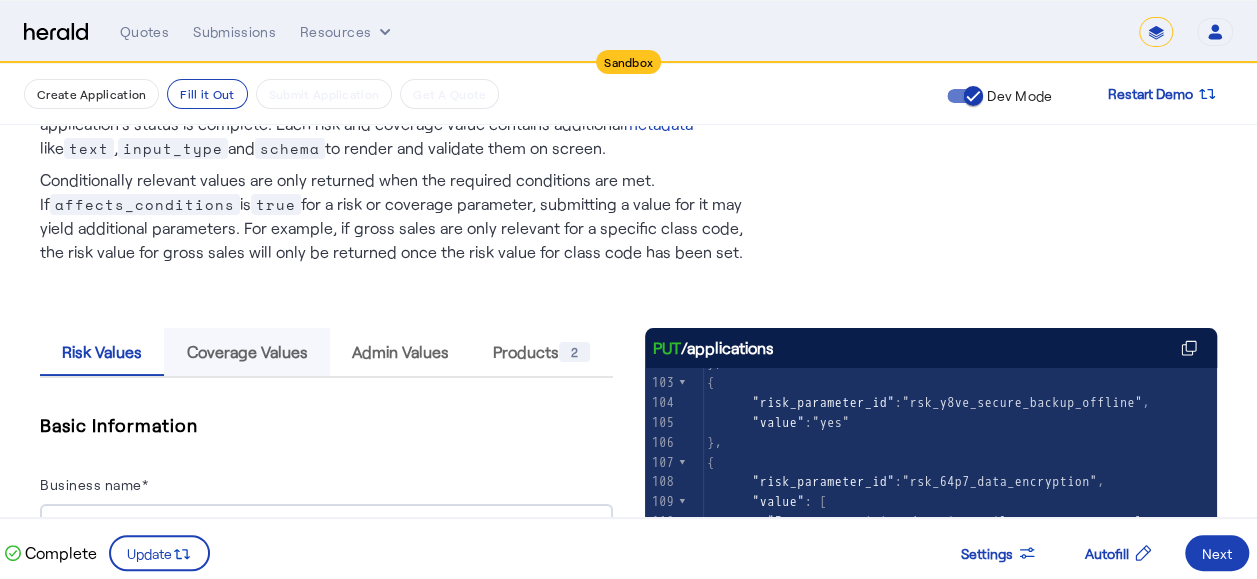 click on "Coverage Values" at bounding box center (247, 352) 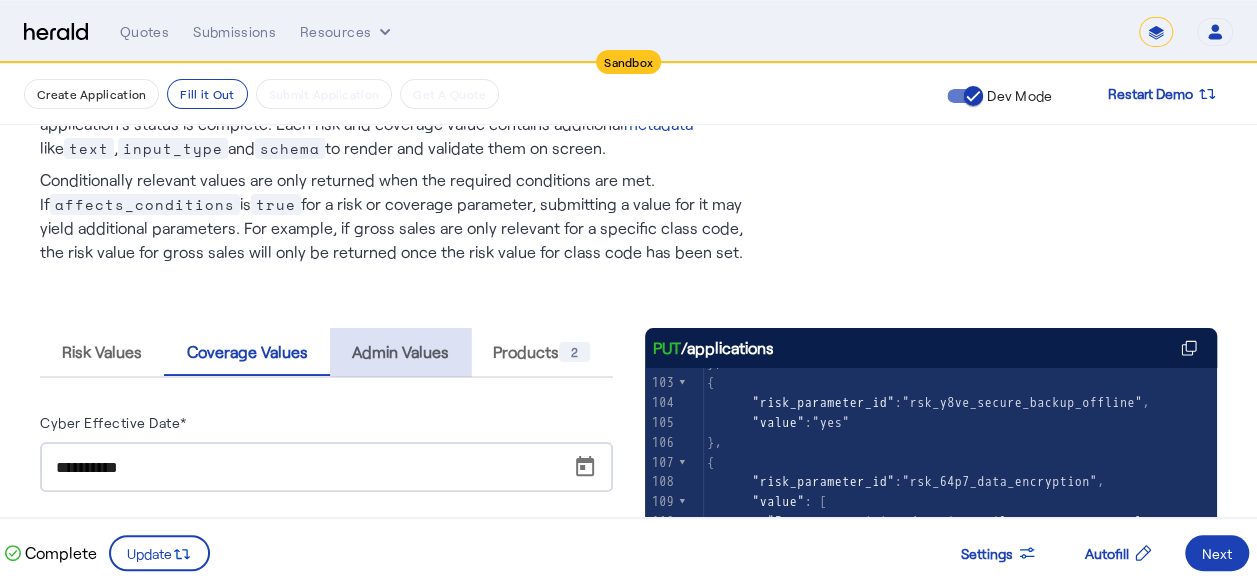 click on "Admin Values" at bounding box center (400, 352) 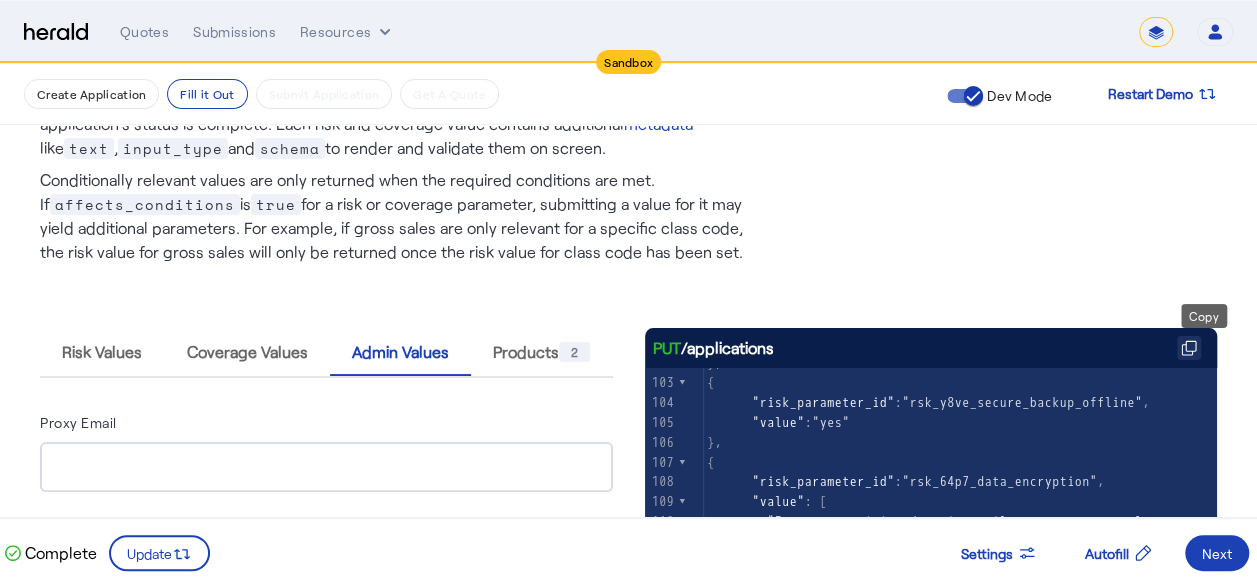 click 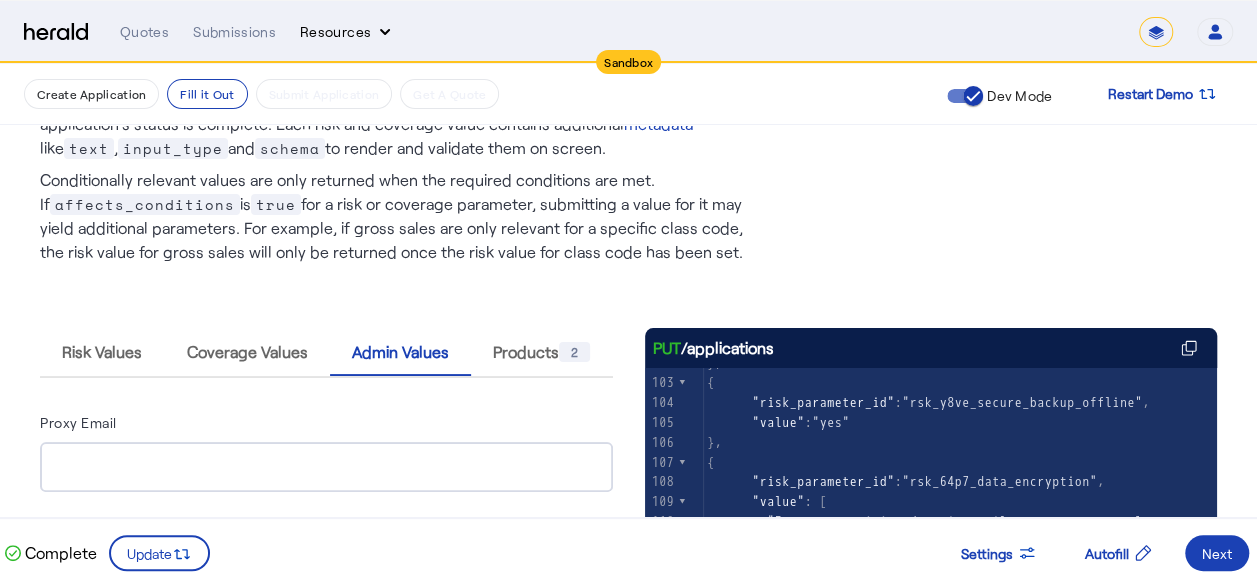 click on "Resources" at bounding box center (347, 32) 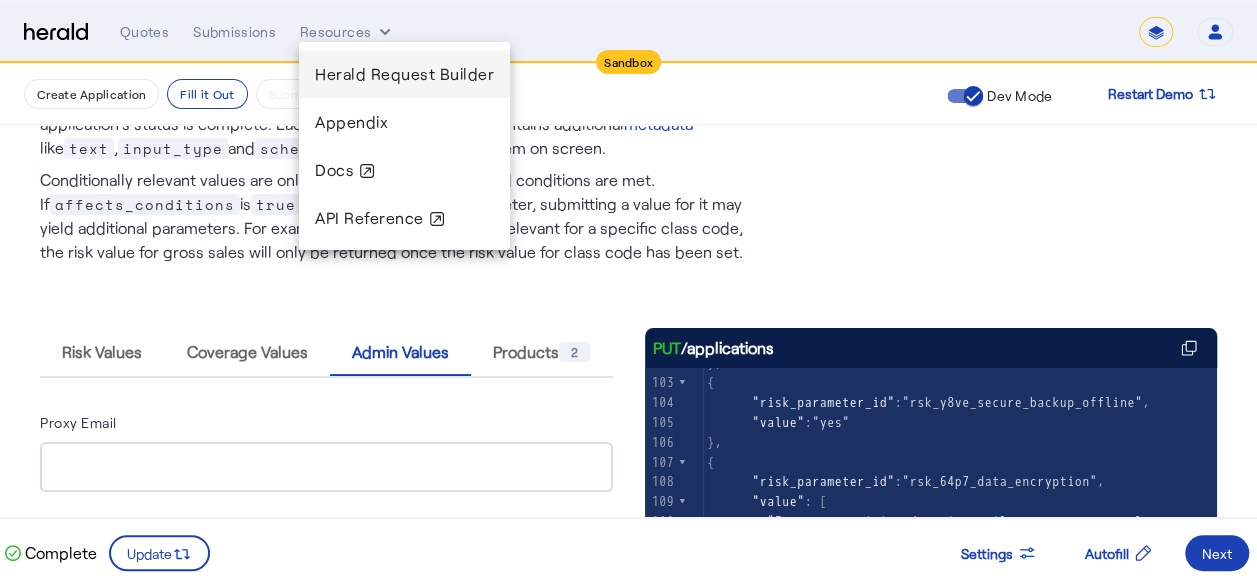 click on "Herald Request Builder" at bounding box center [404, 73] 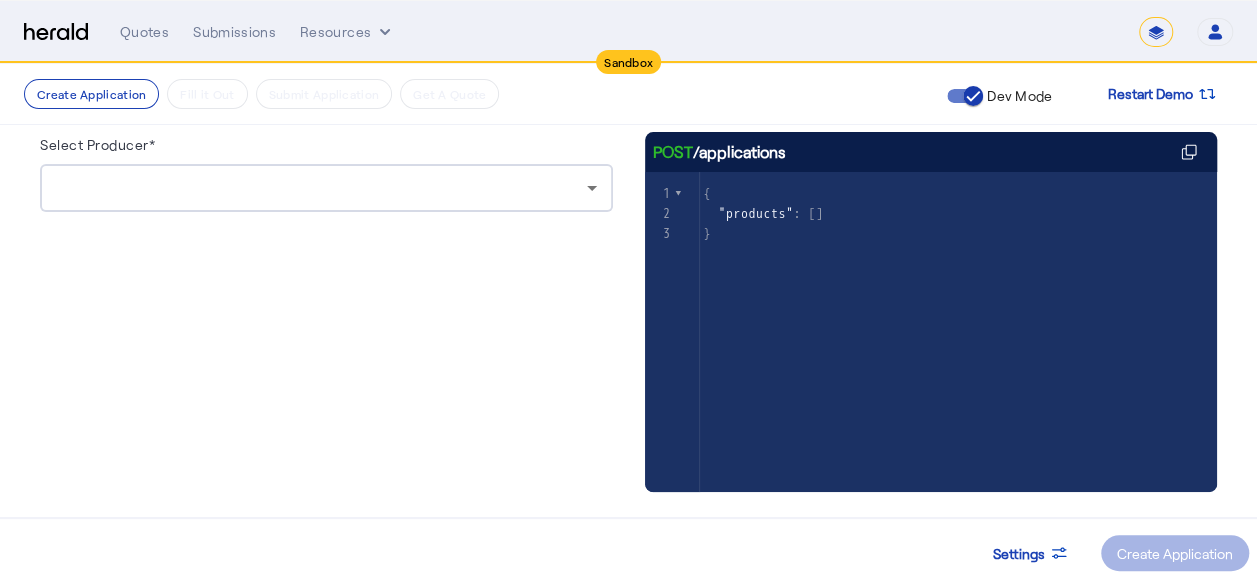 click 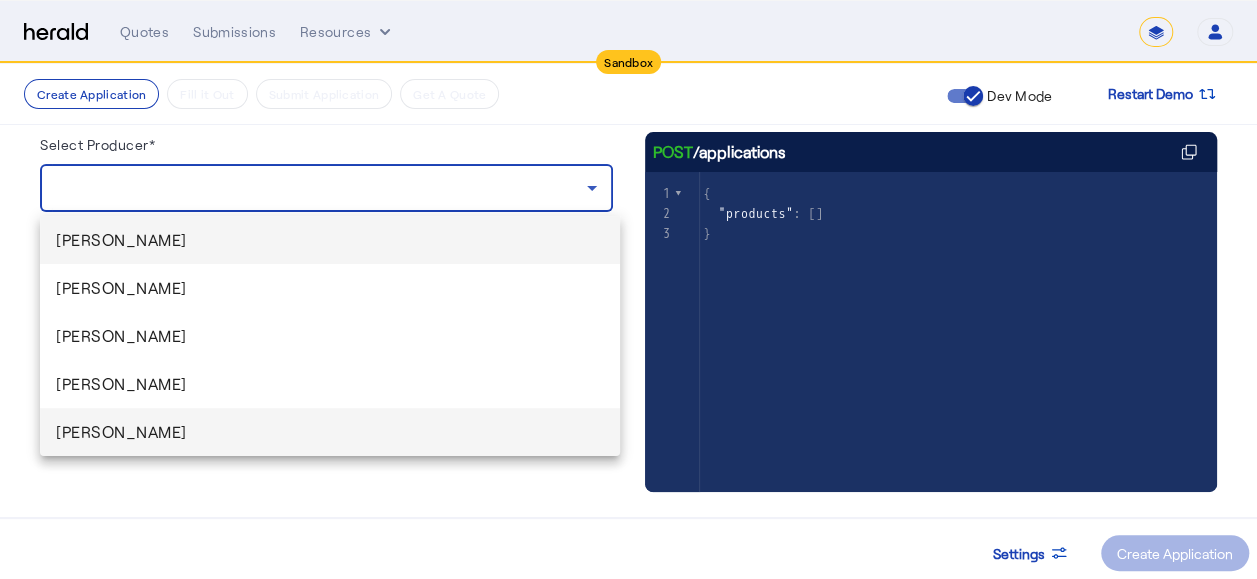 click on "[PERSON_NAME]" at bounding box center [330, 432] 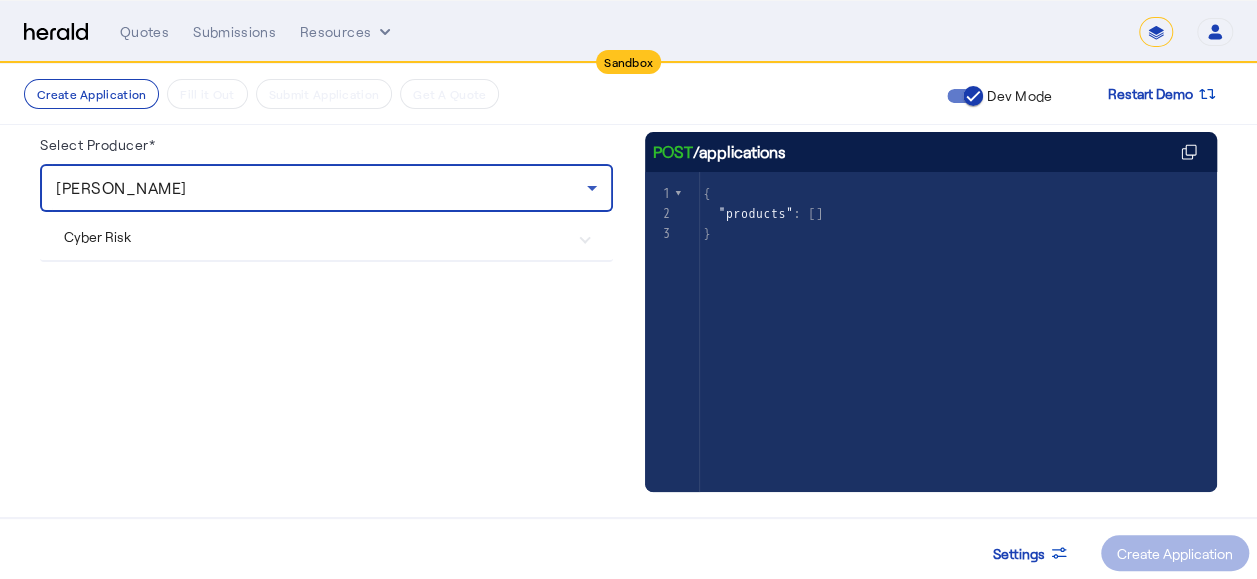 click on "Cyber Risk" at bounding box center (314, 236) 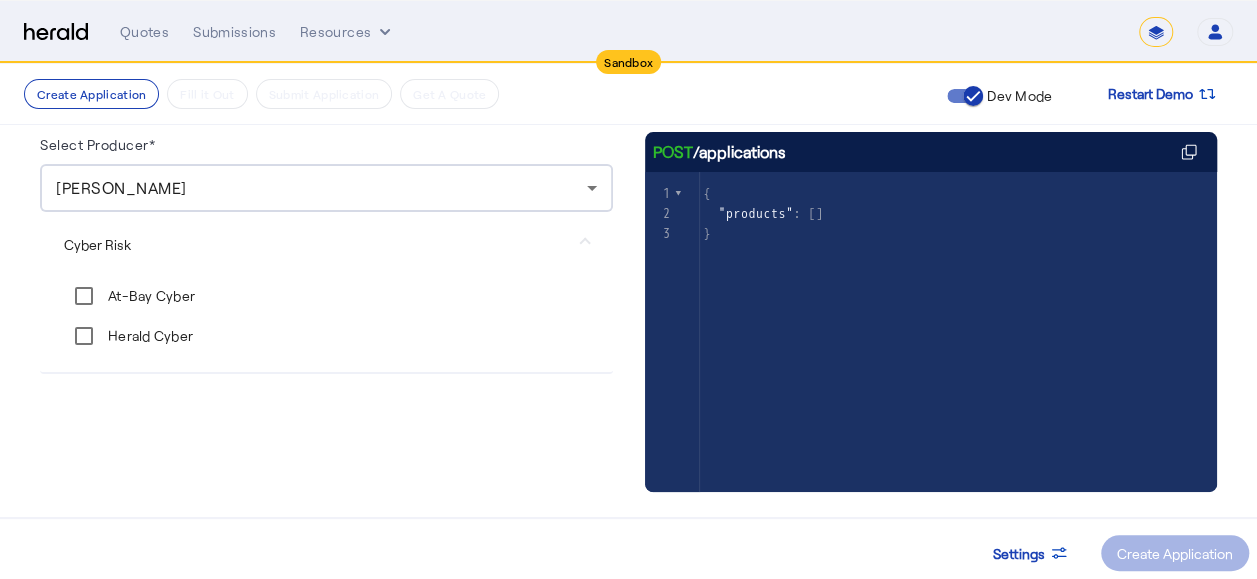 click on "At-Bay Cyber" at bounding box center (149, 296) 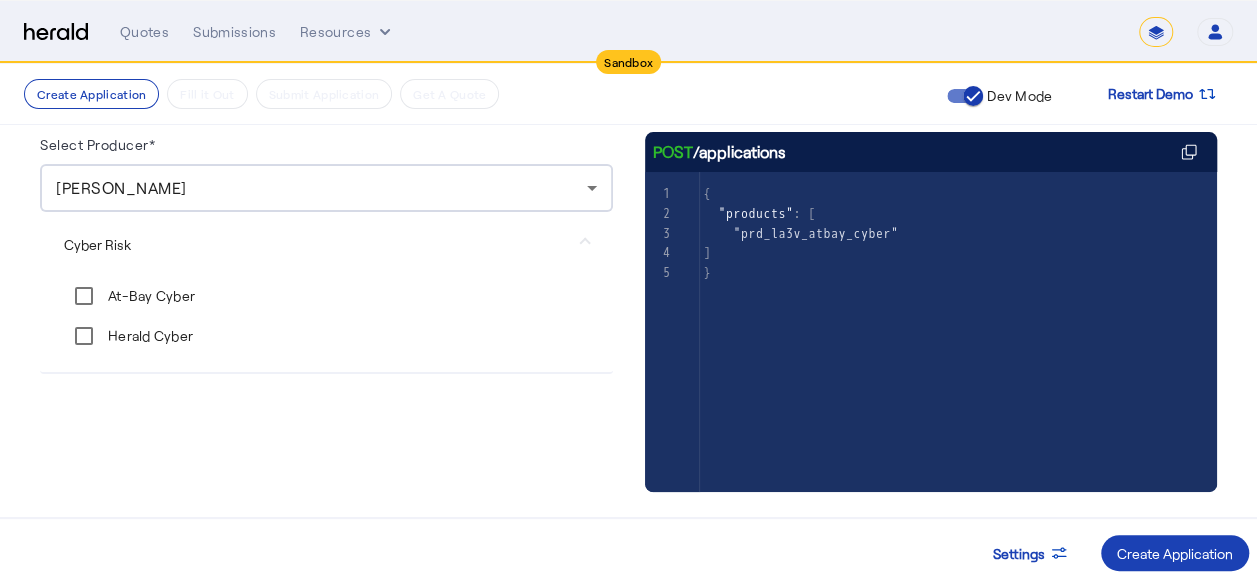 click on "Herald Cyber" at bounding box center [128, 336] 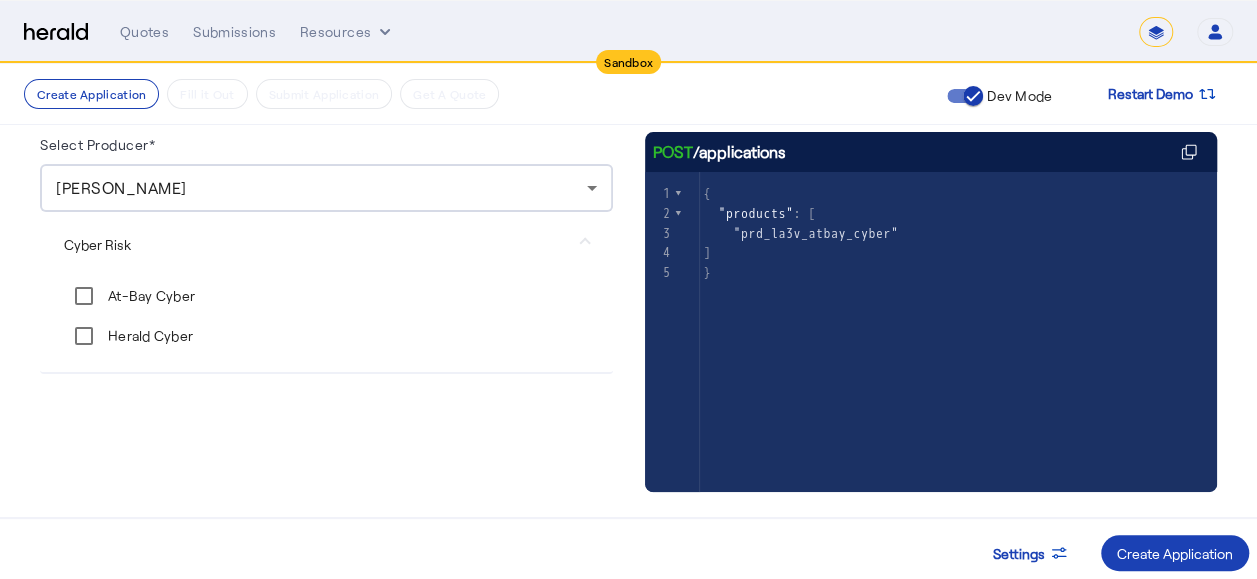 click on "Herald Cyber" at bounding box center [148, 336] 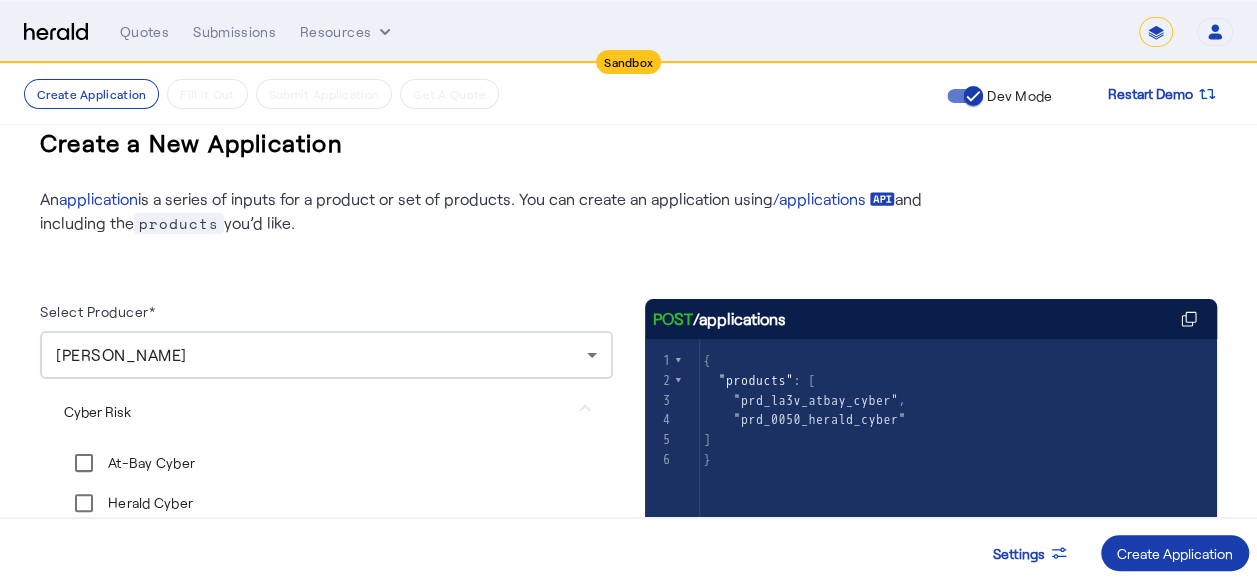 click on "Create Application" at bounding box center (1175, 553) 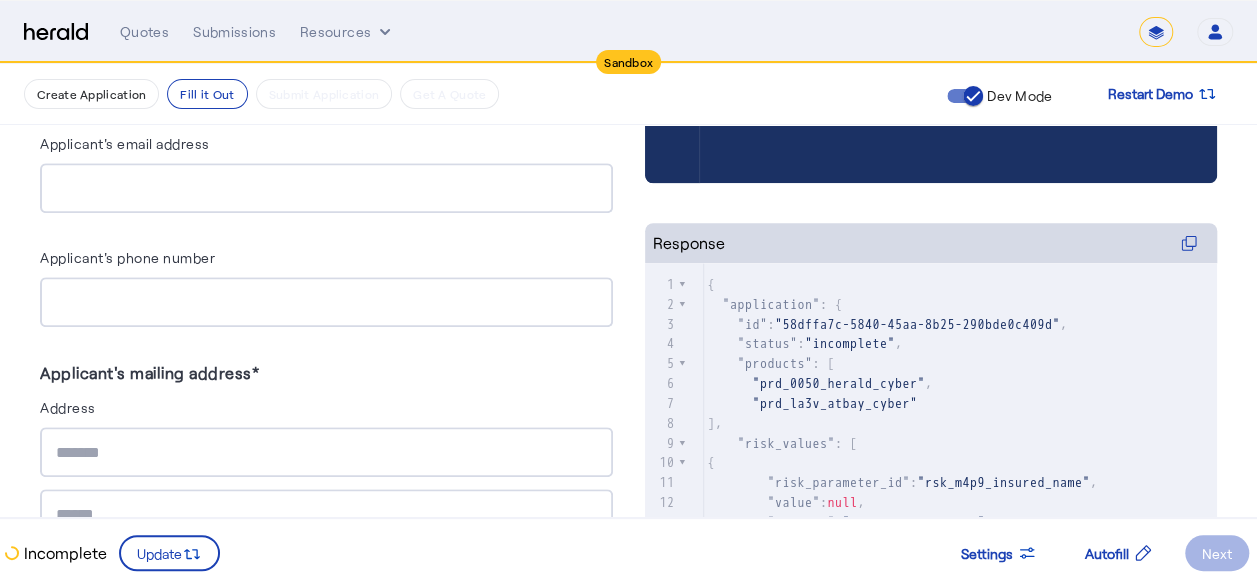 scroll, scrollTop: 700, scrollLeft: 0, axis: vertical 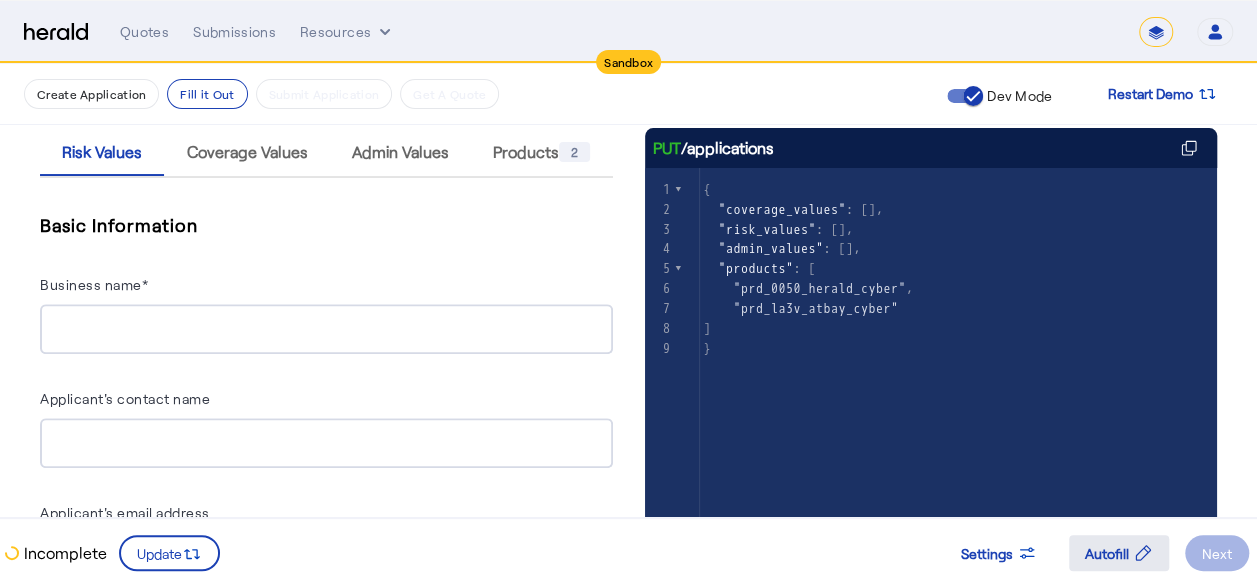 click at bounding box center (1119, 553) 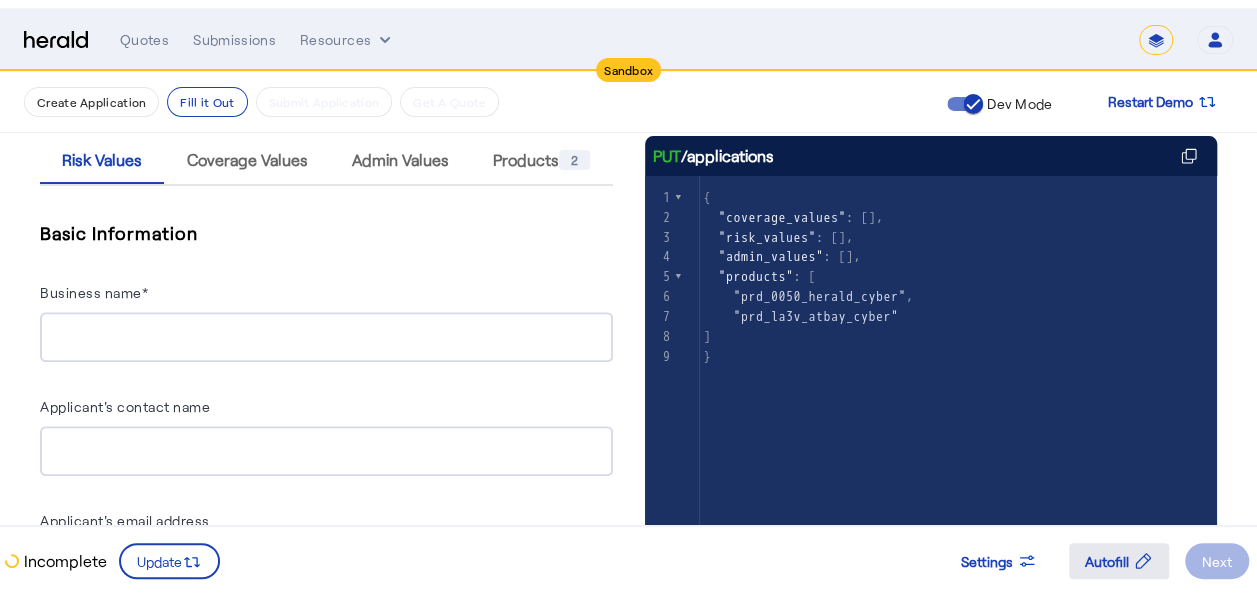 scroll, scrollTop: 0, scrollLeft: 0, axis: both 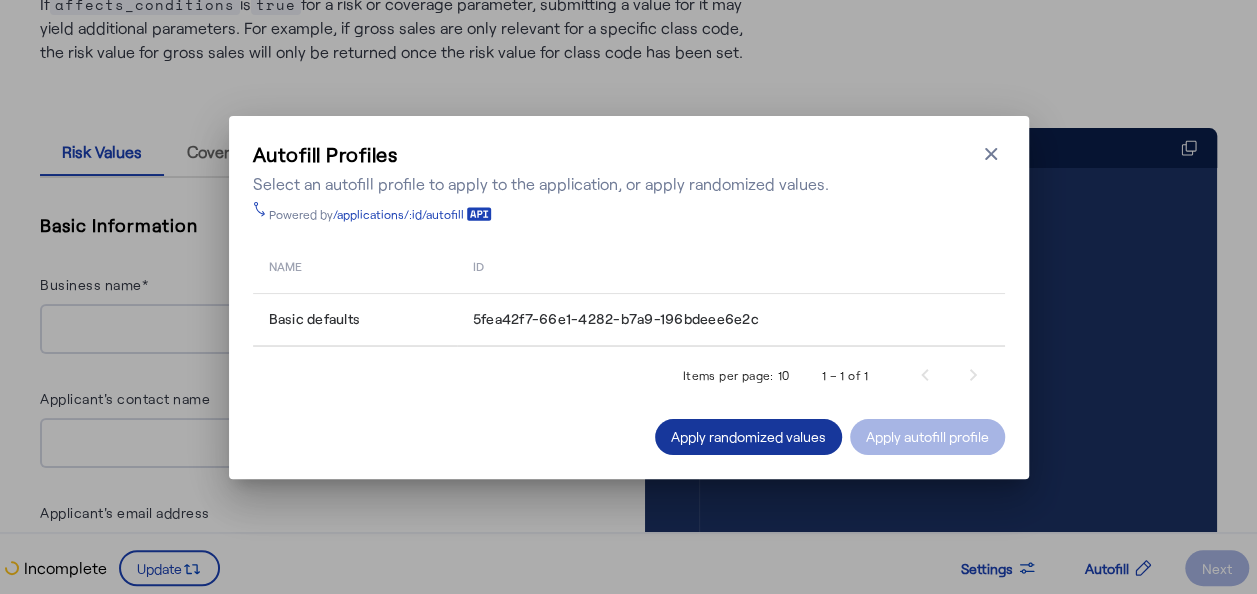 click on "Apply randomized values" at bounding box center [748, 436] 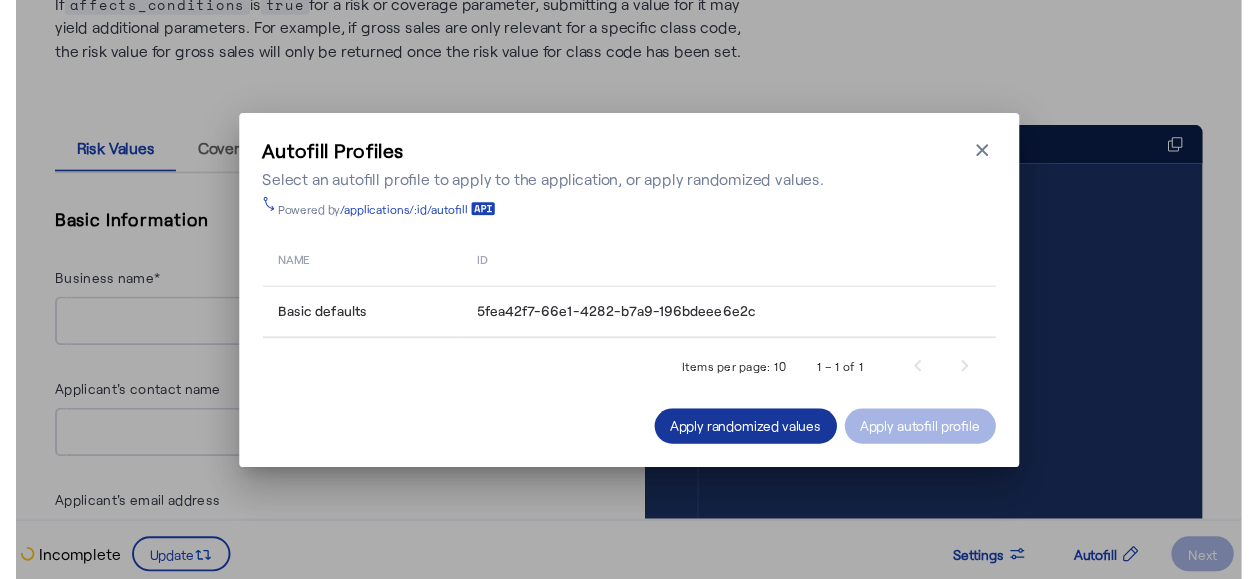 scroll, scrollTop: 300, scrollLeft: 0, axis: vertical 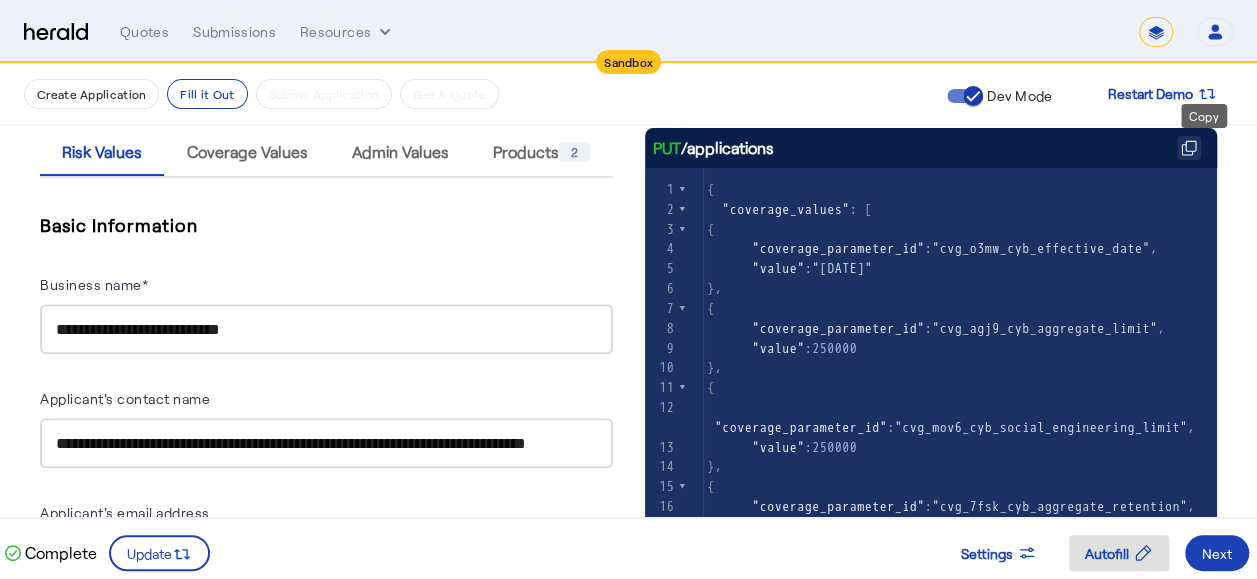 click 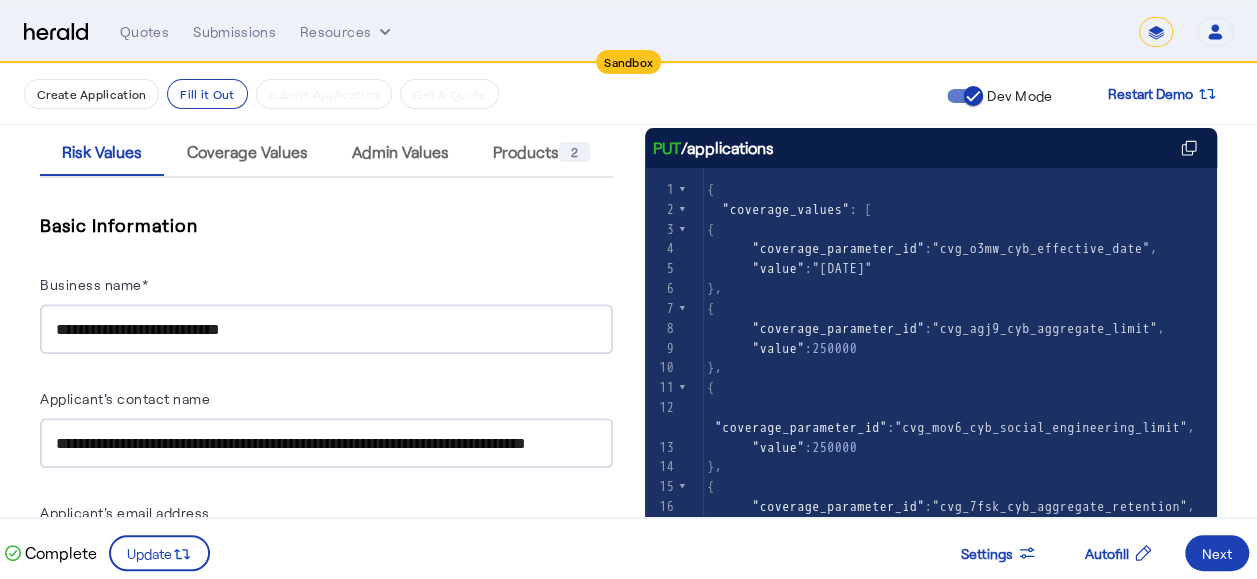 scroll, scrollTop: 600, scrollLeft: 0, axis: vertical 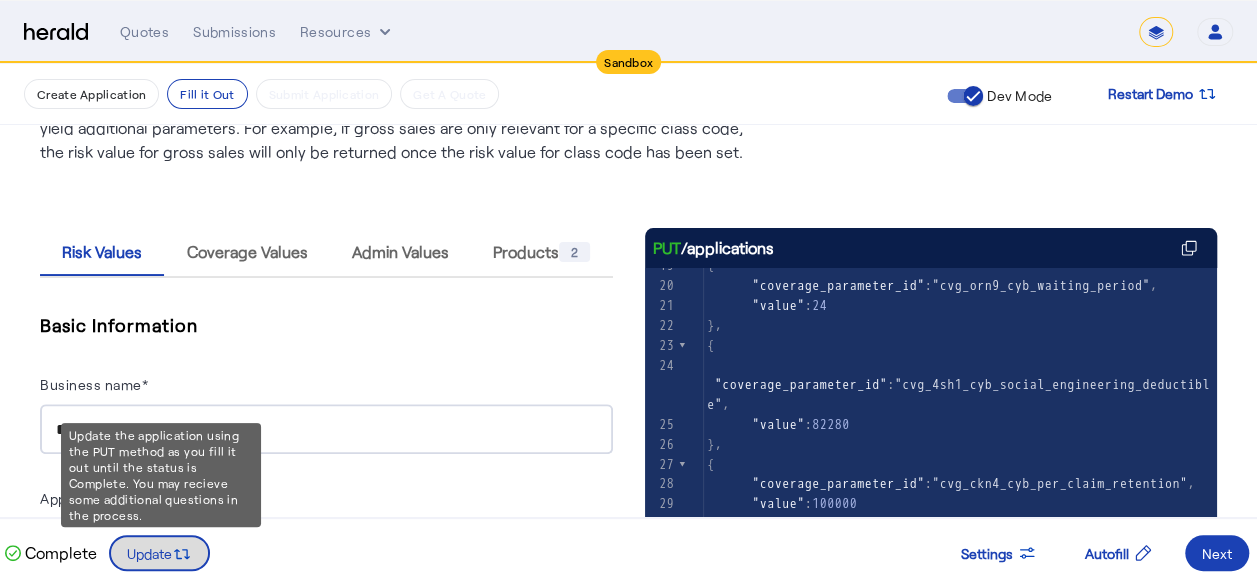 click 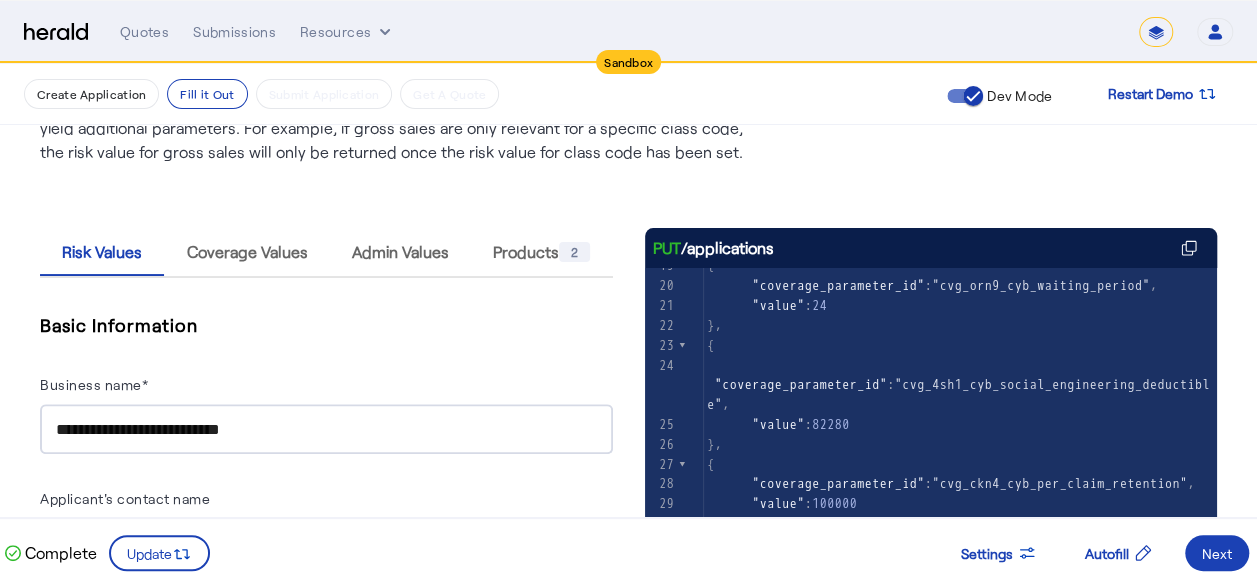 scroll, scrollTop: 700, scrollLeft: 0, axis: vertical 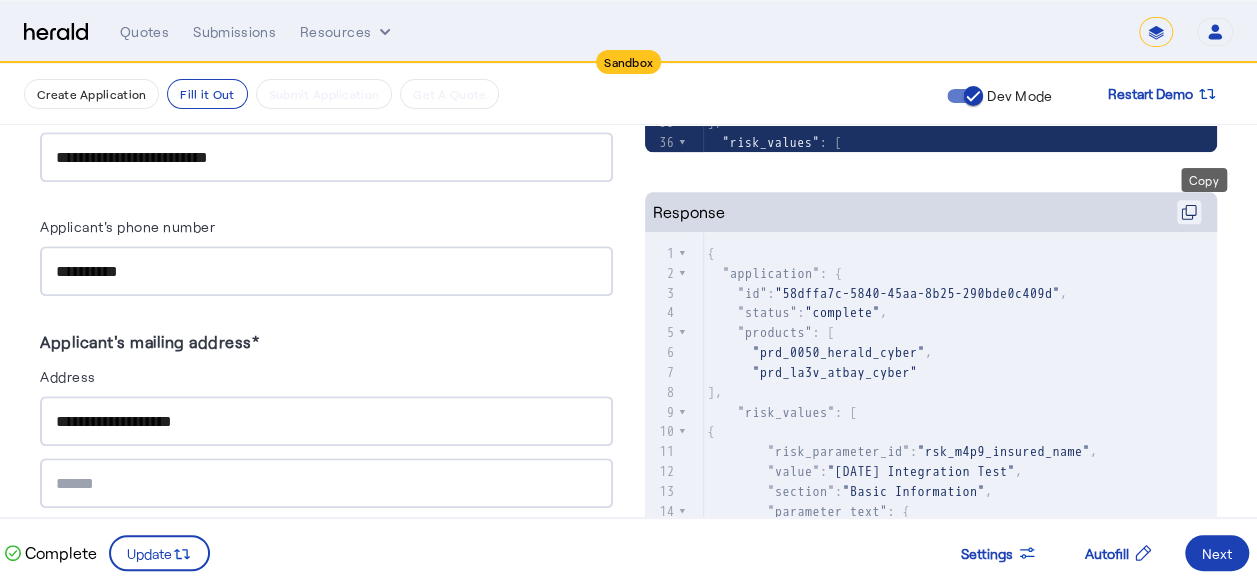 click 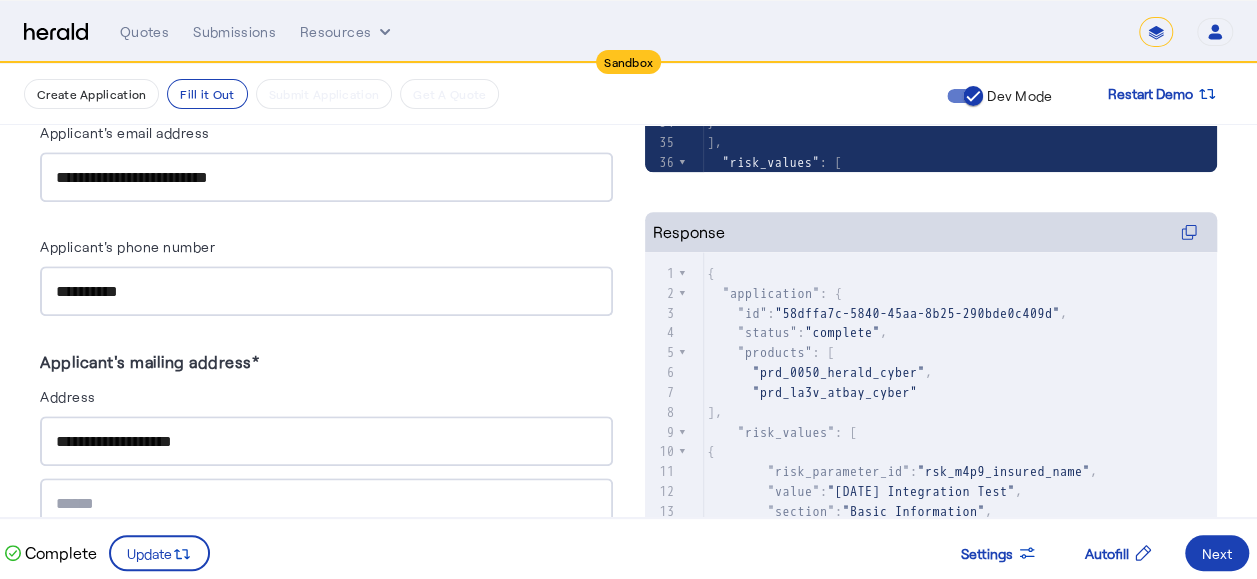 scroll, scrollTop: 300, scrollLeft: 0, axis: vertical 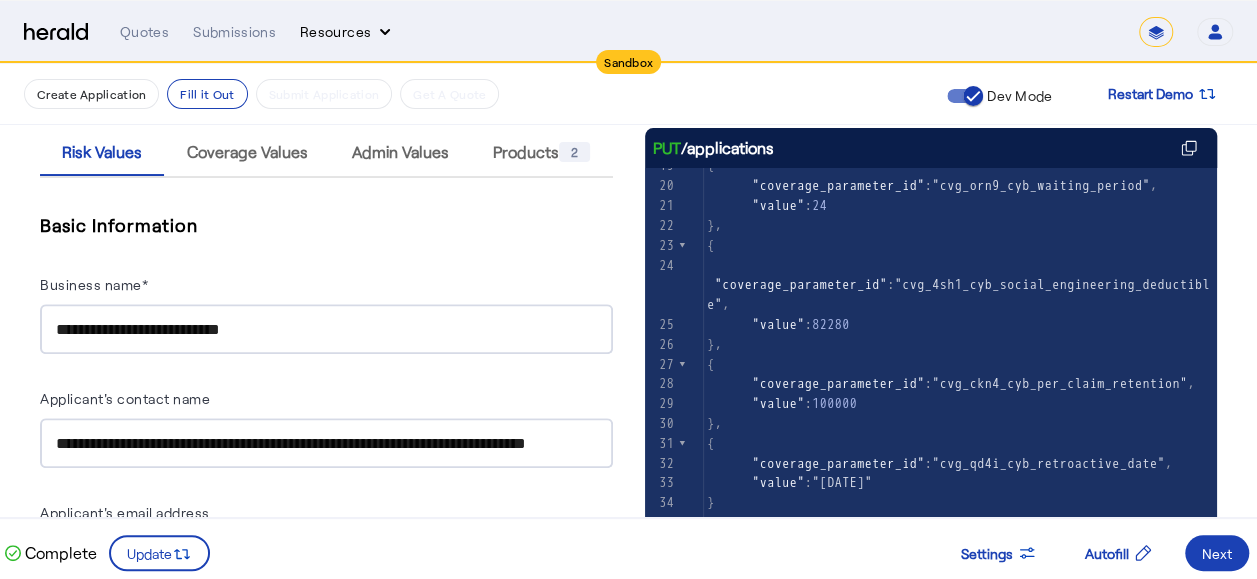 click on "Resources" at bounding box center [347, 32] 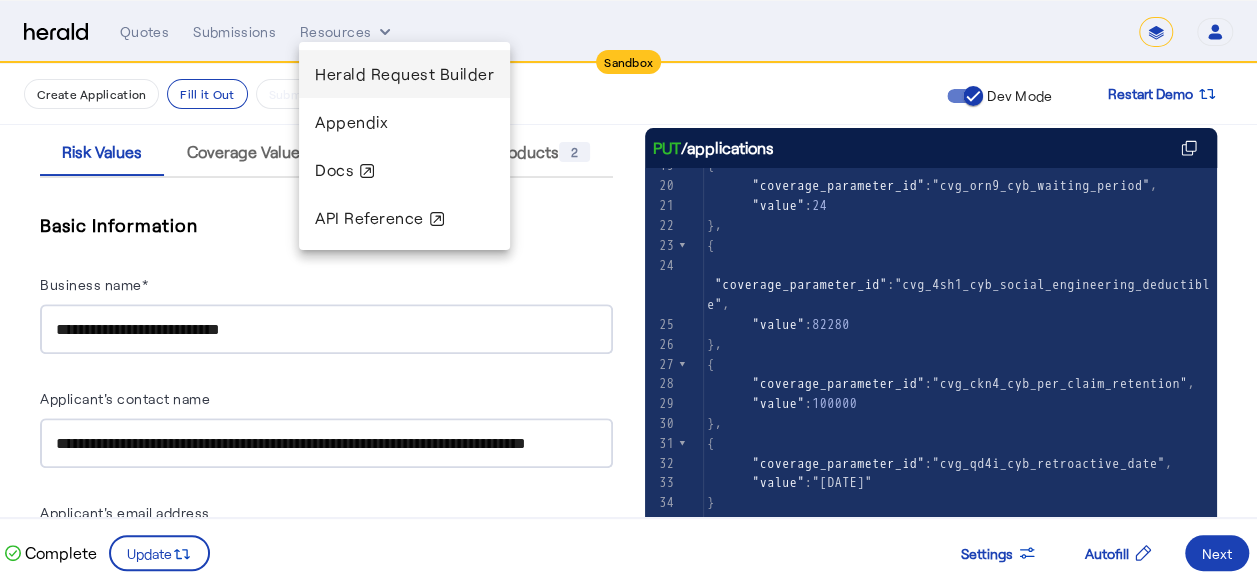 click on "Herald Request Builder" at bounding box center [404, 74] 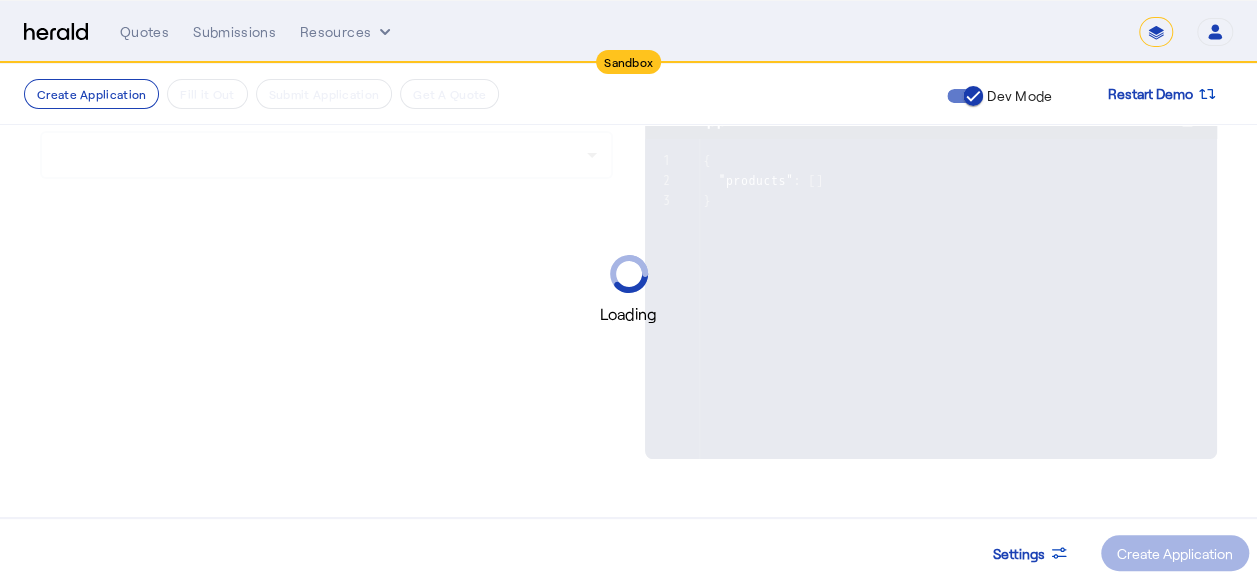 scroll, scrollTop: 0, scrollLeft: 0, axis: both 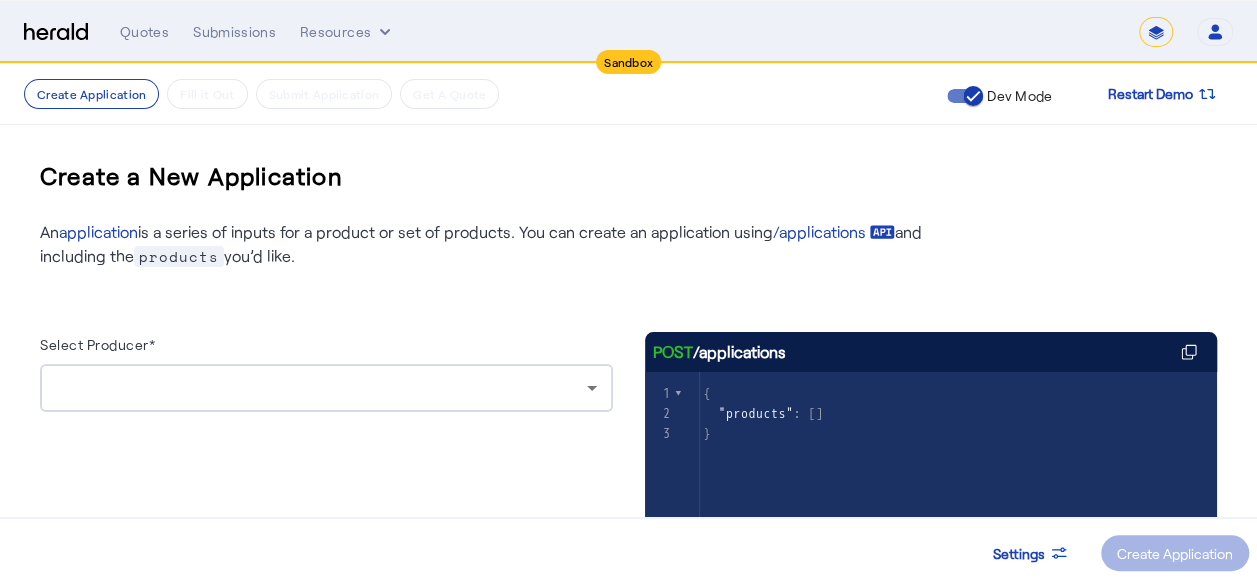 click at bounding box center [321, 388] 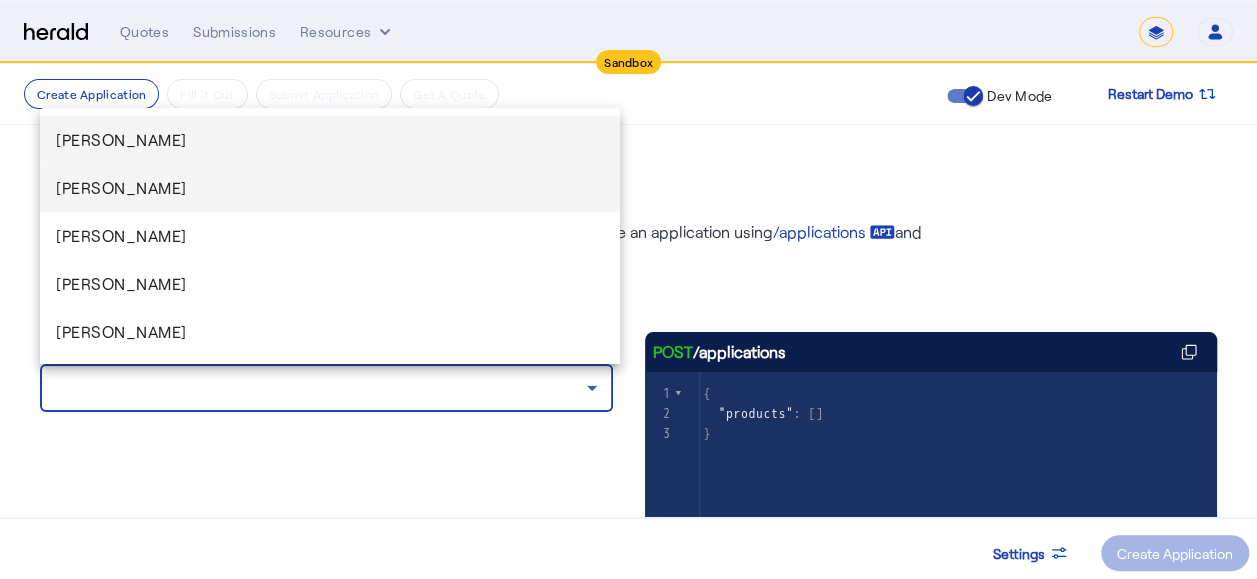 click on "[PERSON_NAME]" at bounding box center [330, 188] 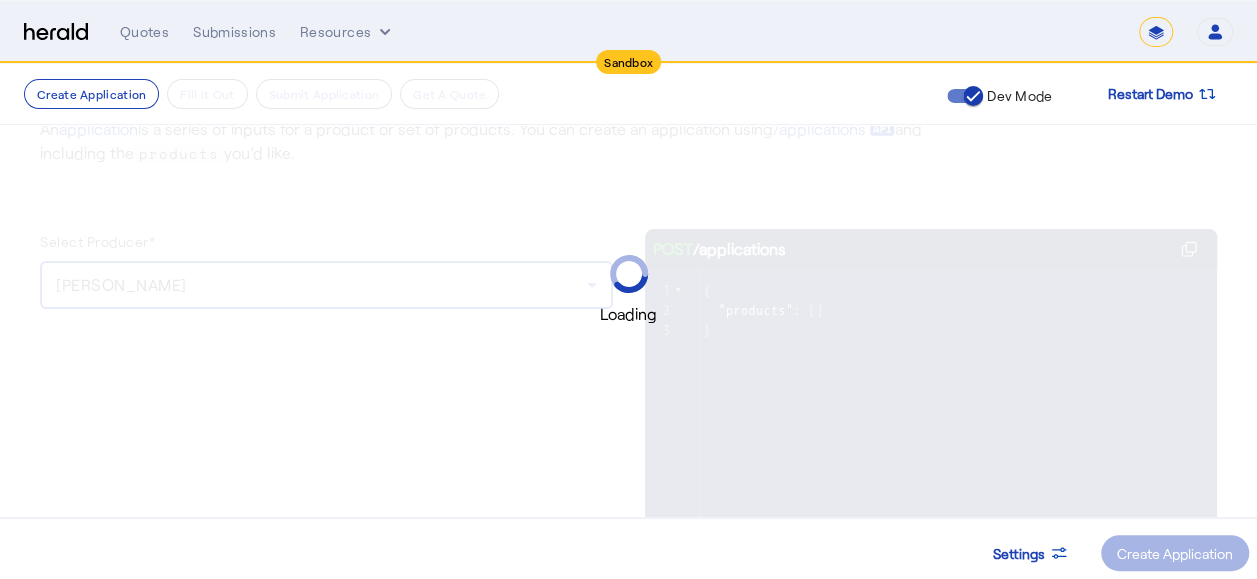 scroll, scrollTop: 200, scrollLeft: 0, axis: vertical 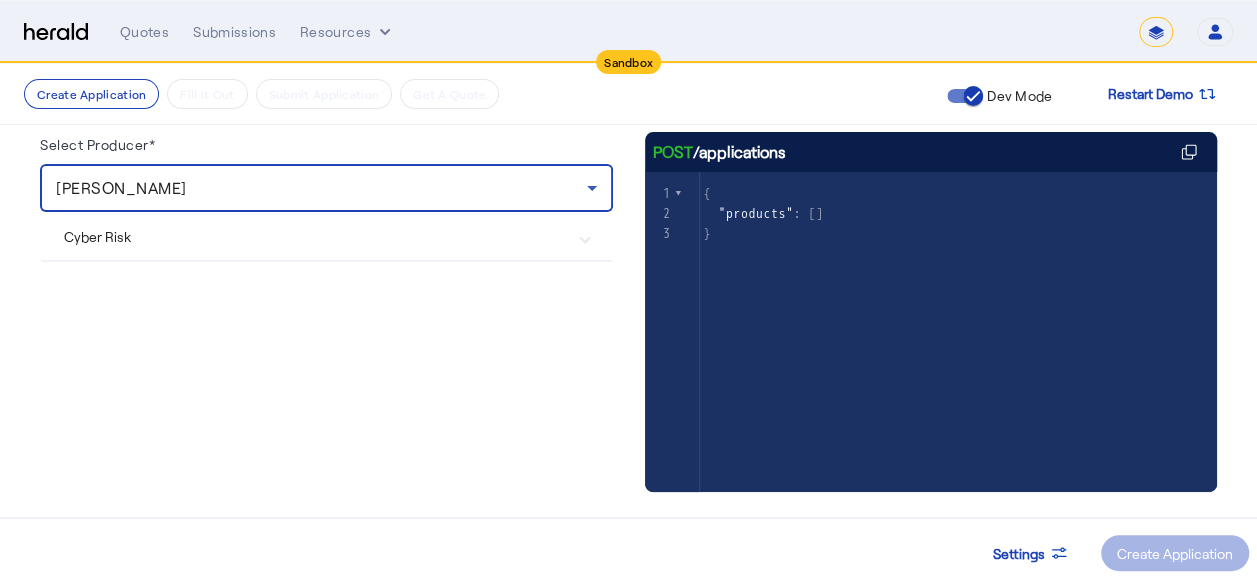 click on "Cyber Risk" at bounding box center [326, 236] 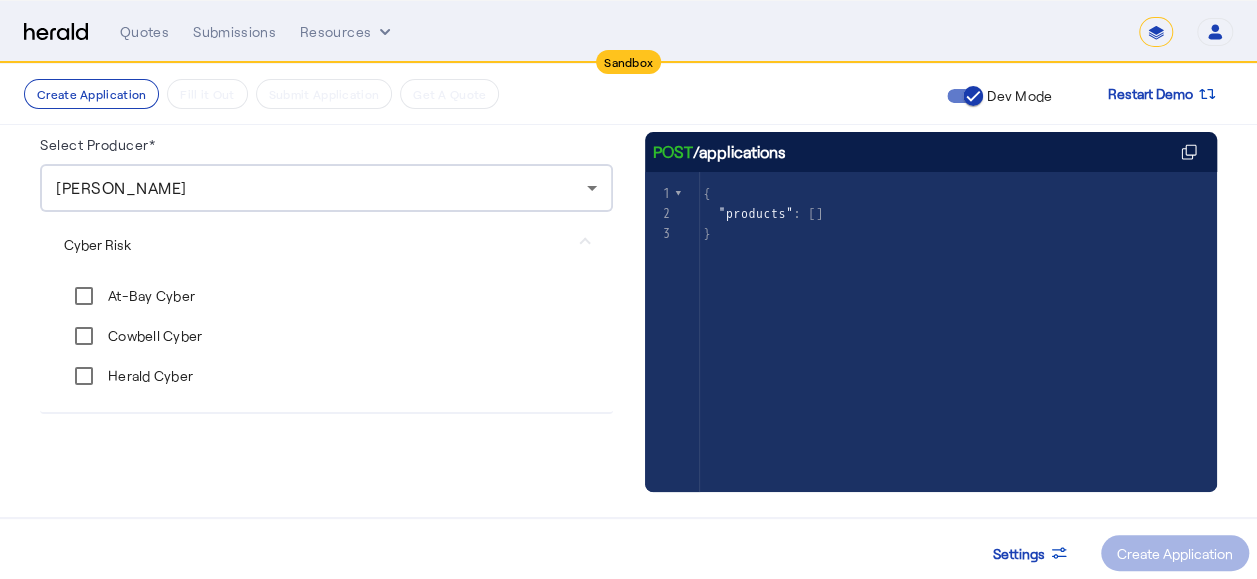 click on "At-Bay Cyber" at bounding box center [149, 296] 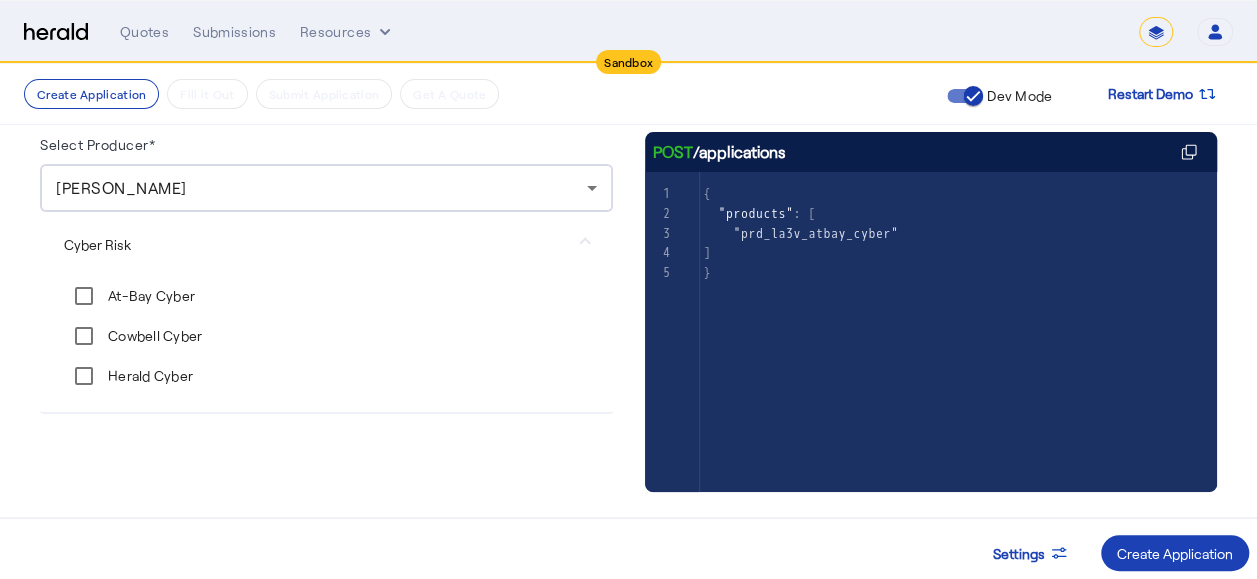 click on "Cowbell Cyber" at bounding box center [153, 336] 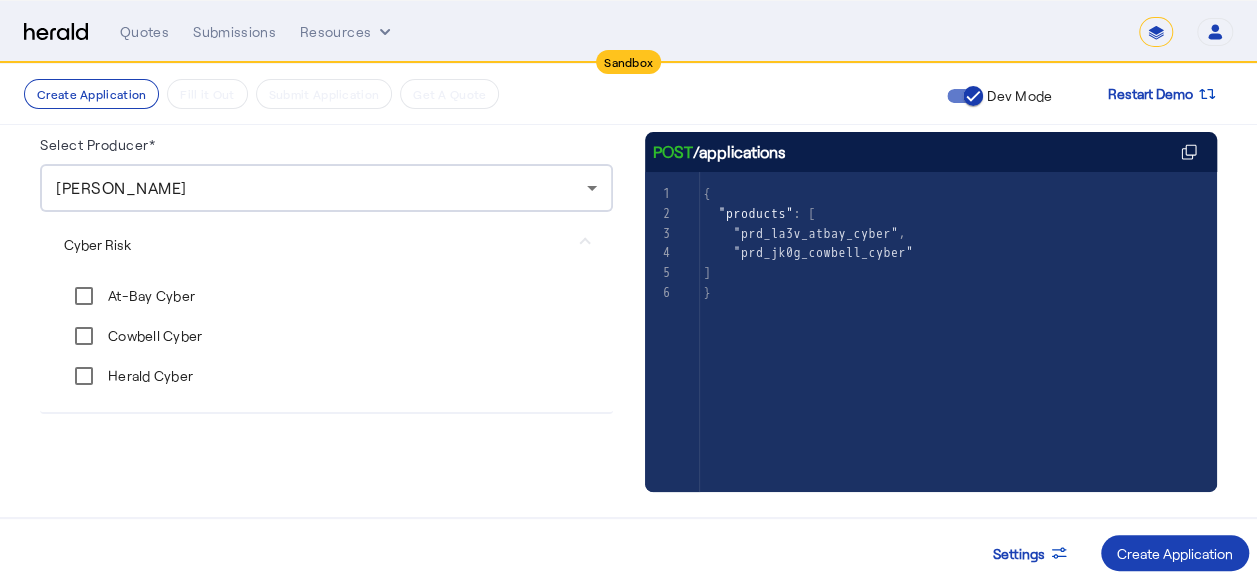 click on "Herald Cyber" at bounding box center (148, 376) 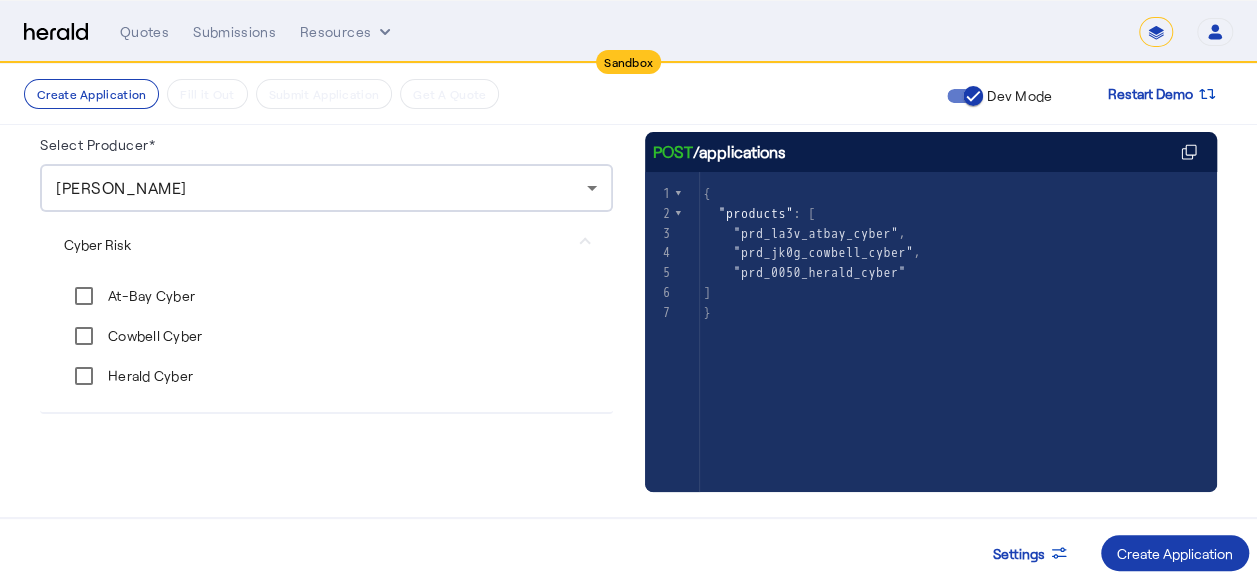 click at bounding box center (1175, 553) 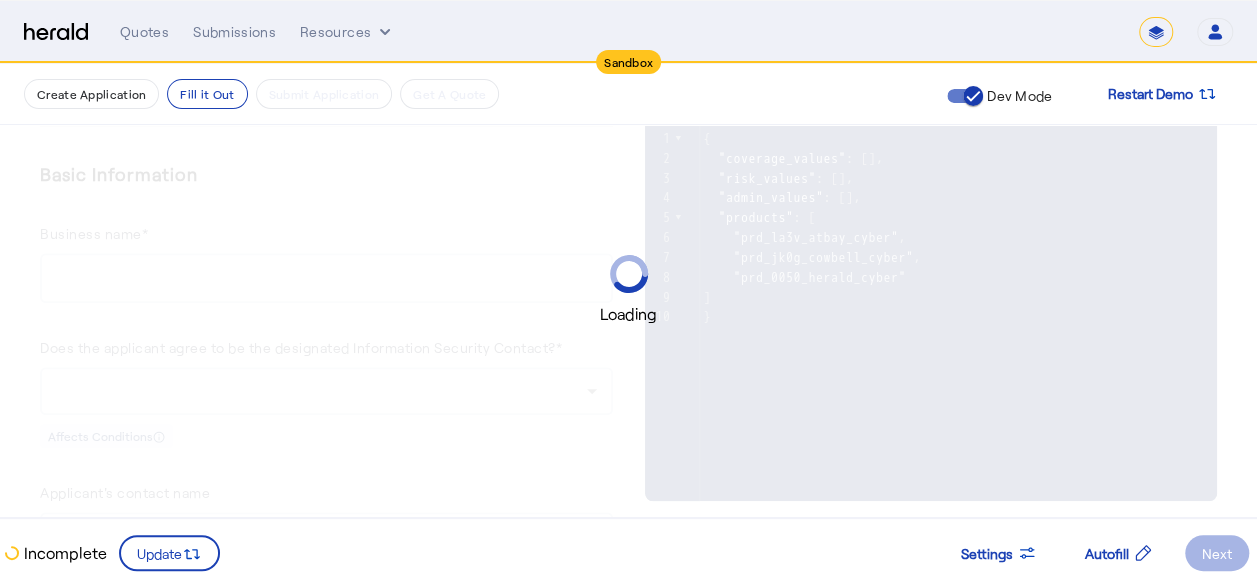 scroll, scrollTop: 400, scrollLeft: 0, axis: vertical 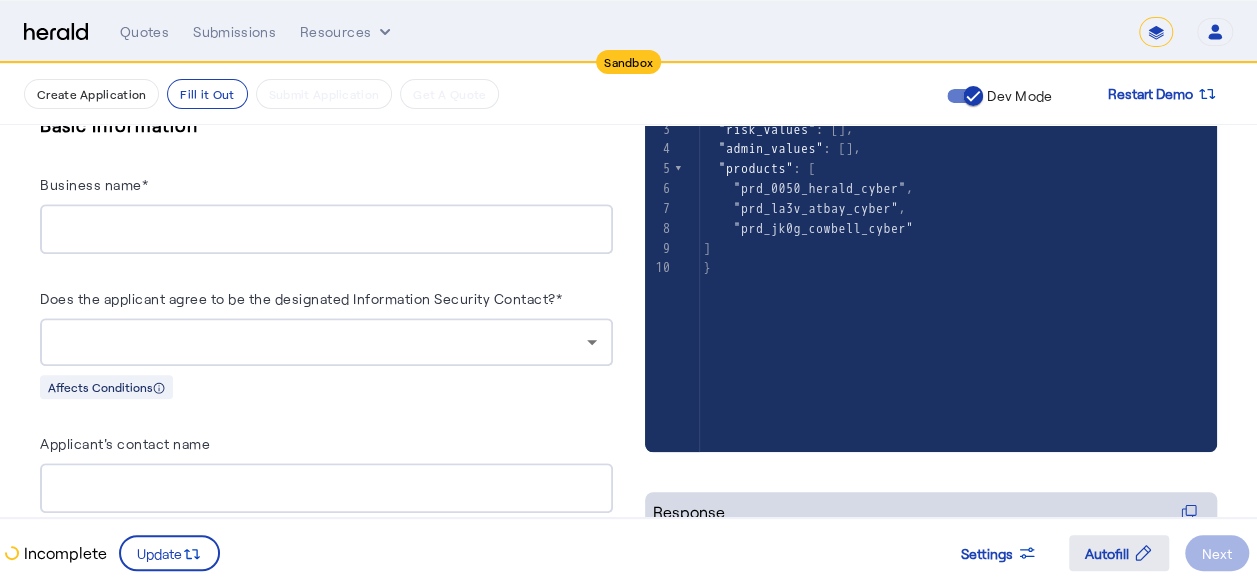 click on "Autofill" at bounding box center (1107, 553) 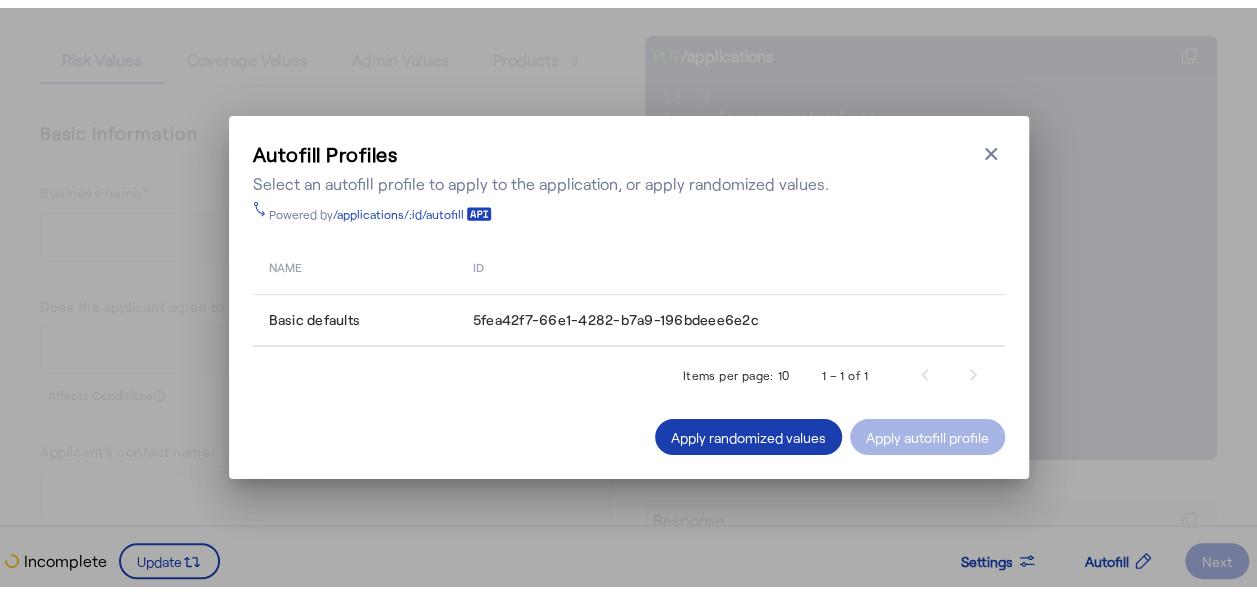 scroll, scrollTop: 0, scrollLeft: 0, axis: both 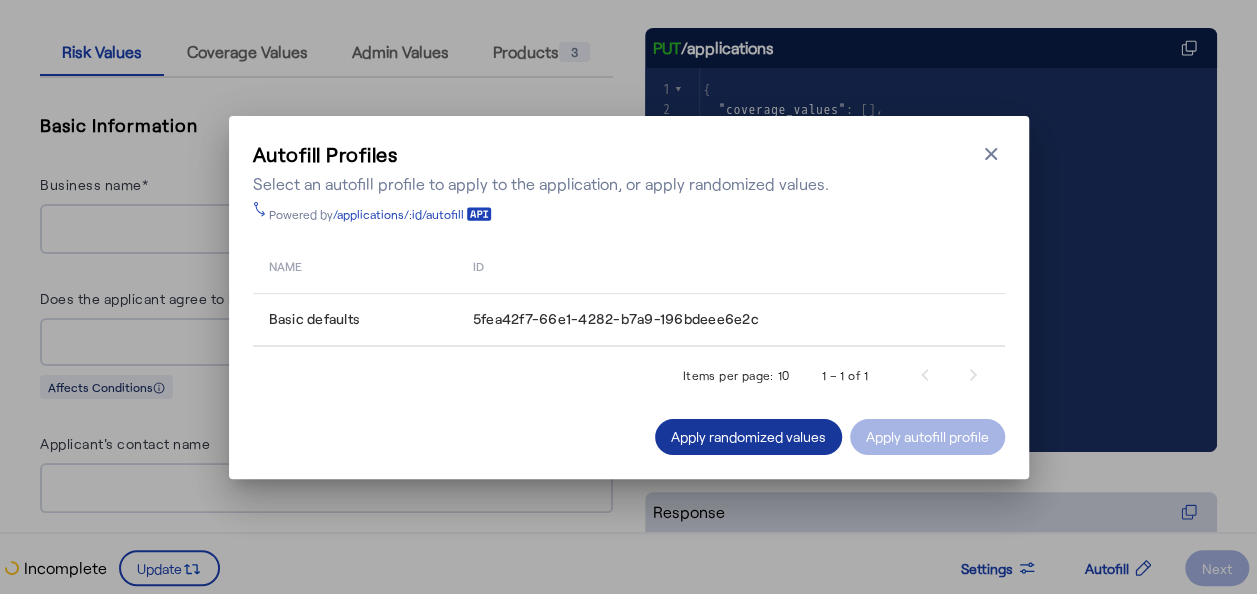 click on "Apply randomized values" at bounding box center (748, 436) 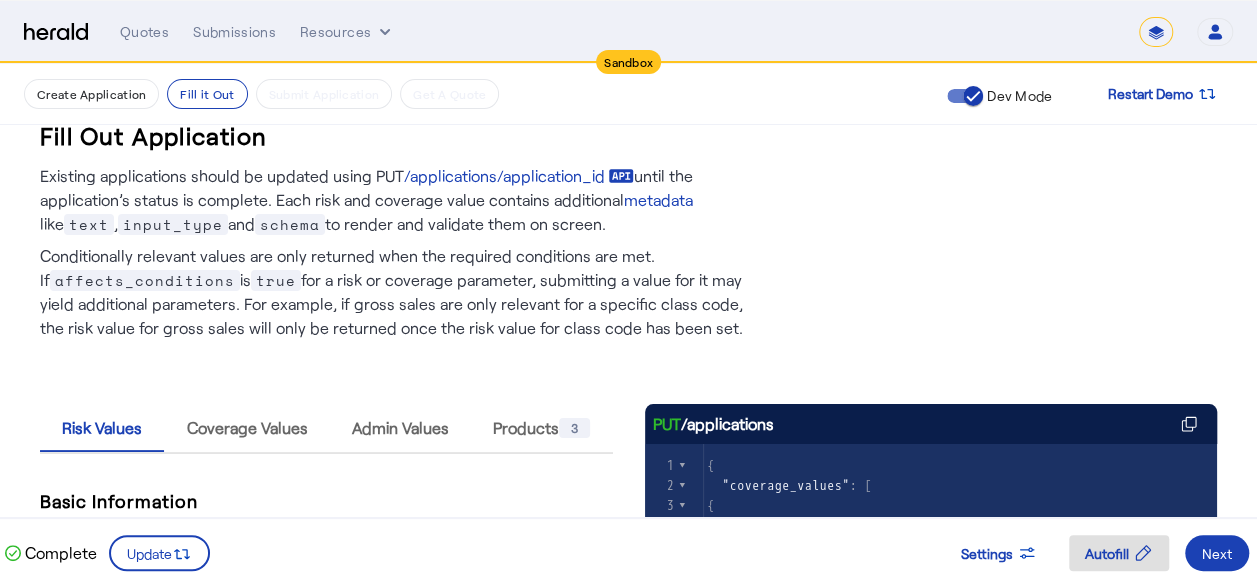 scroll, scrollTop: 0, scrollLeft: 0, axis: both 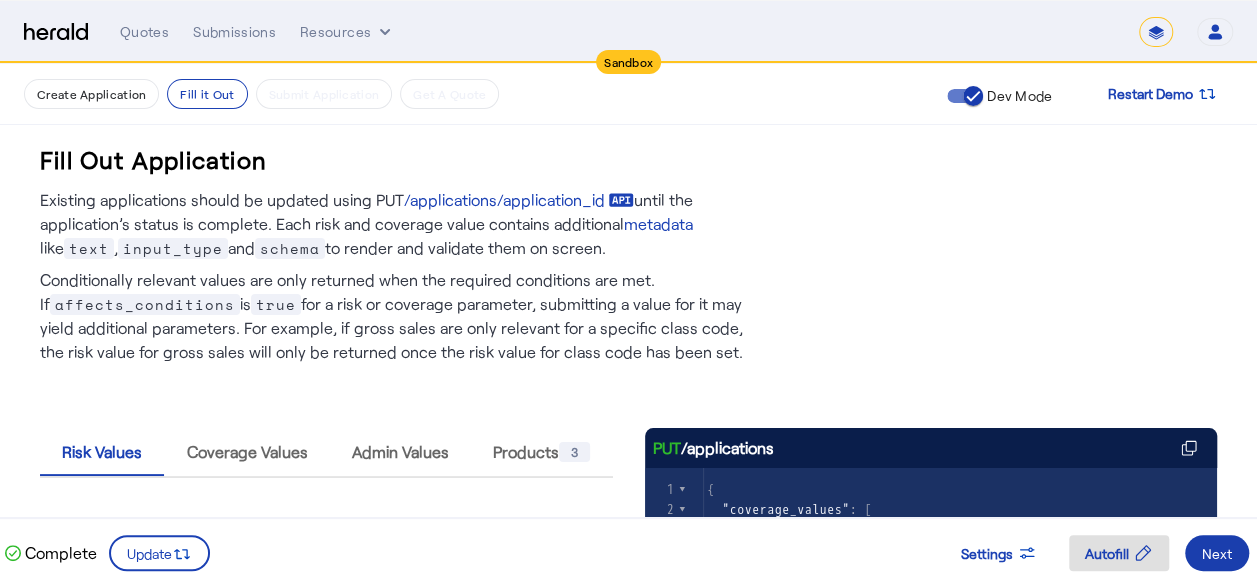 click on "Next" at bounding box center [1217, 553] 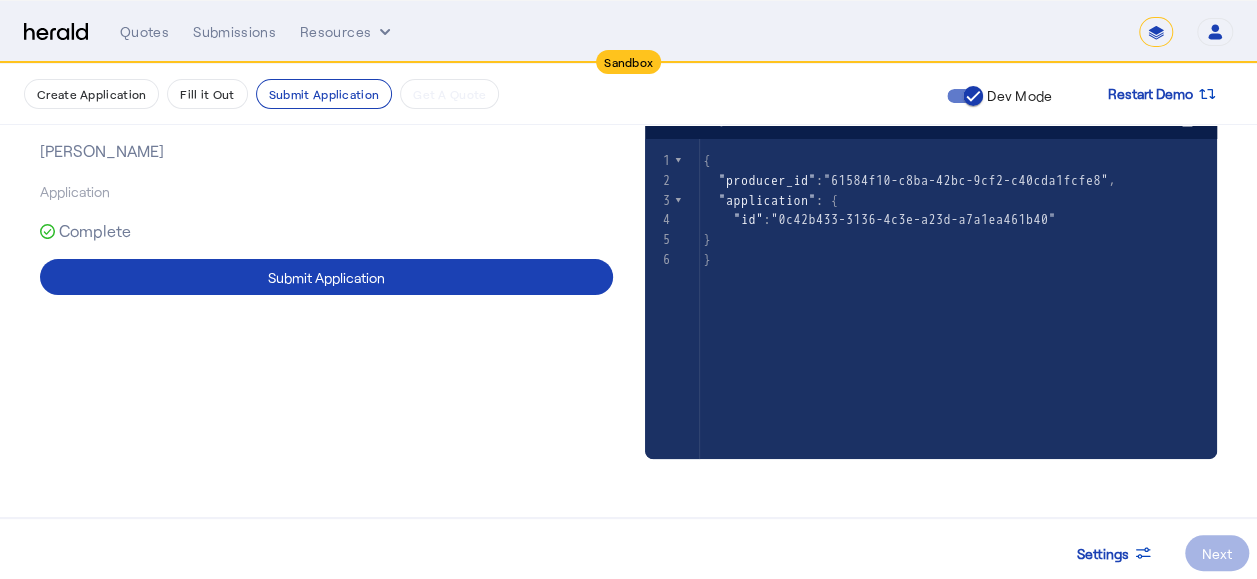 scroll, scrollTop: 242, scrollLeft: 0, axis: vertical 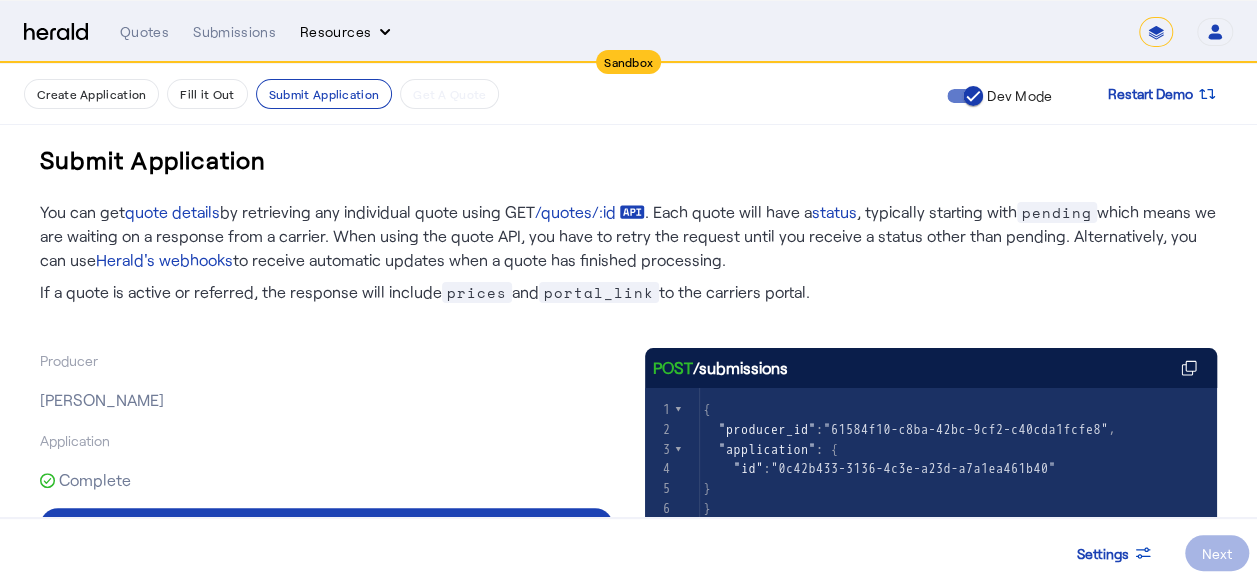 click on "Resources" at bounding box center [347, 32] 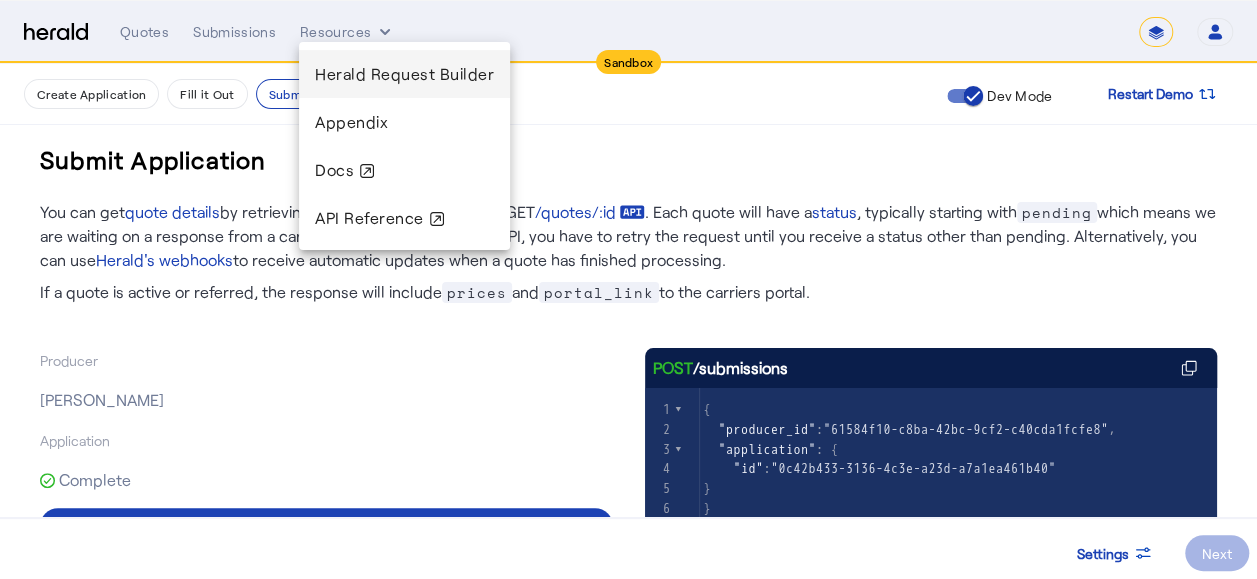click on "Herald Request Builder" at bounding box center (404, 74) 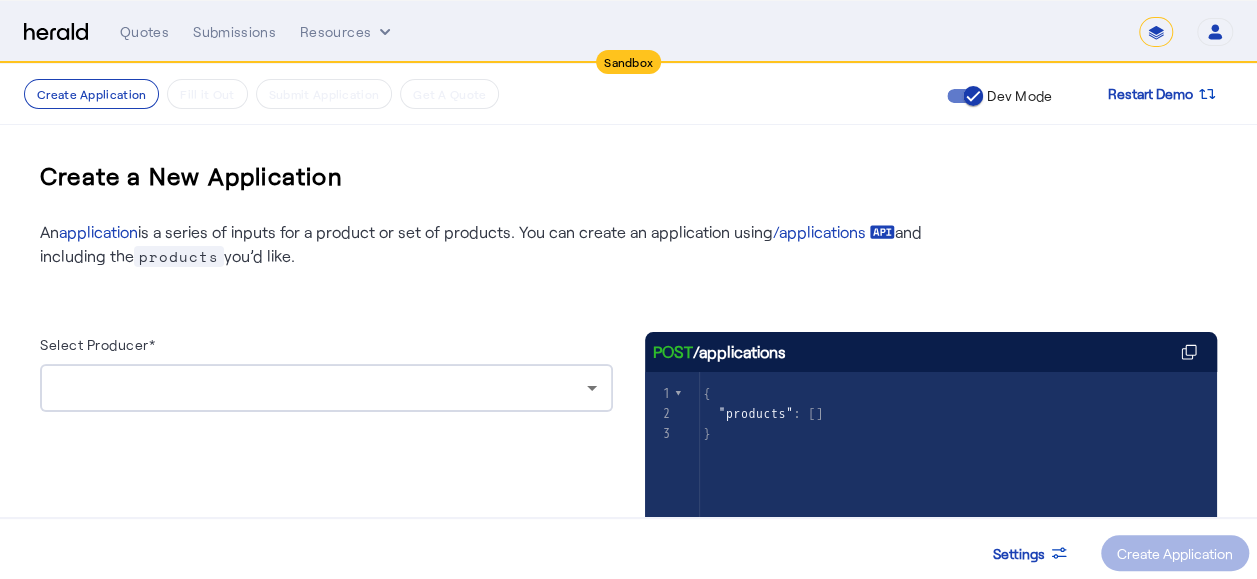 click at bounding box center (321, 388) 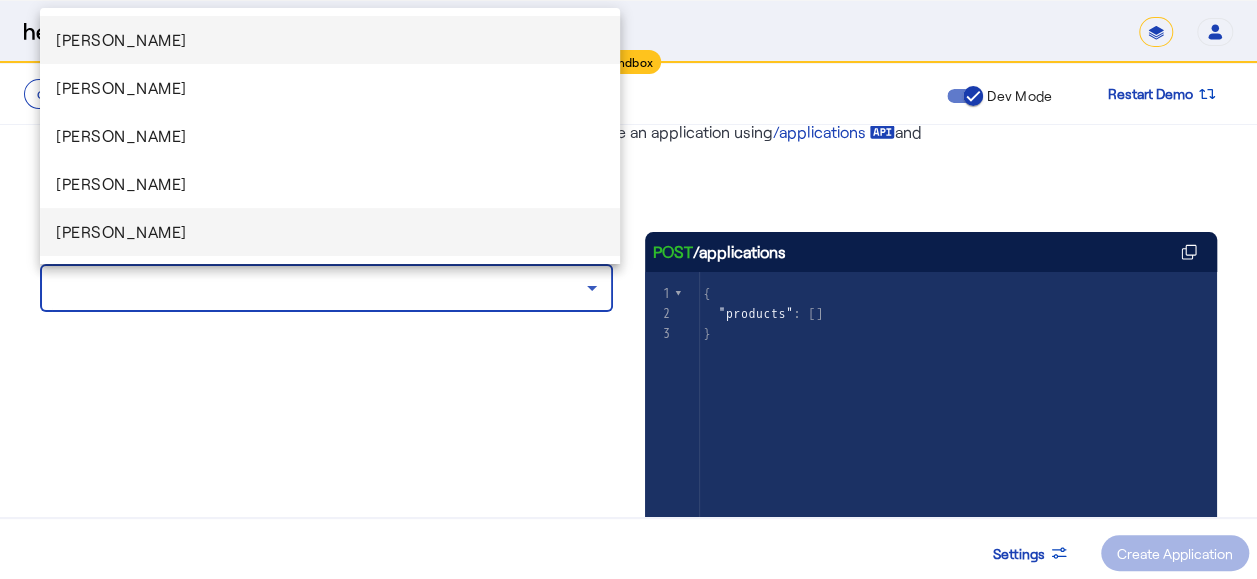 click on "[PERSON_NAME]" at bounding box center (330, 232) 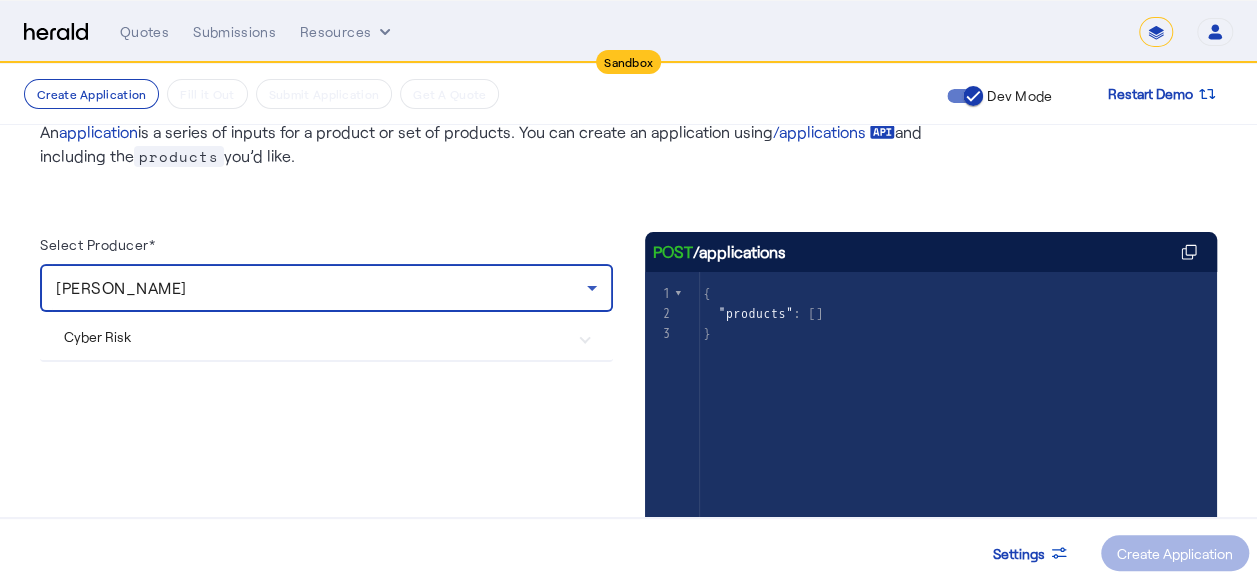 click on "Cyber Risk" at bounding box center [326, 336] 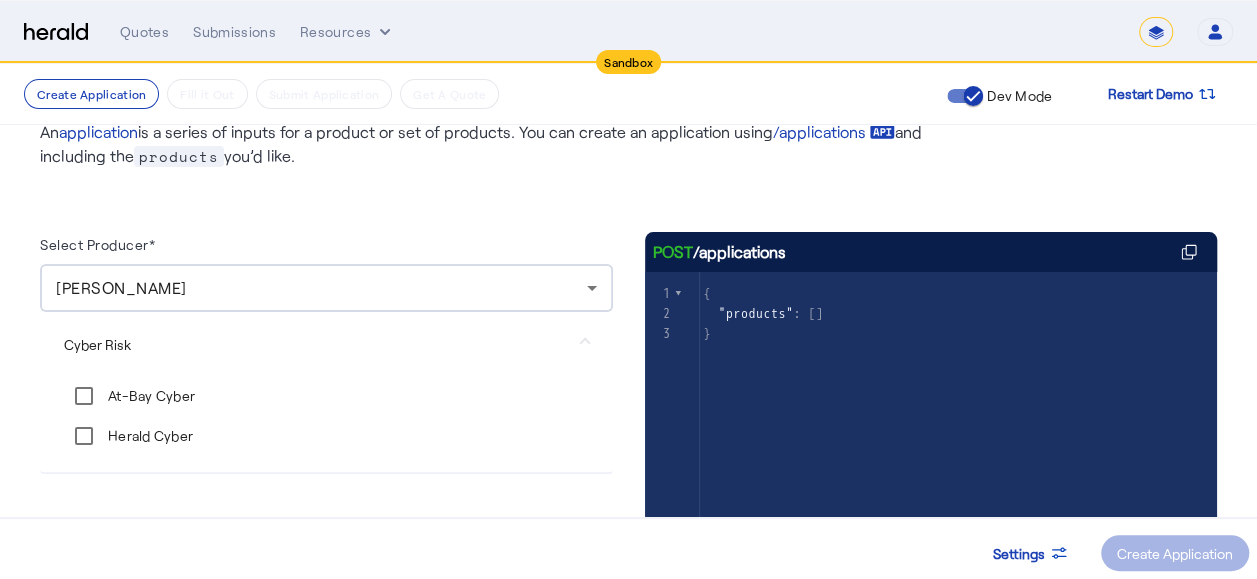 click on "At-Bay Cyber" at bounding box center [149, 396] 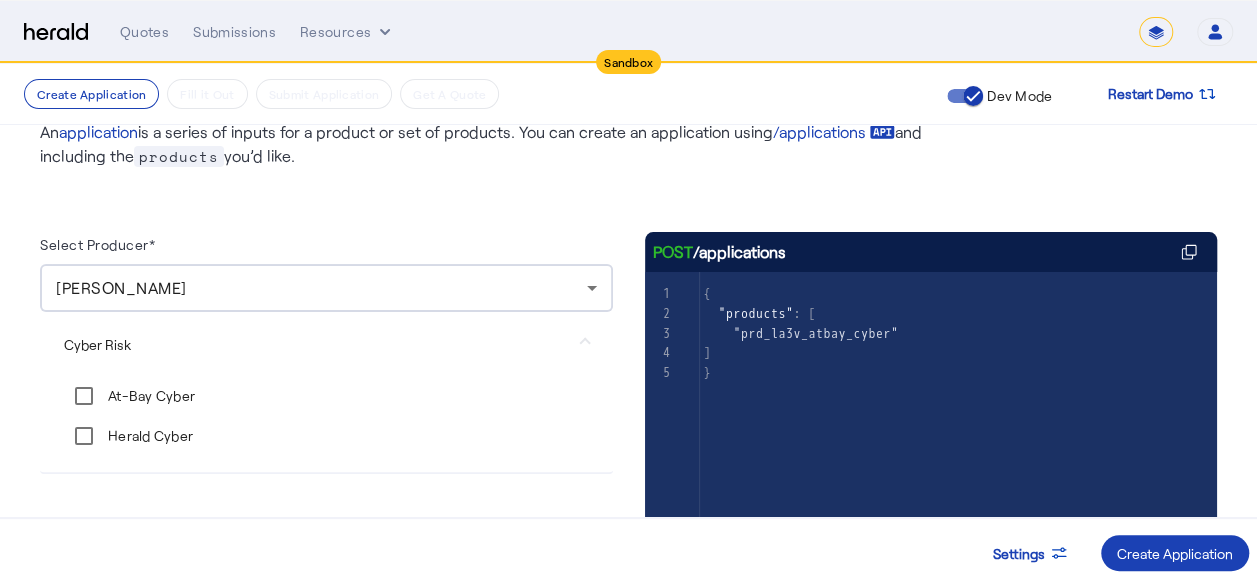 click on "Herald Cyber" at bounding box center (148, 436) 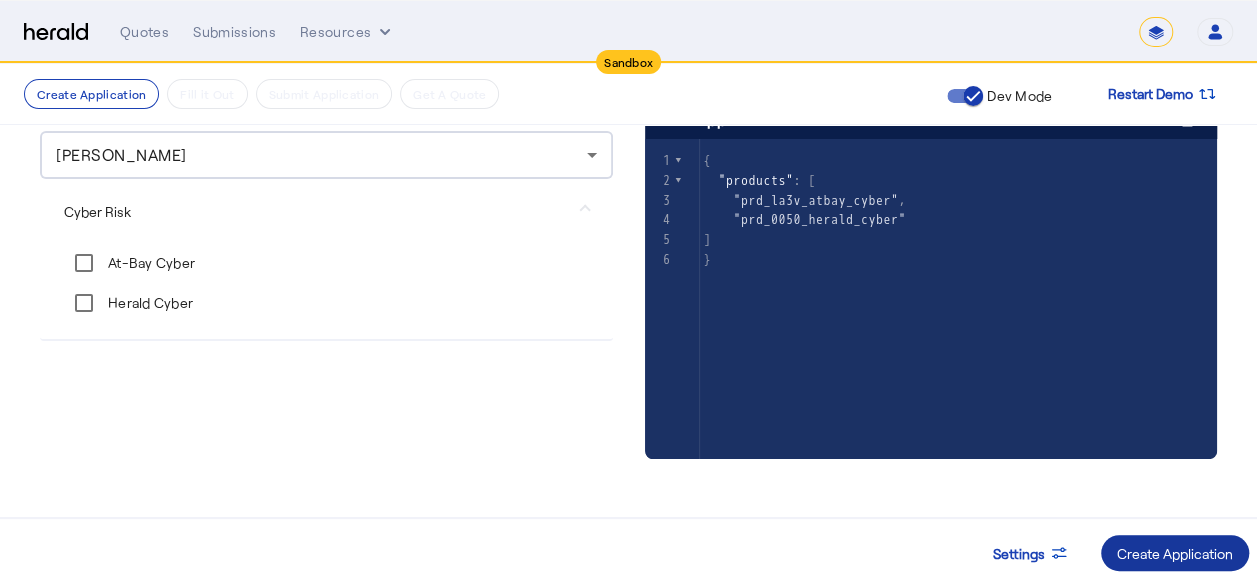 click on "Create Application" at bounding box center [1175, 553] 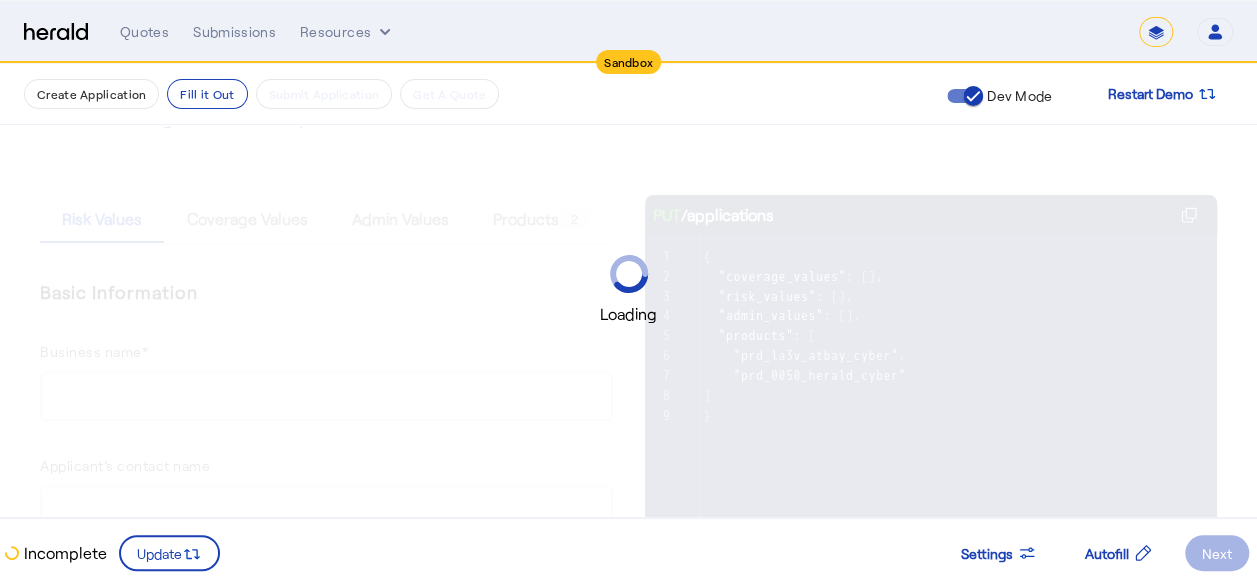 scroll, scrollTop: 0, scrollLeft: 0, axis: both 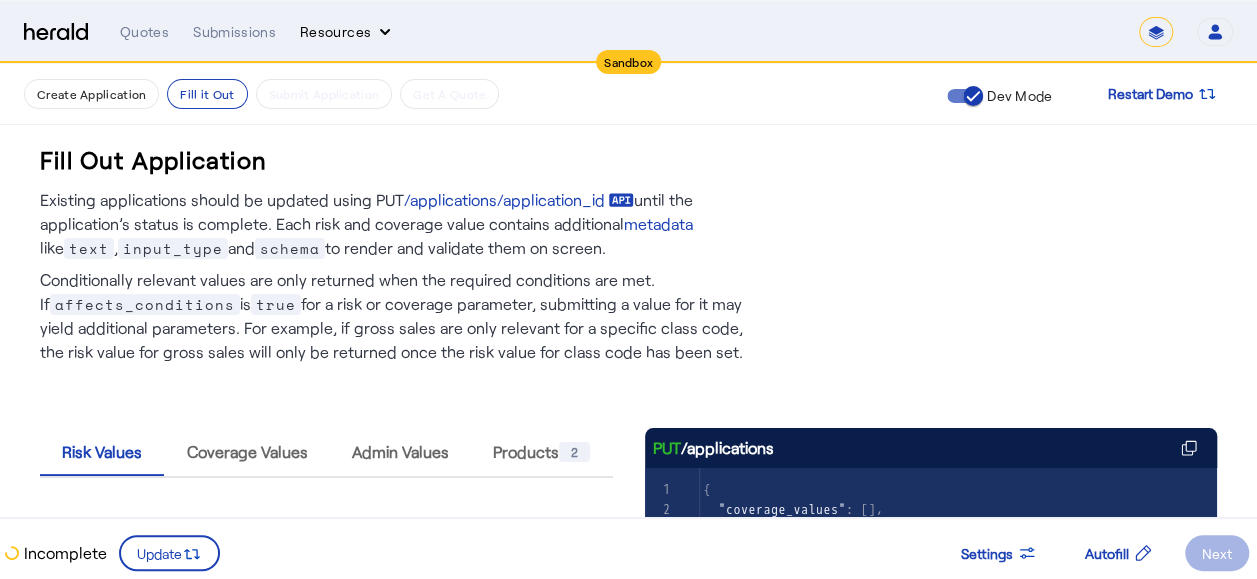 click 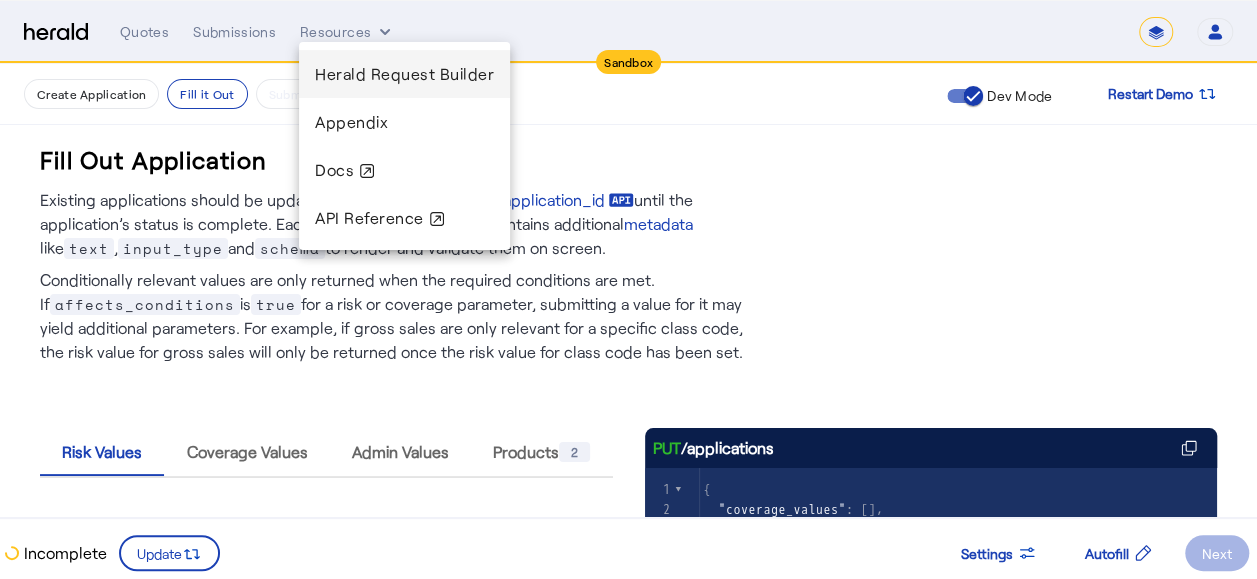 click on "Herald Request Builder" at bounding box center [404, 73] 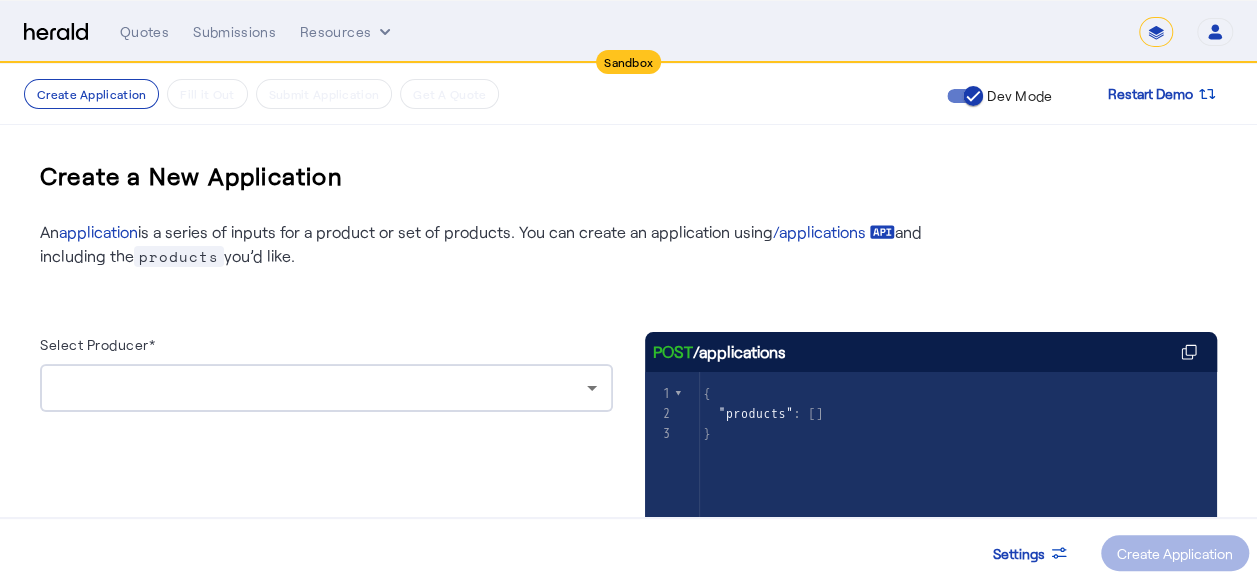 click at bounding box center (321, 388) 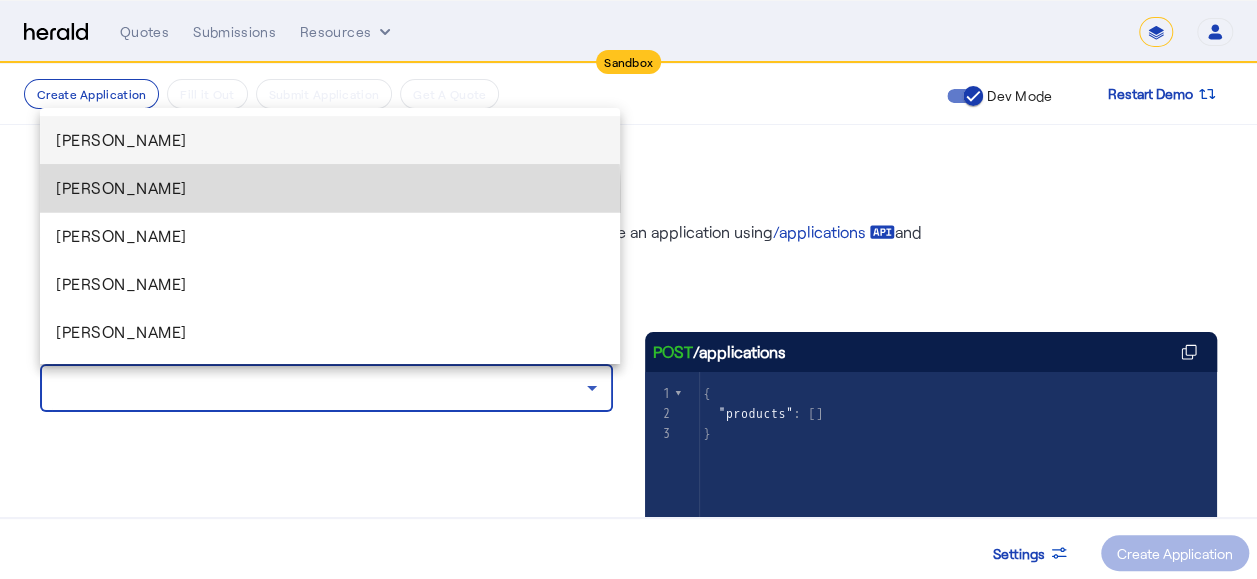 click on "[PERSON_NAME]" at bounding box center (330, 188) 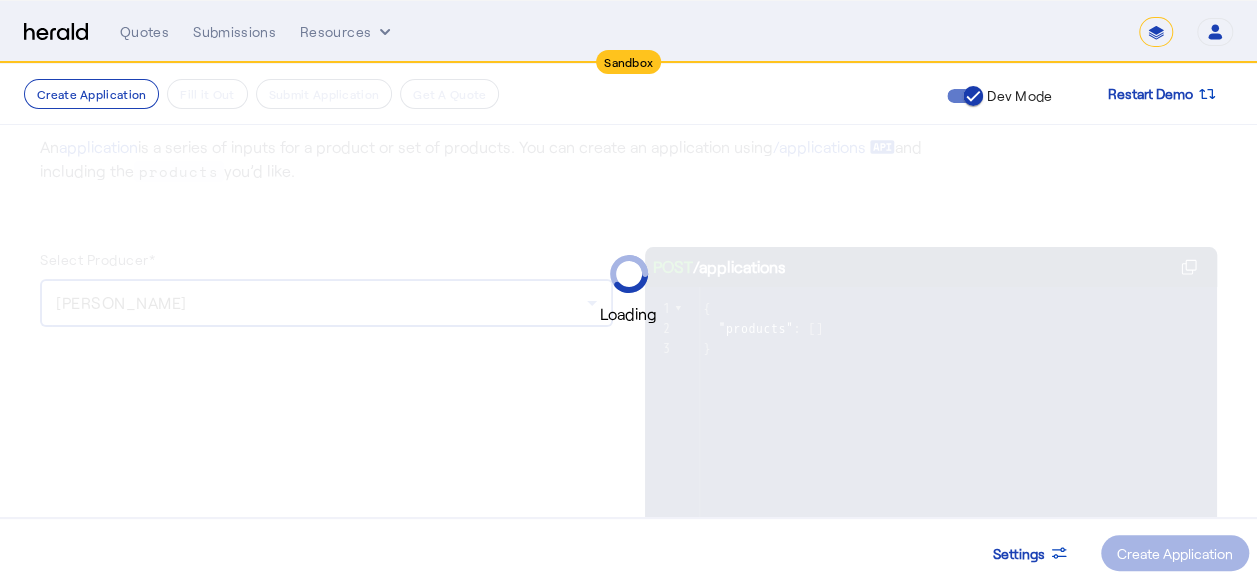 scroll, scrollTop: 200, scrollLeft: 0, axis: vertical 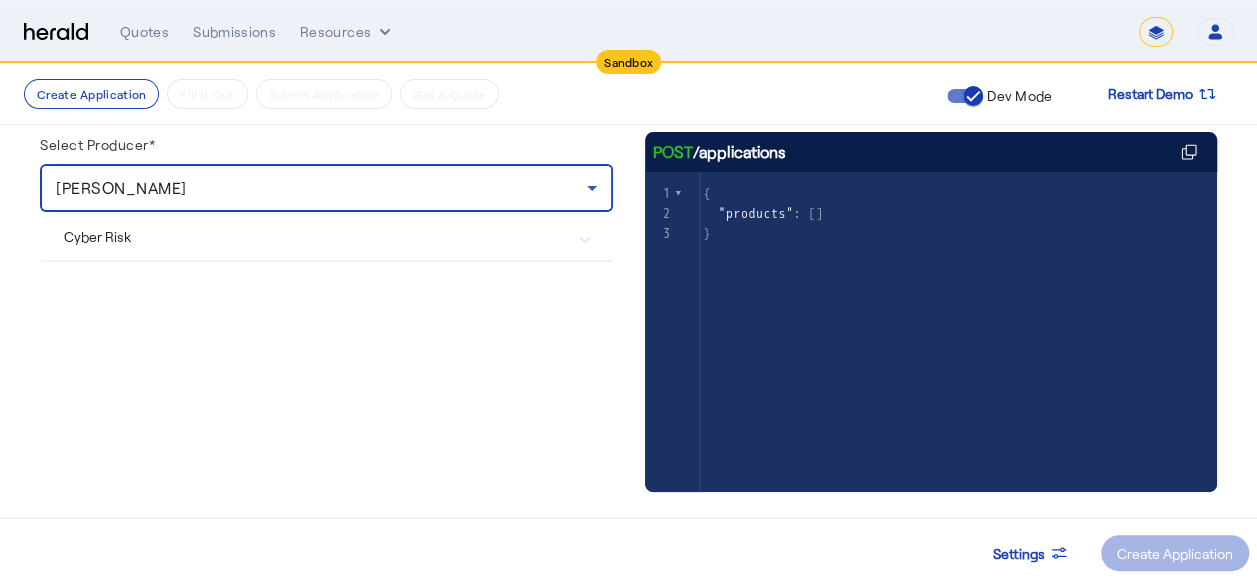 click on "Cyber Risk" at bounding box center (326, 236) 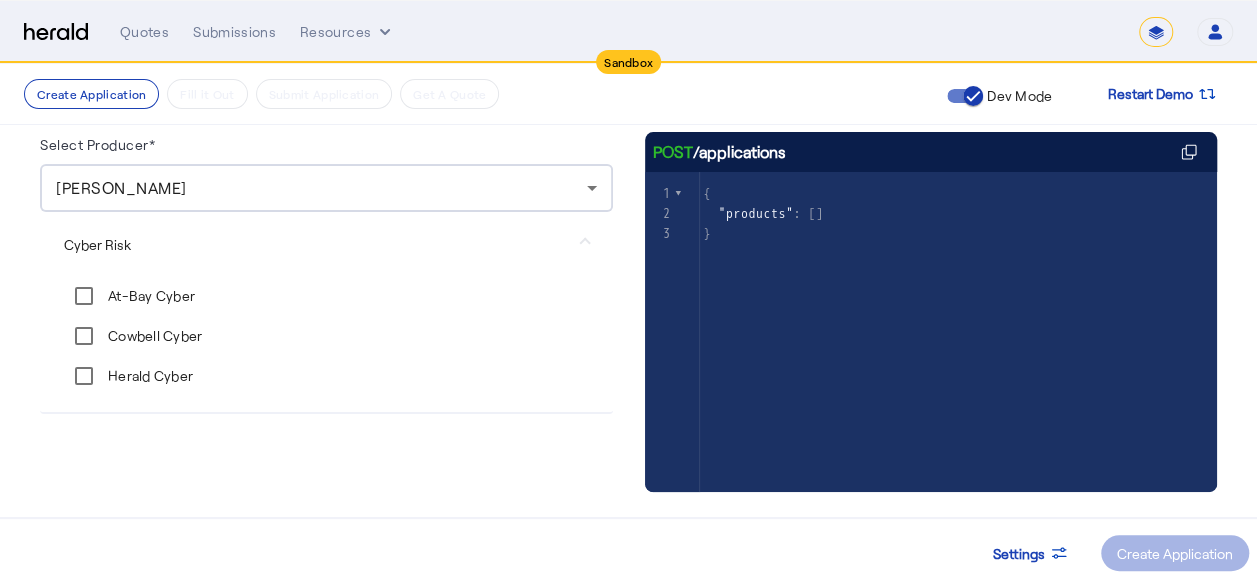 click on "At-Bay Cyber" at bounding box center [149, 296] 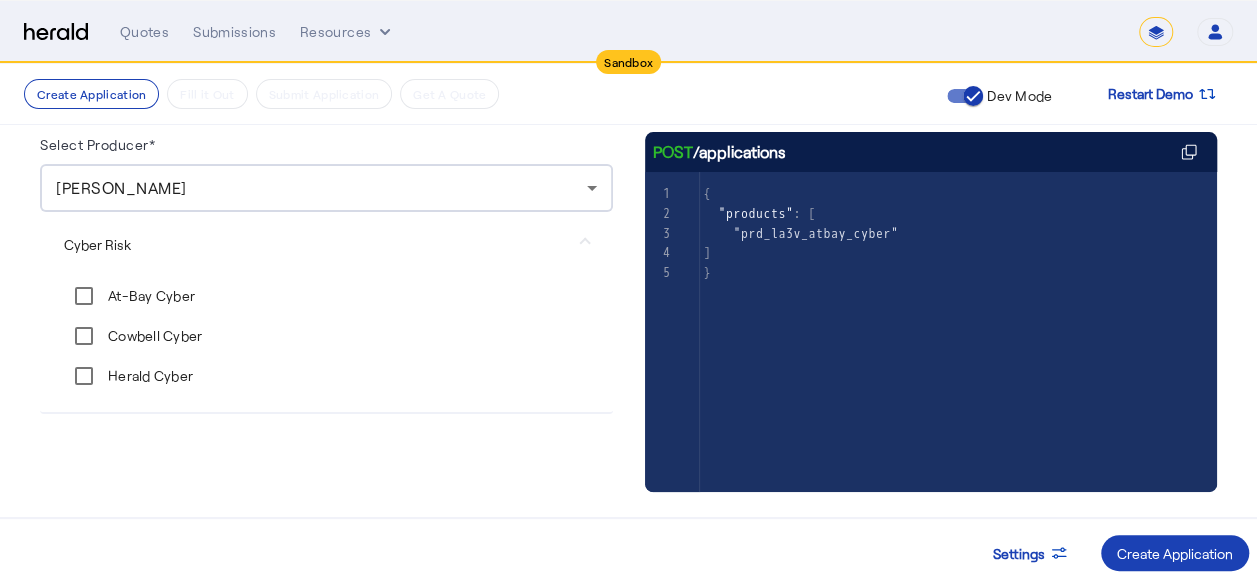 click on "Cowbell Cyber" at bounding box center [153, 336] 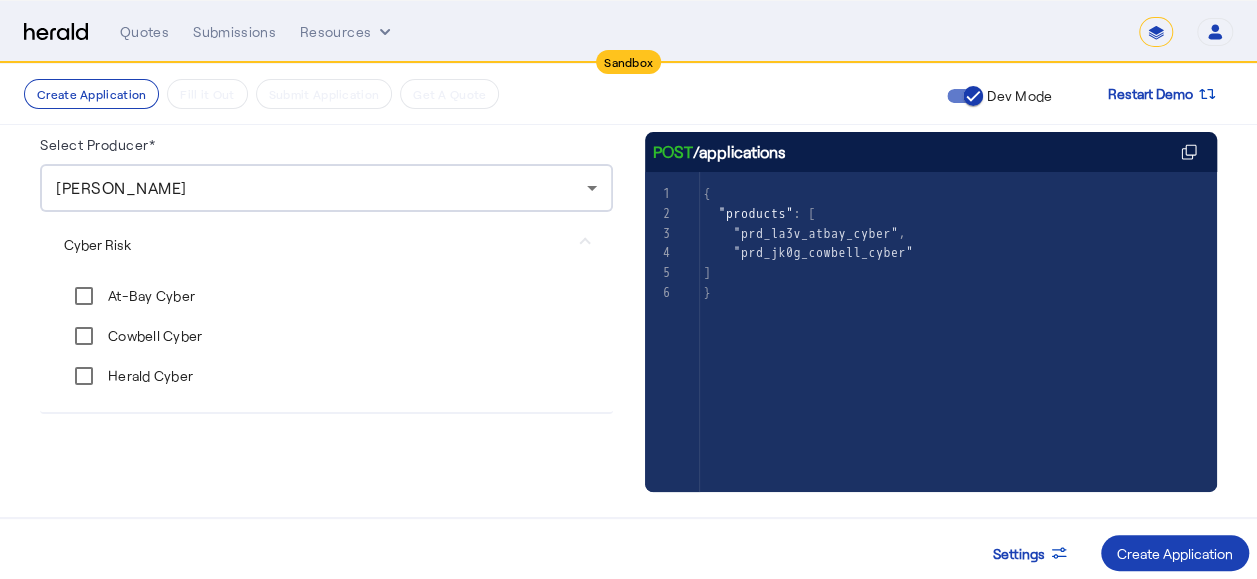 click on "Herald Cyber" at bounding box center (148, 376) 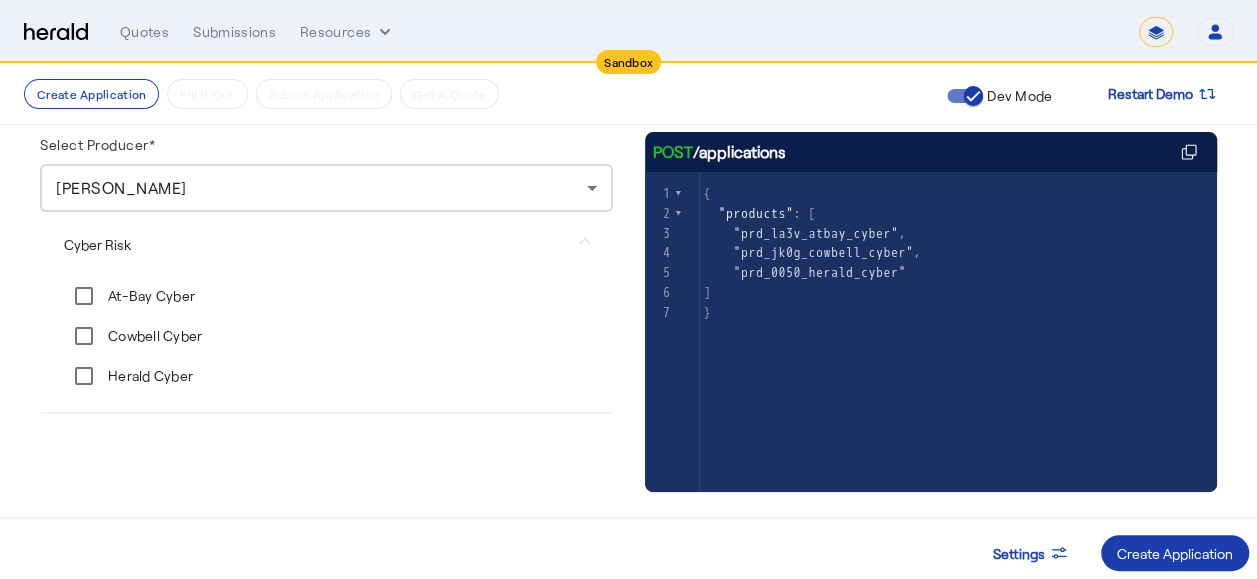 click on "Create Application" at bounding box center [1175, 553] 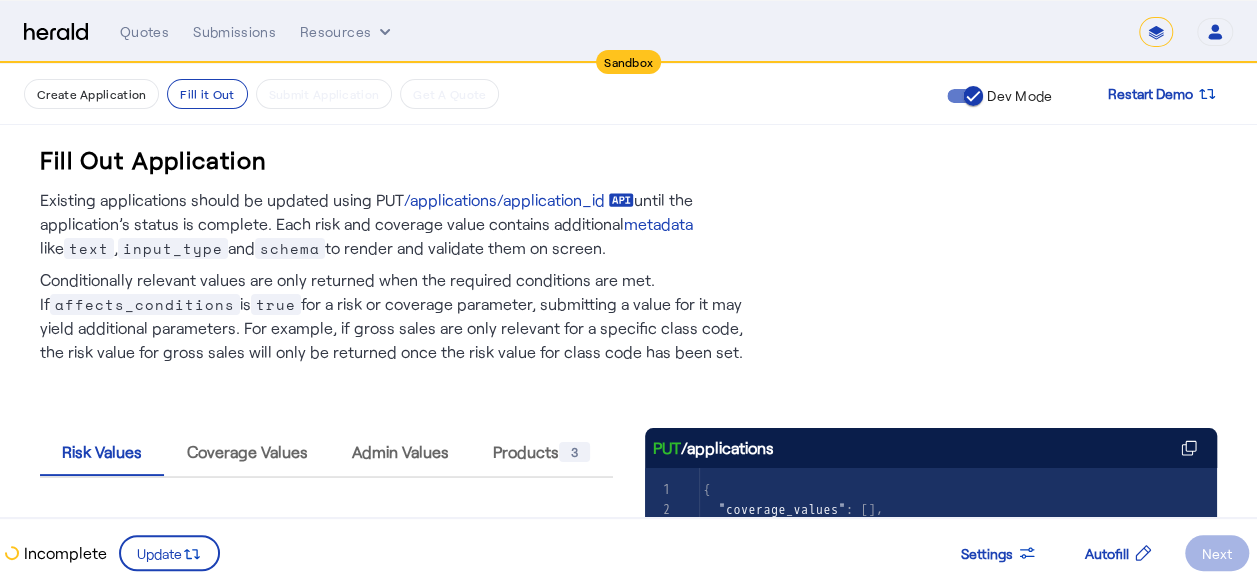 scroll, scrollTop: 300, scrollLeft: 0, axis: vertical 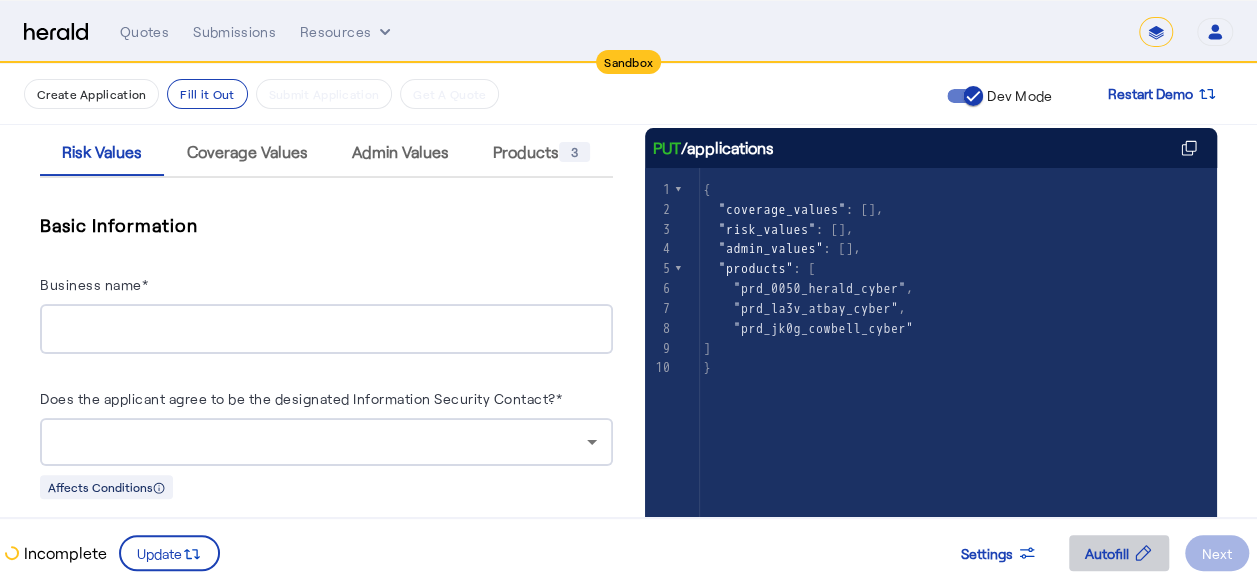 click on "Autofill" at bounding box center (1107, 553) 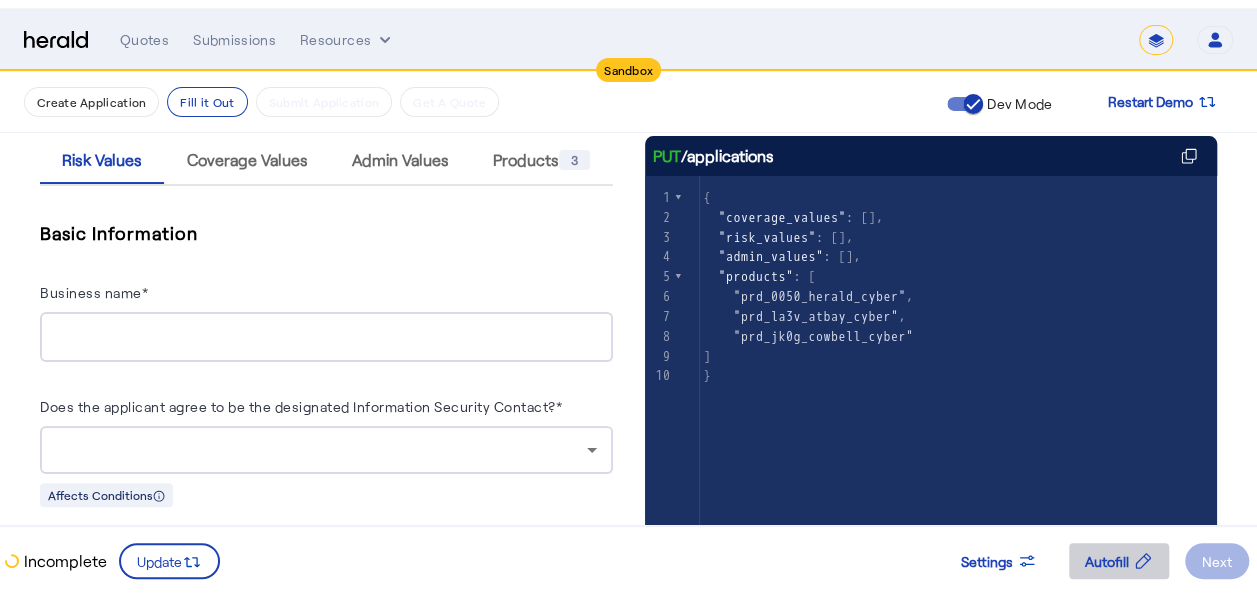scroll, scrollTop: 0, scrollLeft: 0, axis: both 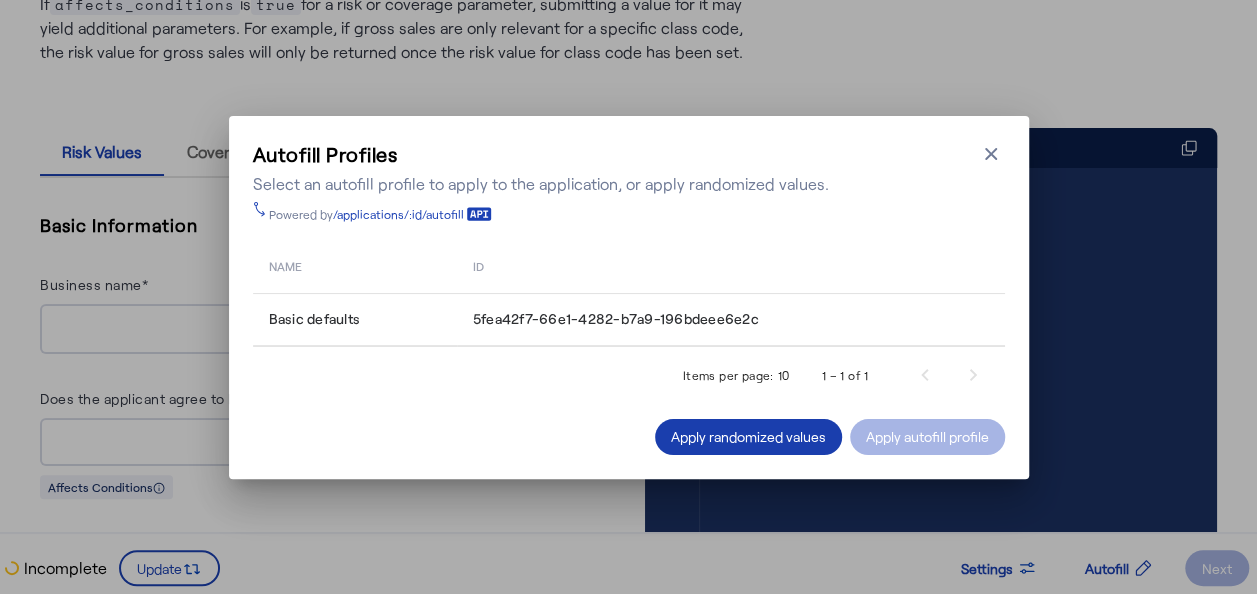 click on "Apply randomized values" at bounding box center [748, 436] 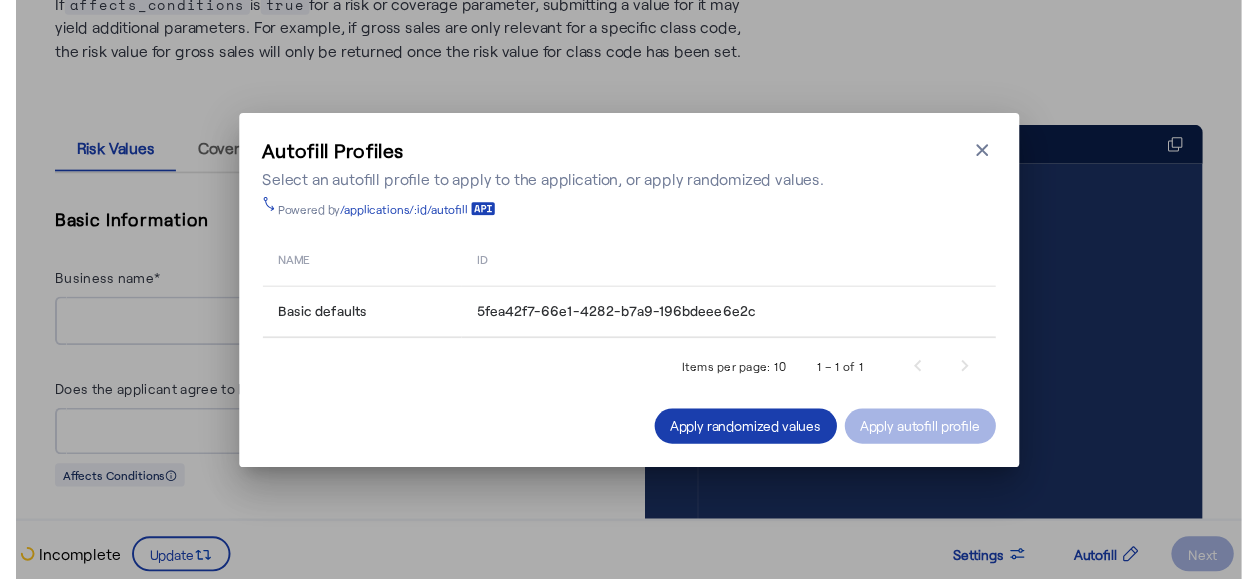scroll, scrollTop: 300, scrollLeft: 0, axis: vertical 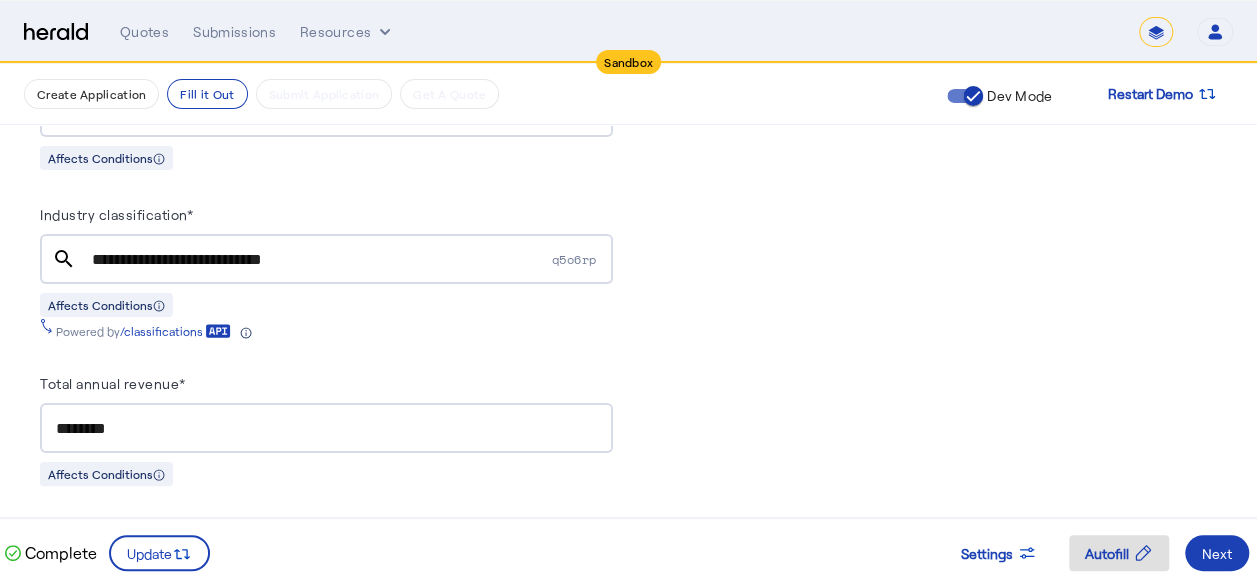 click on "**********" at bounding box center [320, 260] 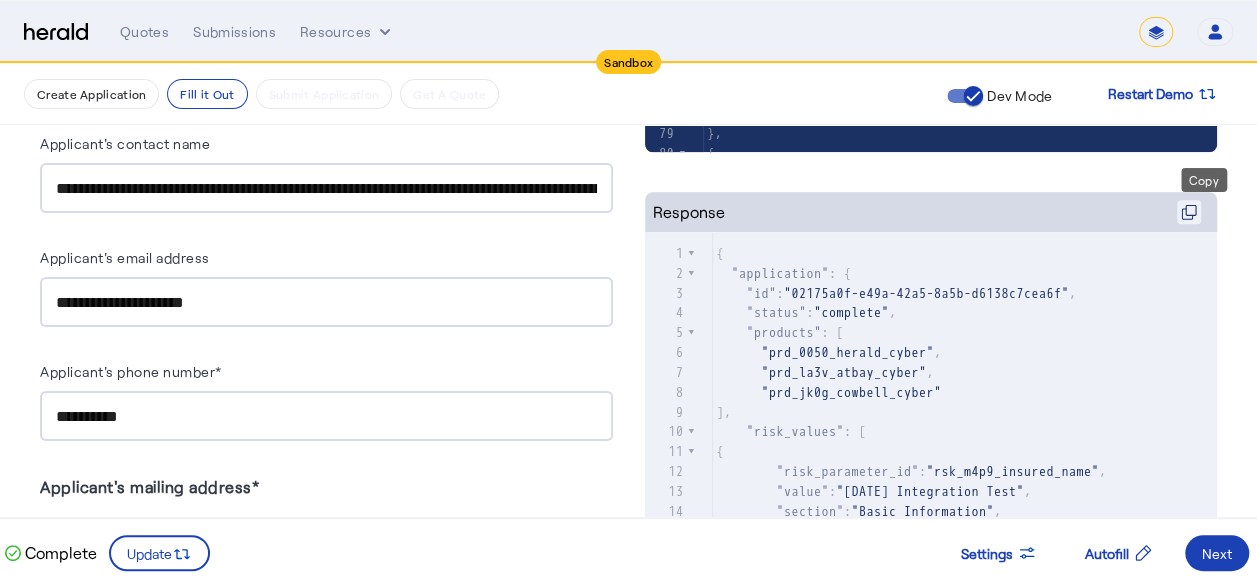 click 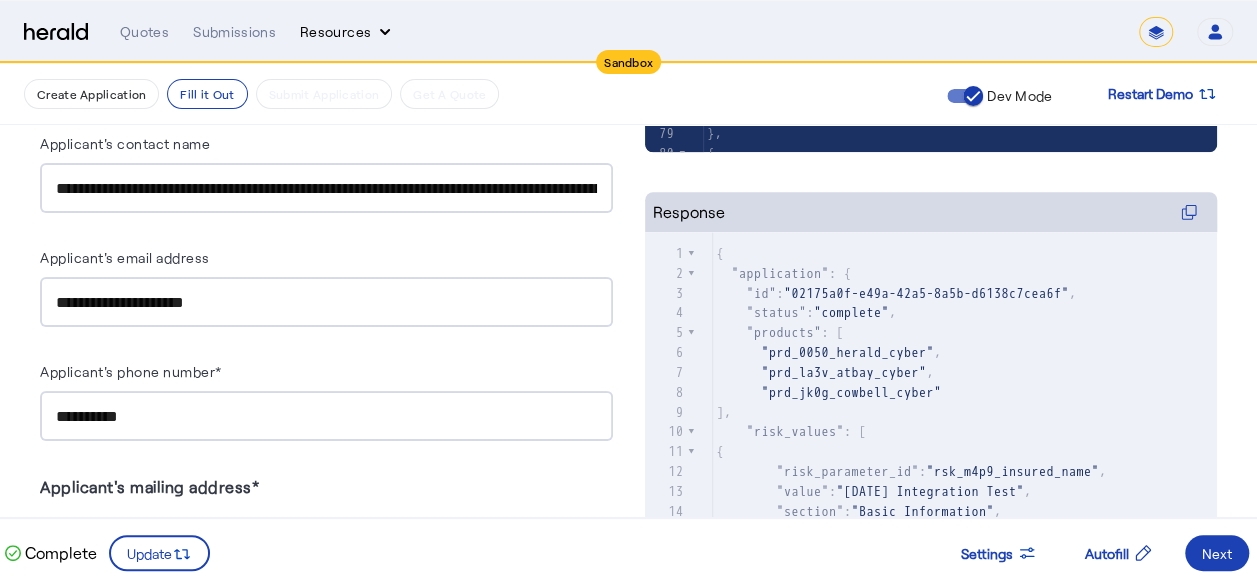 click on "Resources" at bounding box center (347, 32) 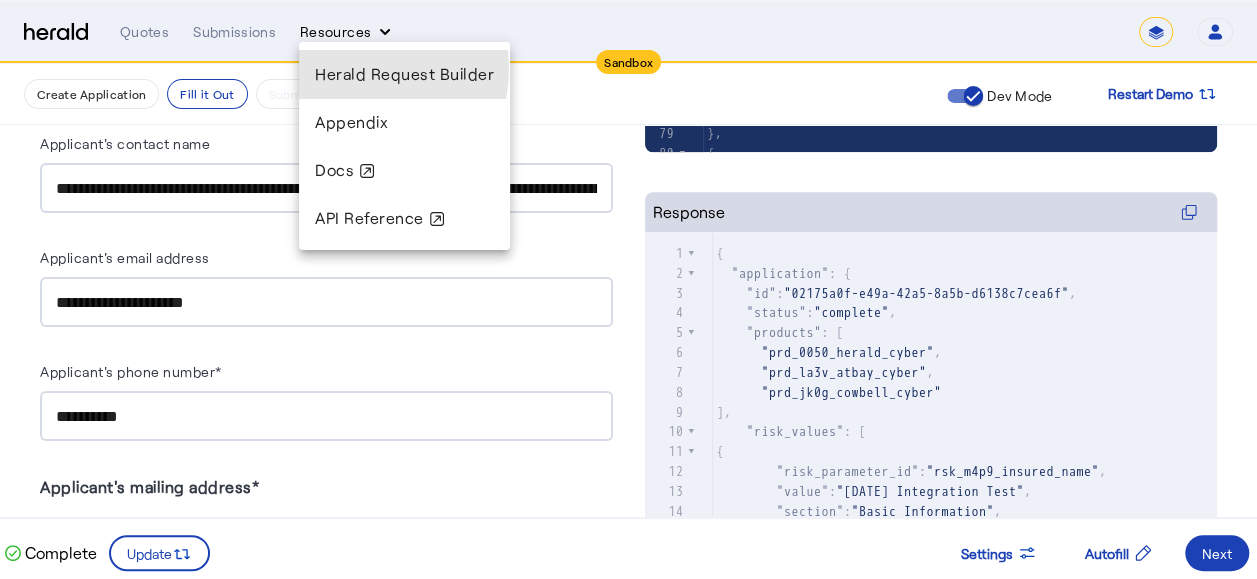 click on "Herald Request Builder" at bounding box center (404, 73) 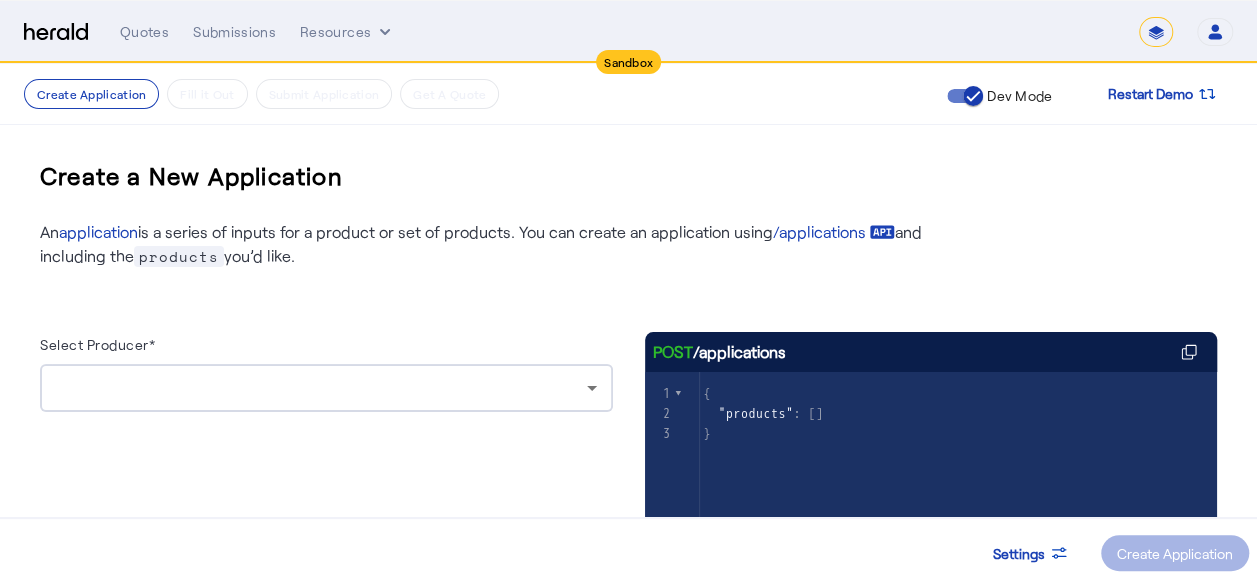 click 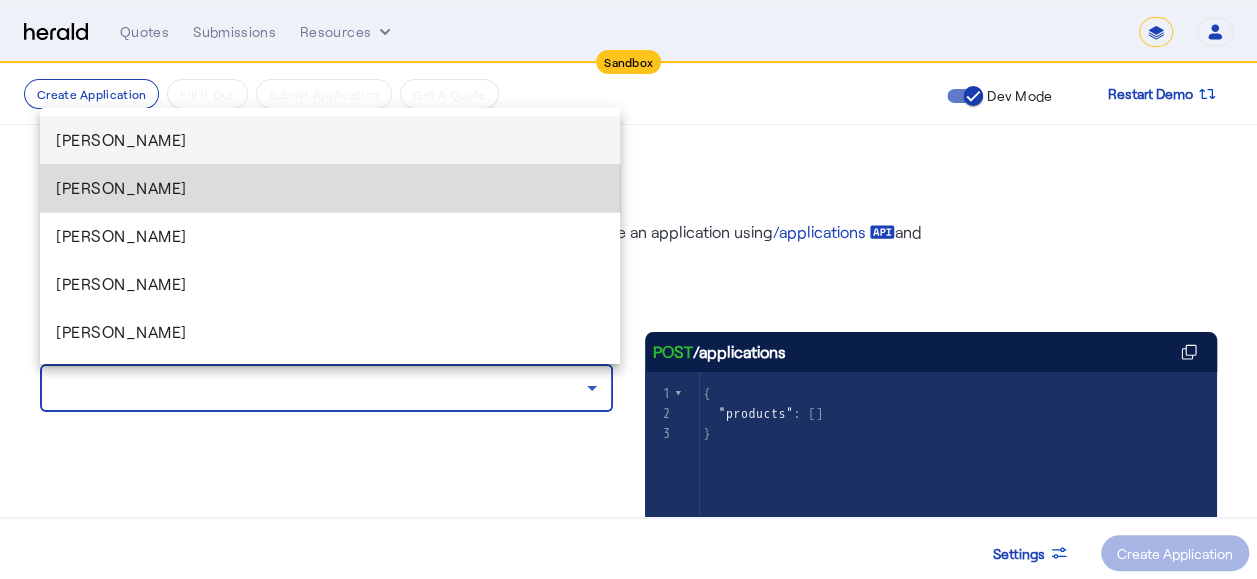 click on "[PERSON_NAME]" at bounding box center (330, 188) 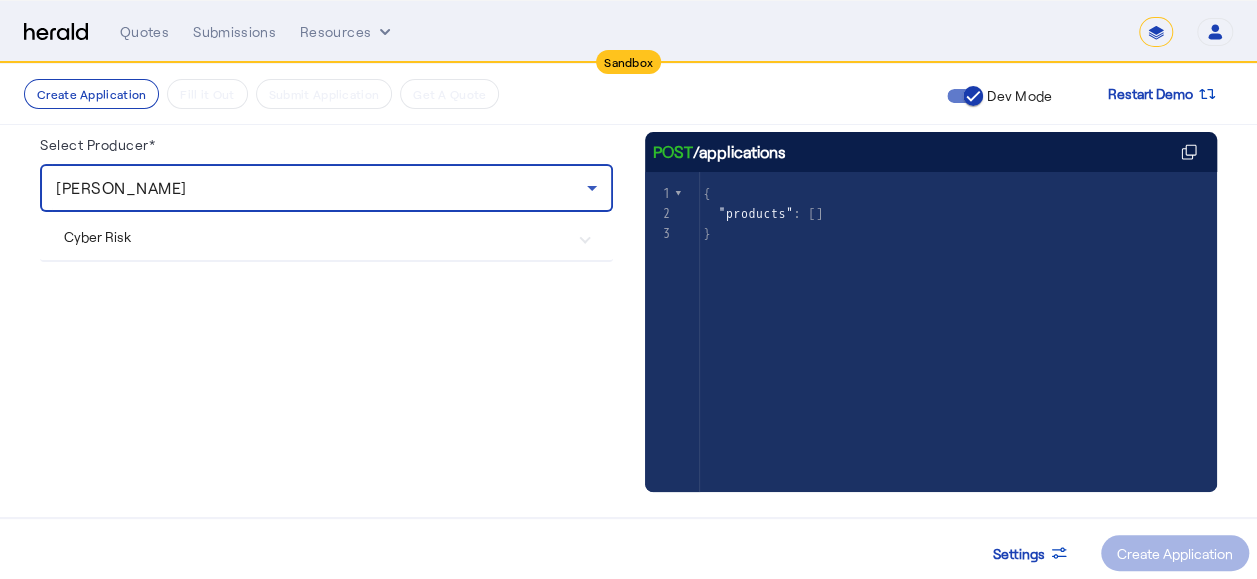click on "Cyber Risk" at bounding box center [314, 236] 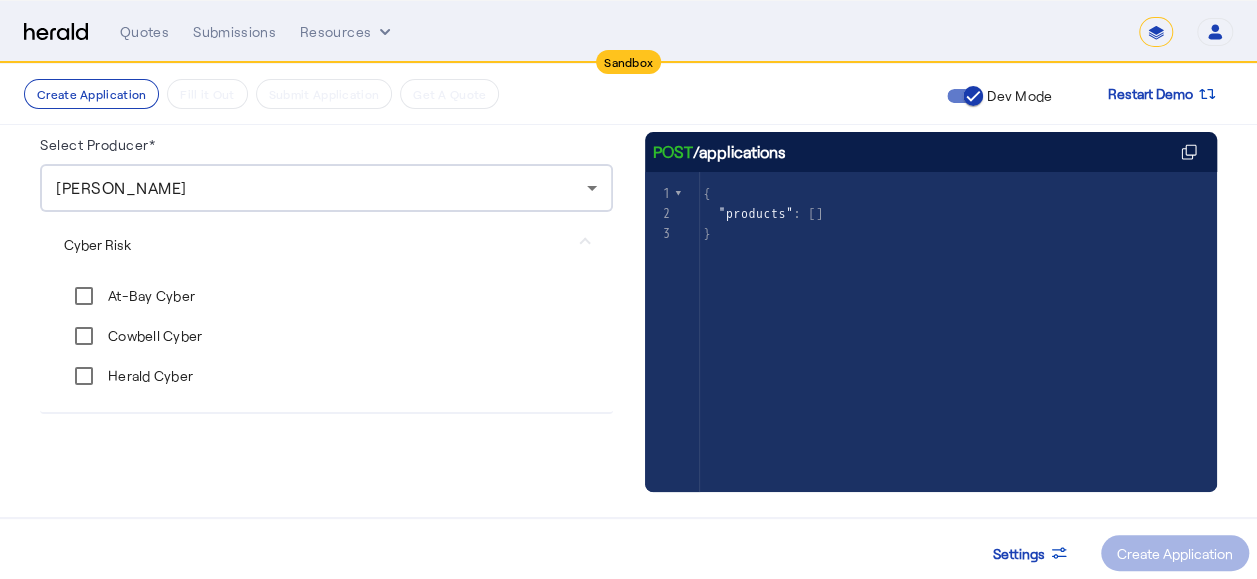 click on "At-Bay Cyber" at bounding box center (149, 296) 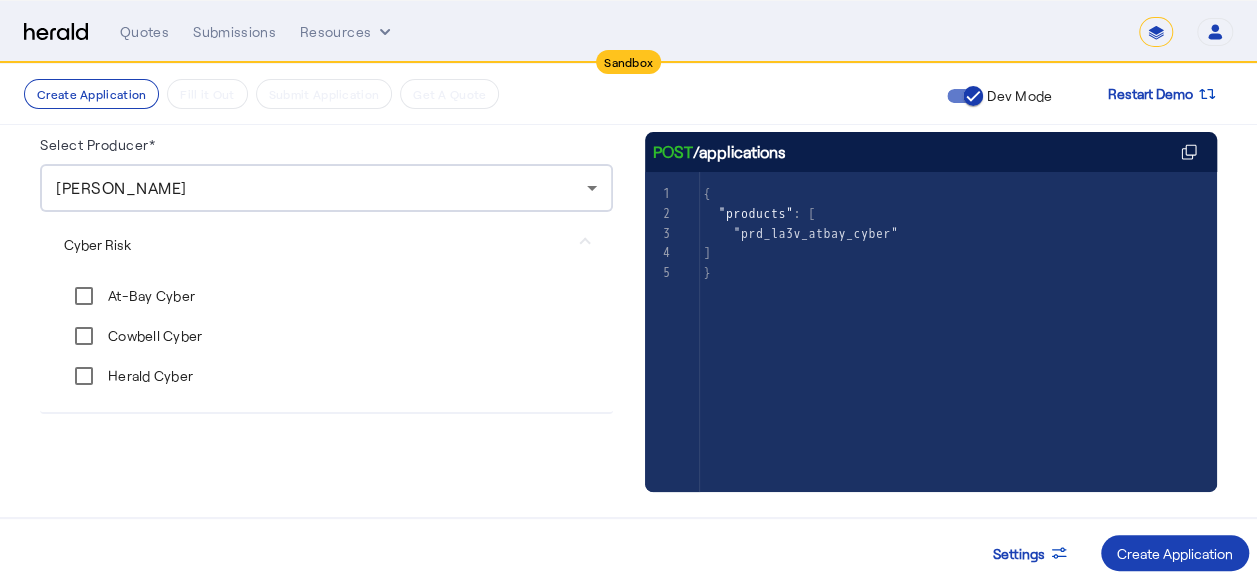 click on "Cowbell Cyber" at bounding box center [133, 336] 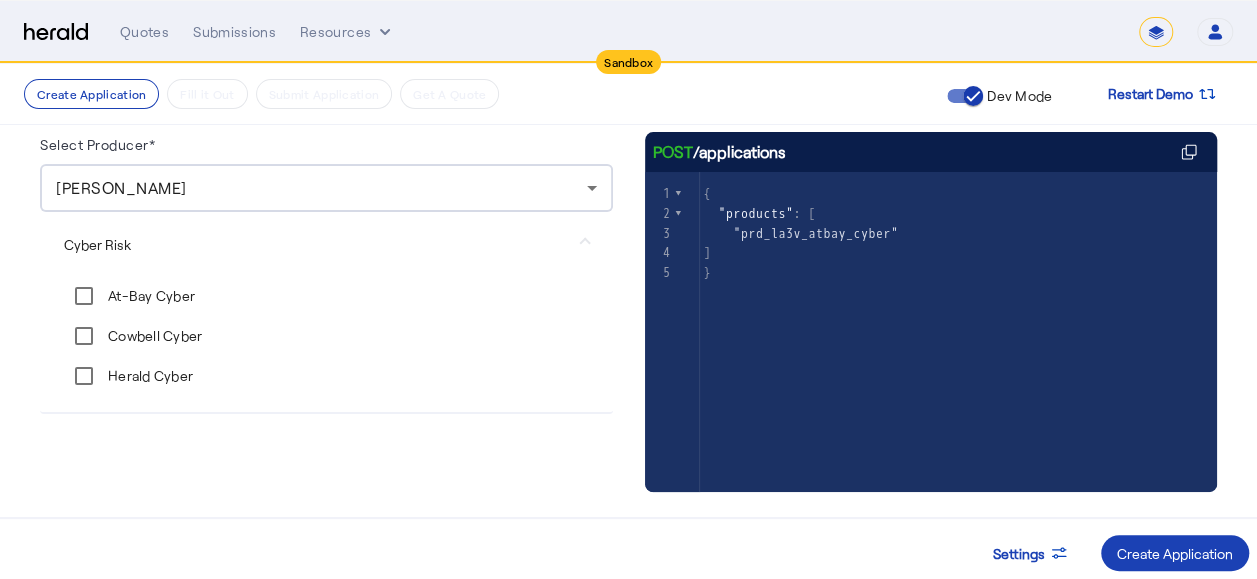 click on "Herald Cyber" at bounding box center (148, 376) 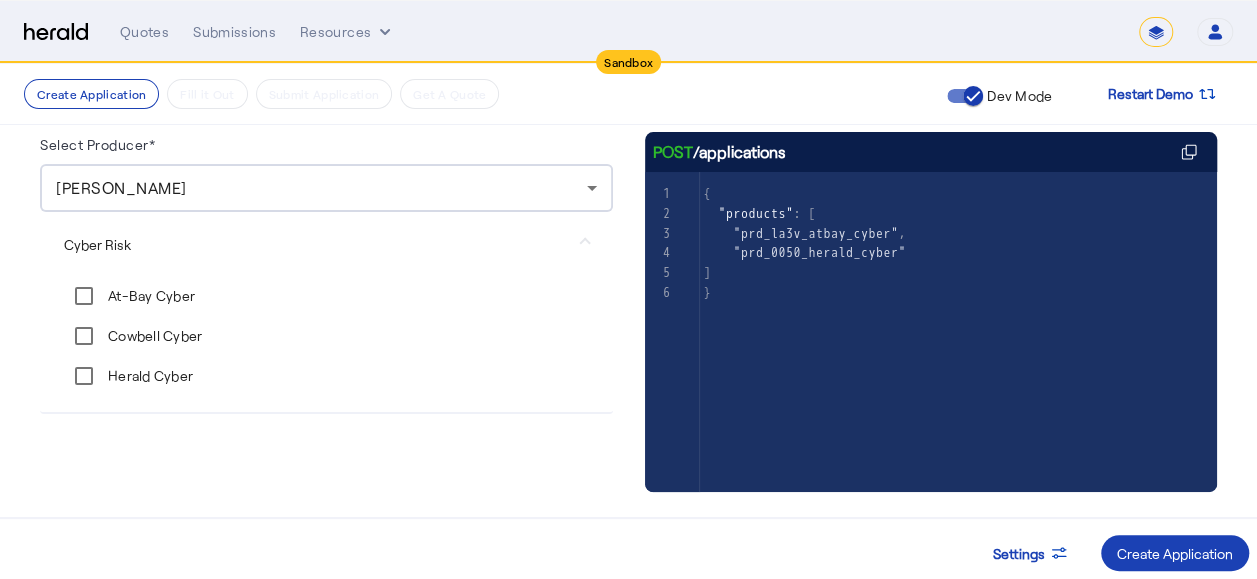 click on "Cowbell Cyber" at bounding box center [153, 336] 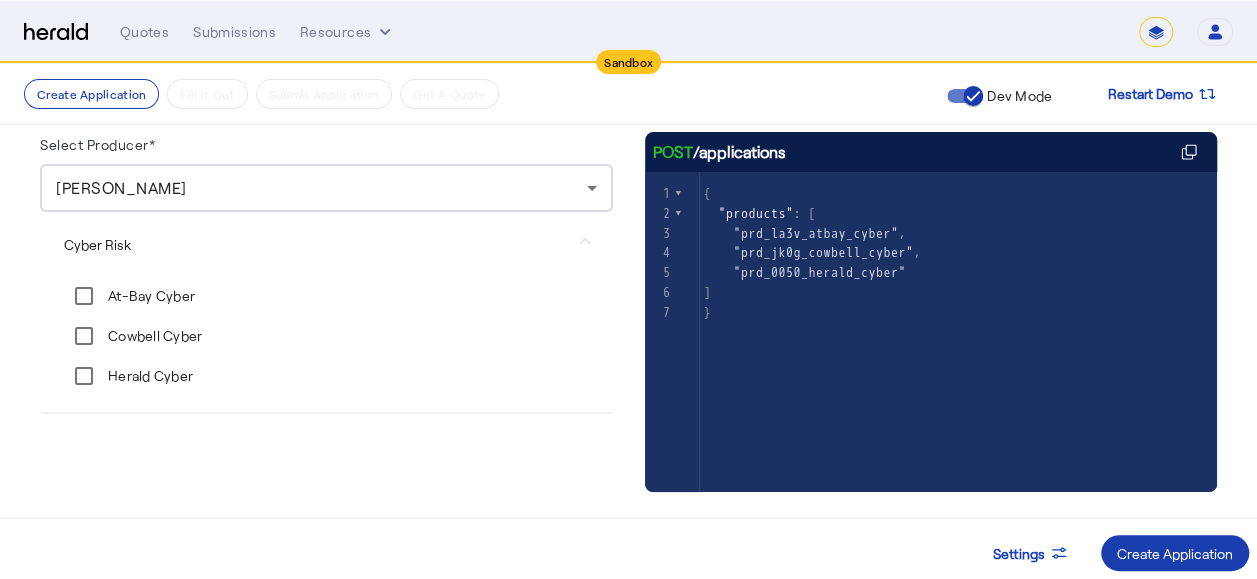 click on "Create Application" at bounding box center [1175, 553] 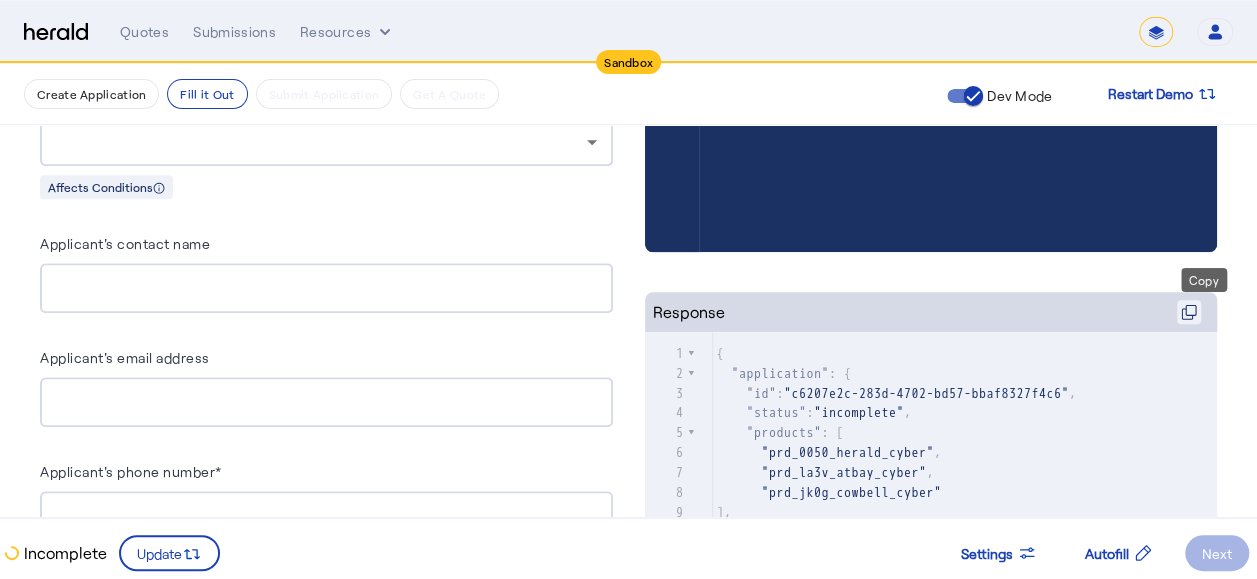 click 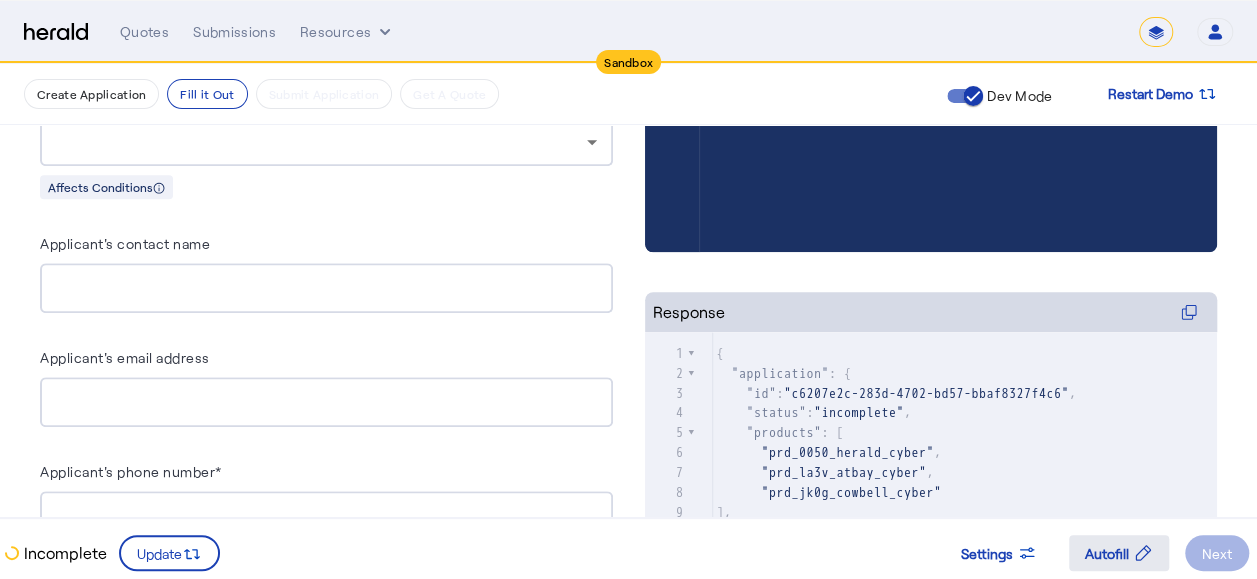 click on "Autofill" at bounding box center [1107, 553] 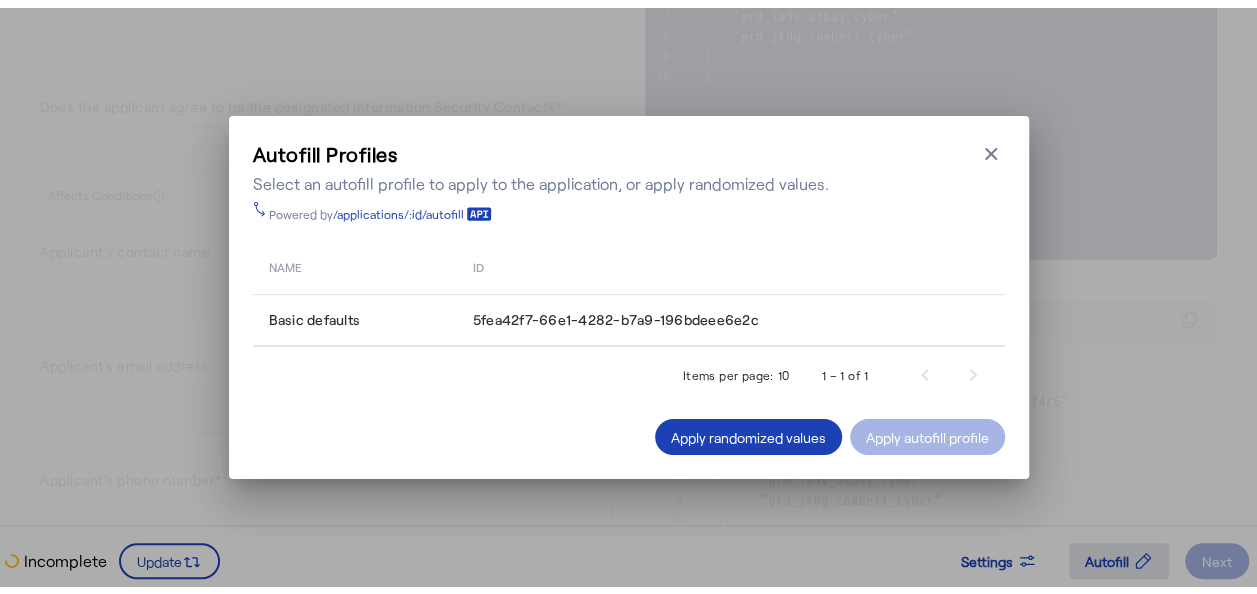 scroll, scrollTop: 0, scrollLeft: 0, axis: both 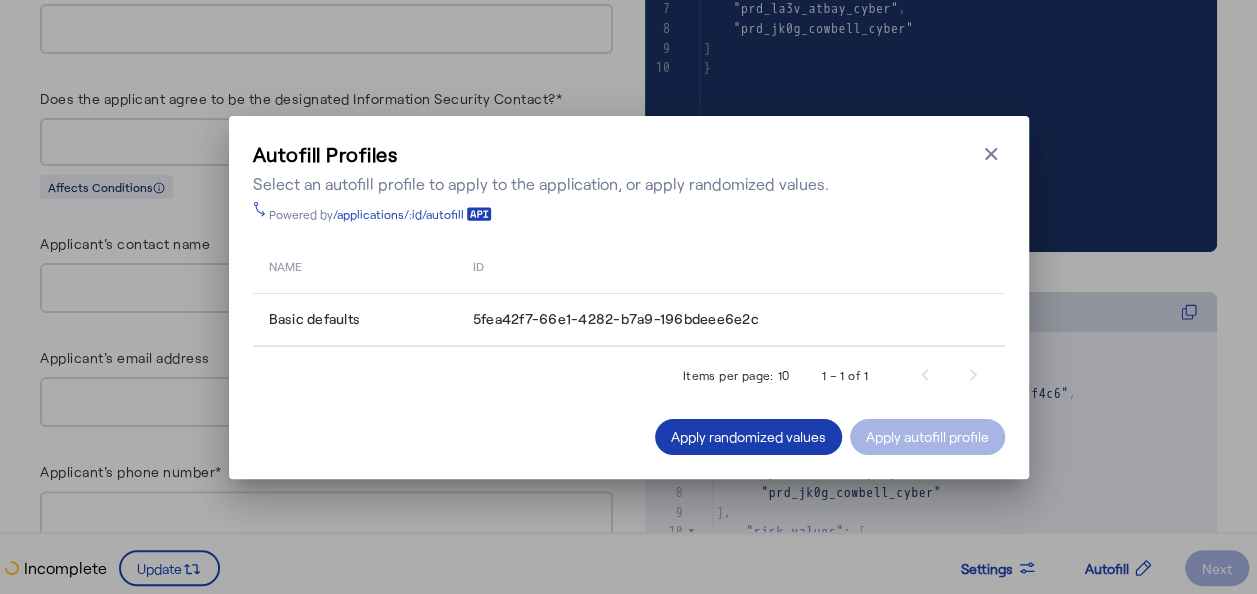 click on "Apply randomized values" at bounding box center [748, 436] 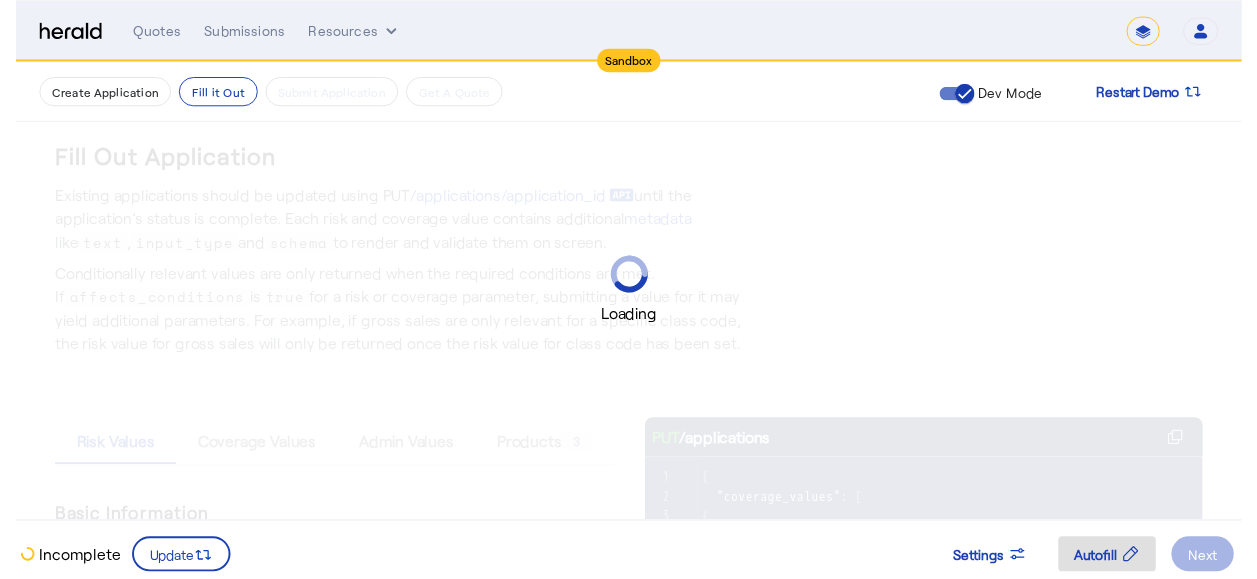 scroll, scrollTop: 600, scrollLeft: 0, axis: vertical 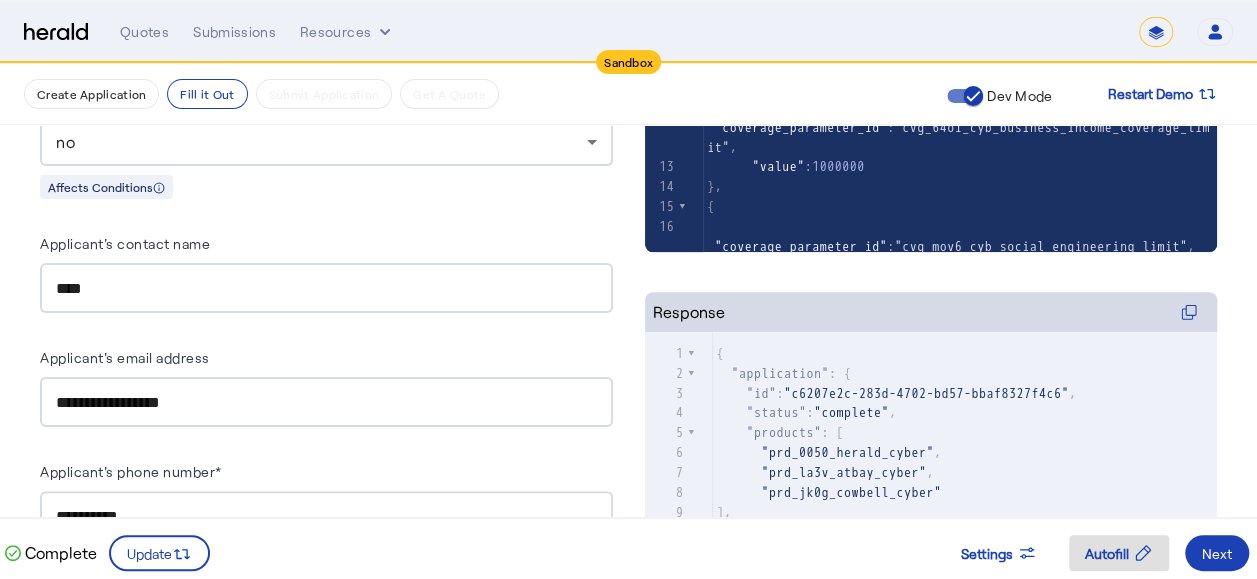 click on "Response" 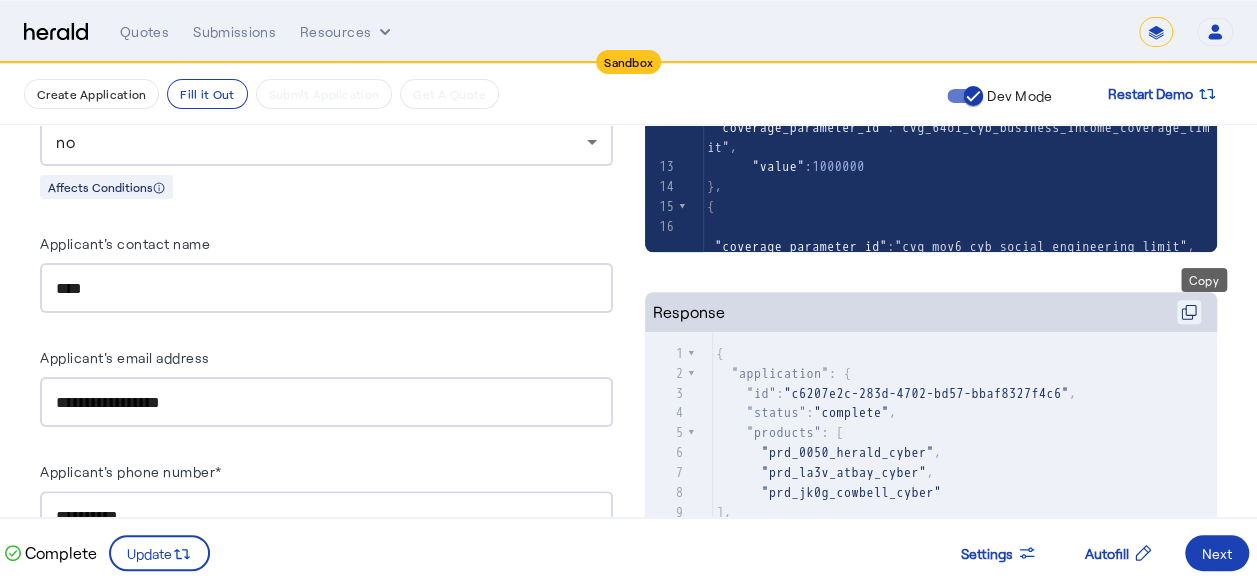 click 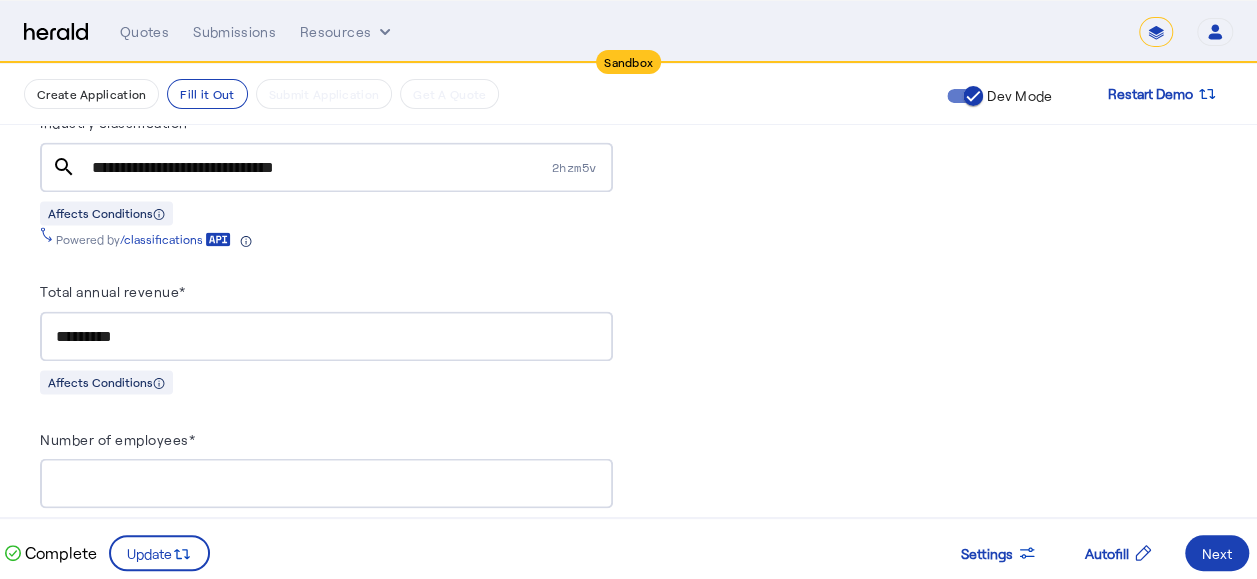 scroll, scrollTop: 1500, scrollLeft: 0, axis: vertical 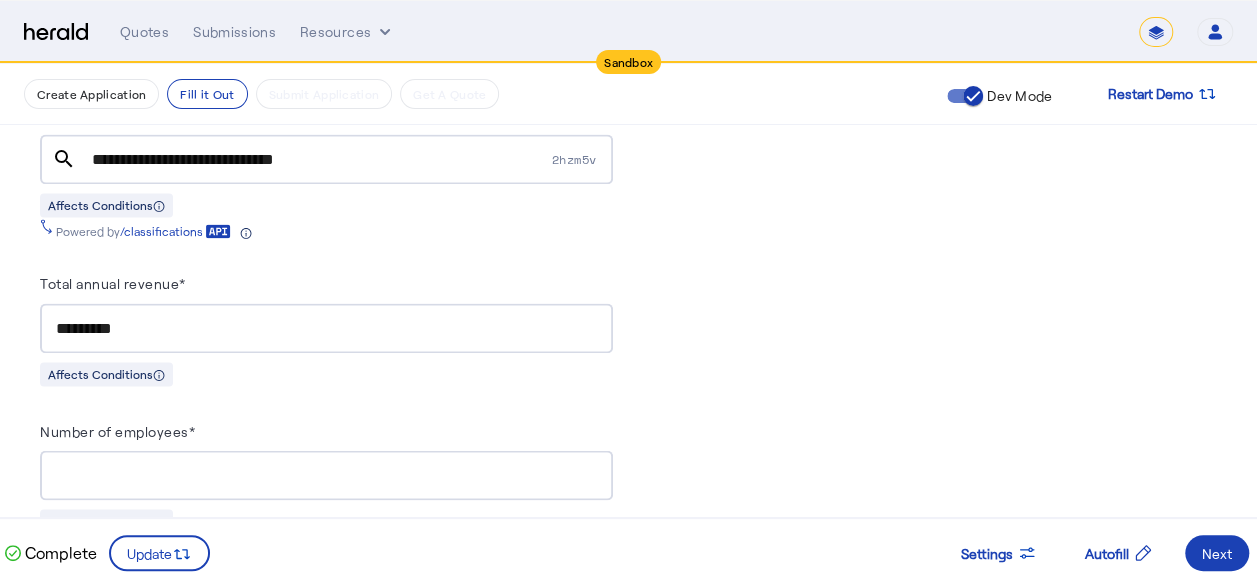 click on "**********" at bounding box center [326, 1643] 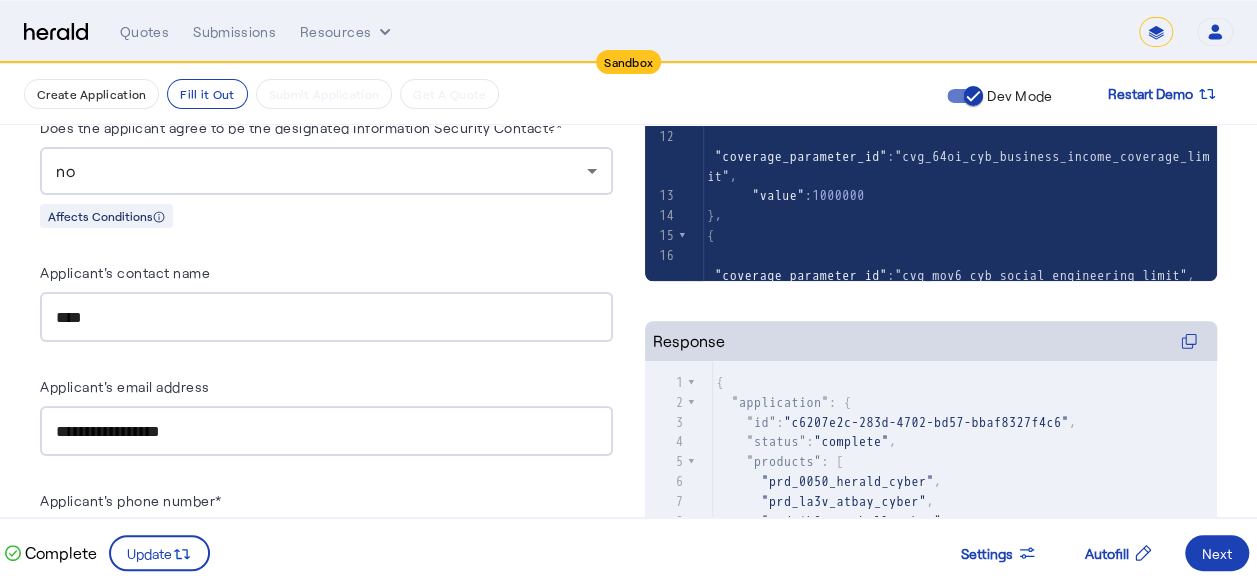 scroll, scrollTop: 386, scrollLeft: 0, axis: vertical 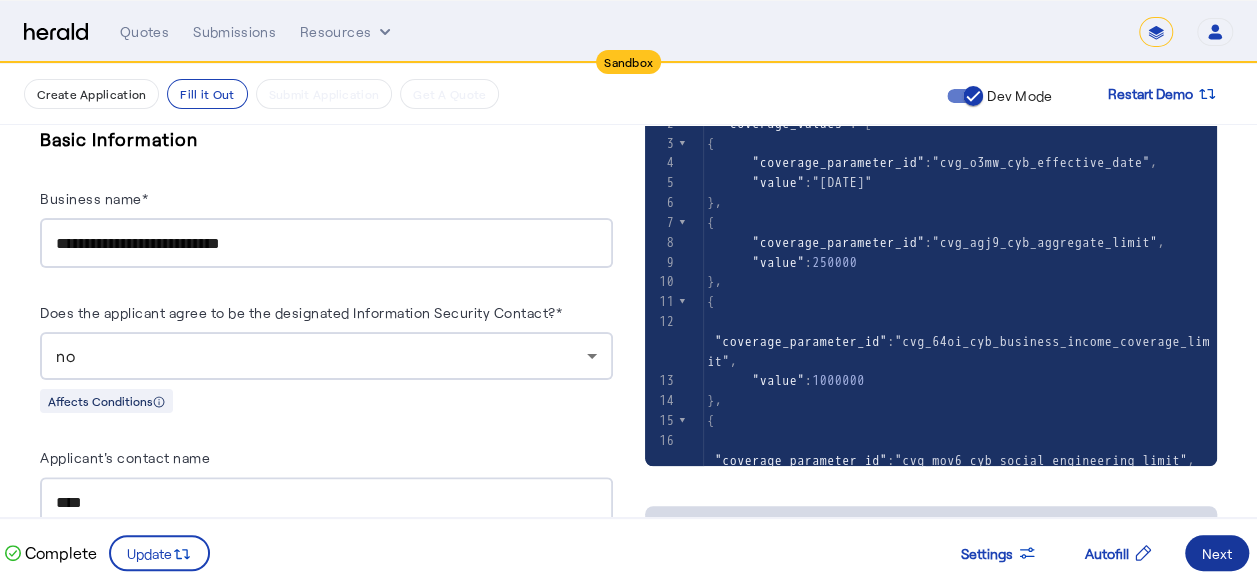 click on "Next" at bounding box center (1217, 553) 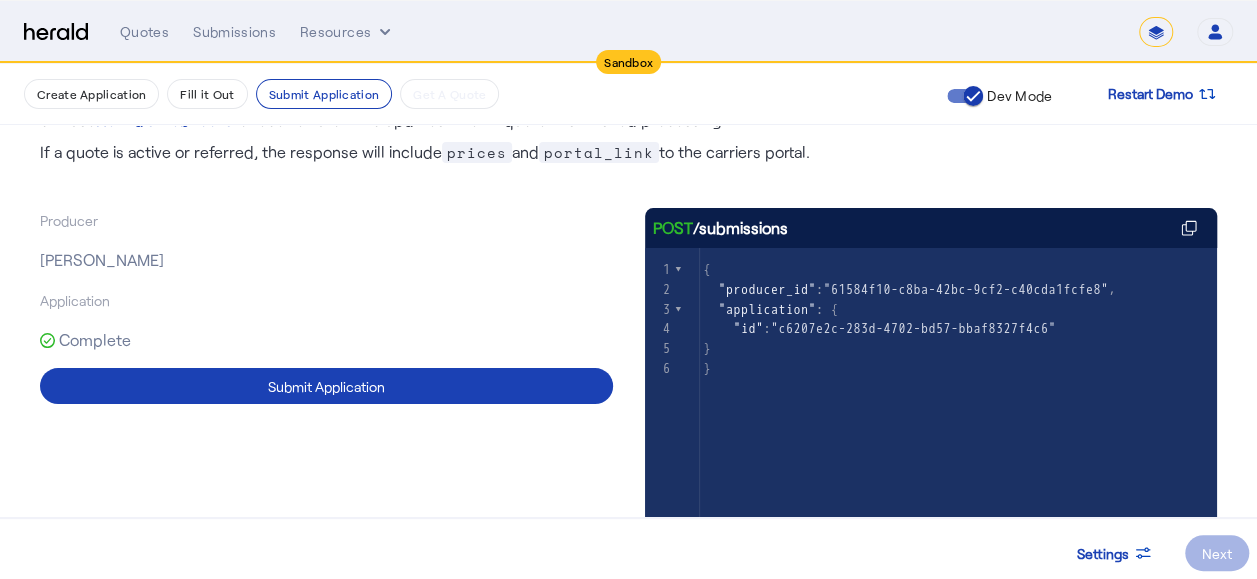 scroll, scrollTop: 100, scrollLeft: 0, axis: vertical 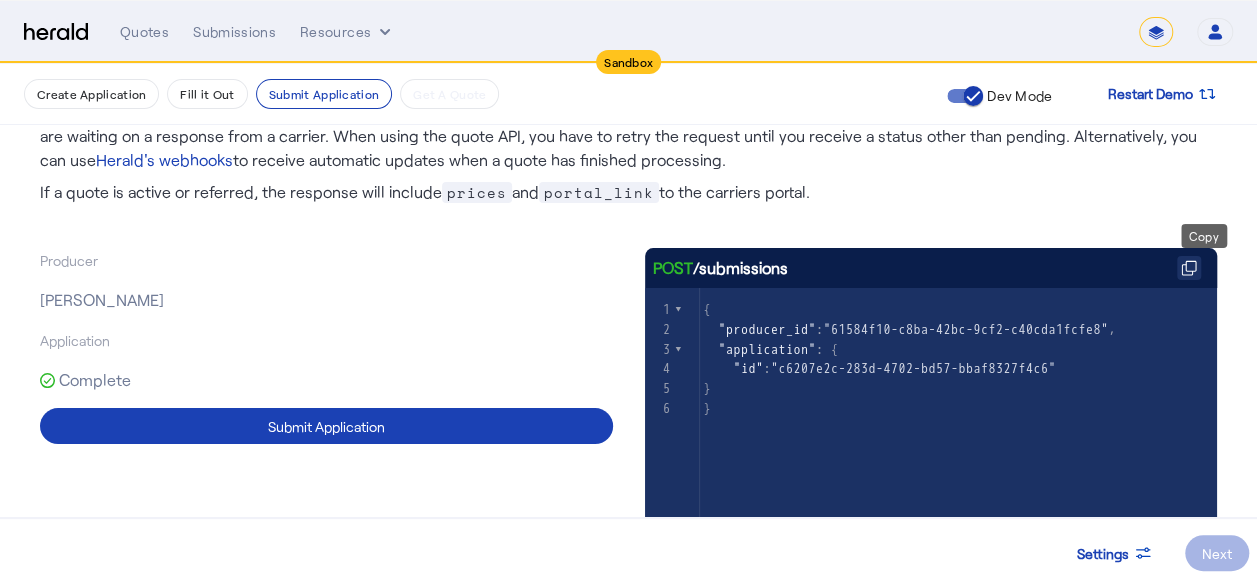 click 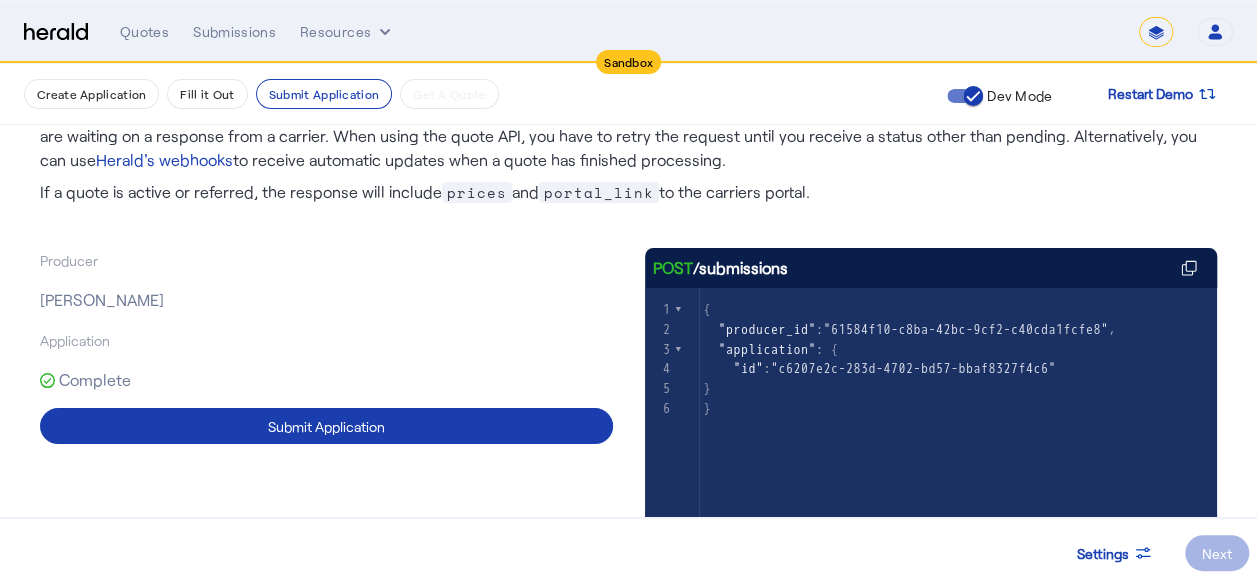 click on "Submit Application" at bounding box center (326, 426) 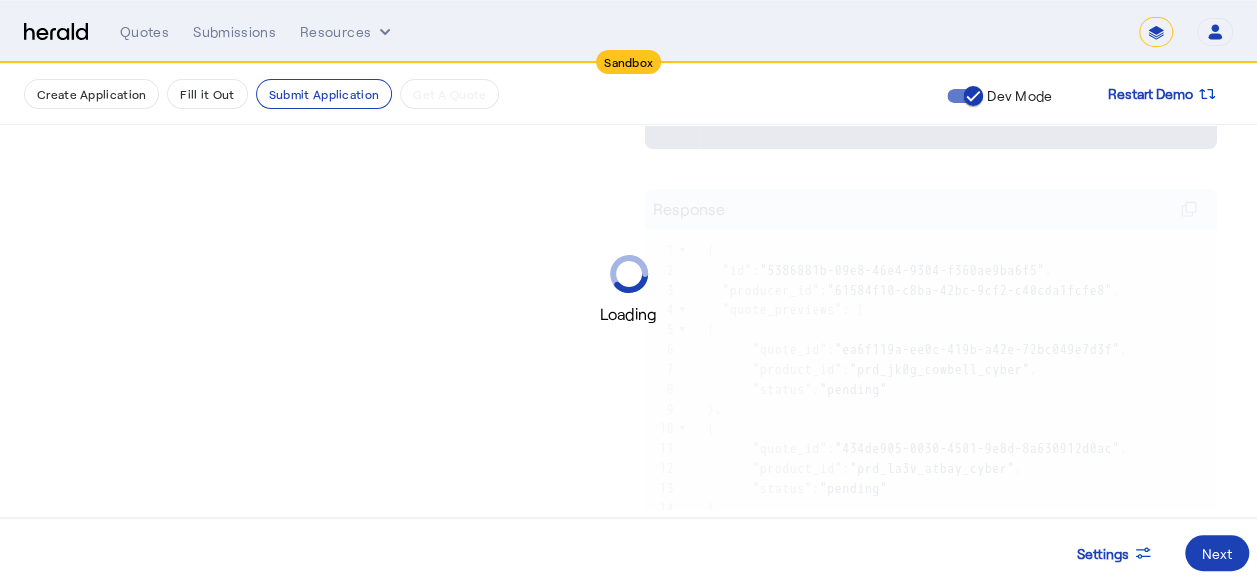 scroll, scrollTop: 569, scrollLeft: 0, axis: vertical 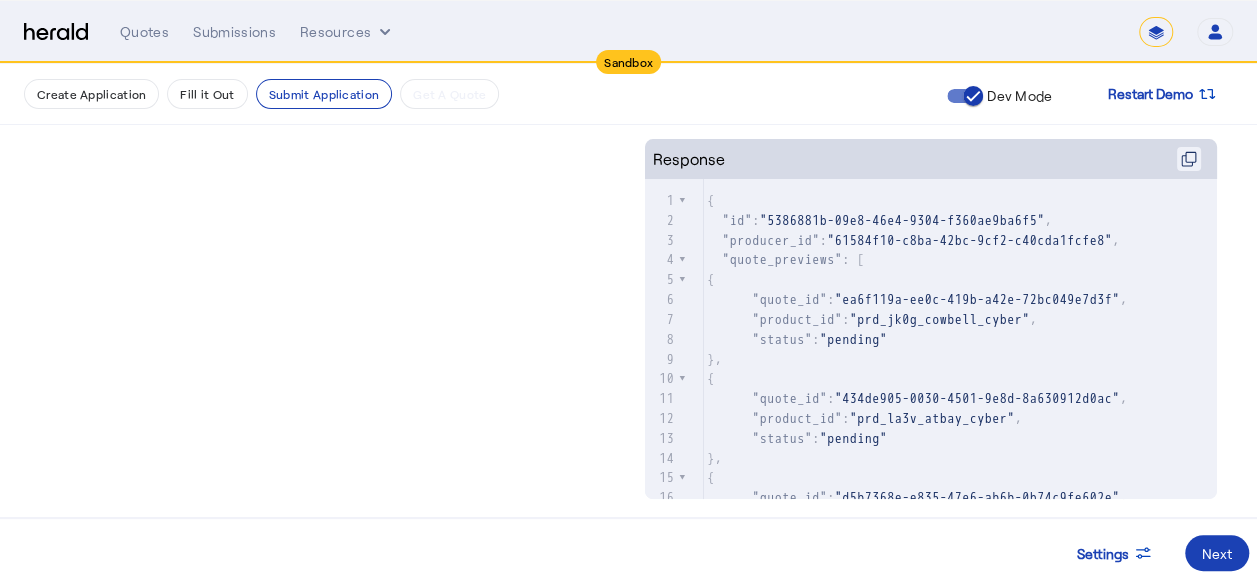 click 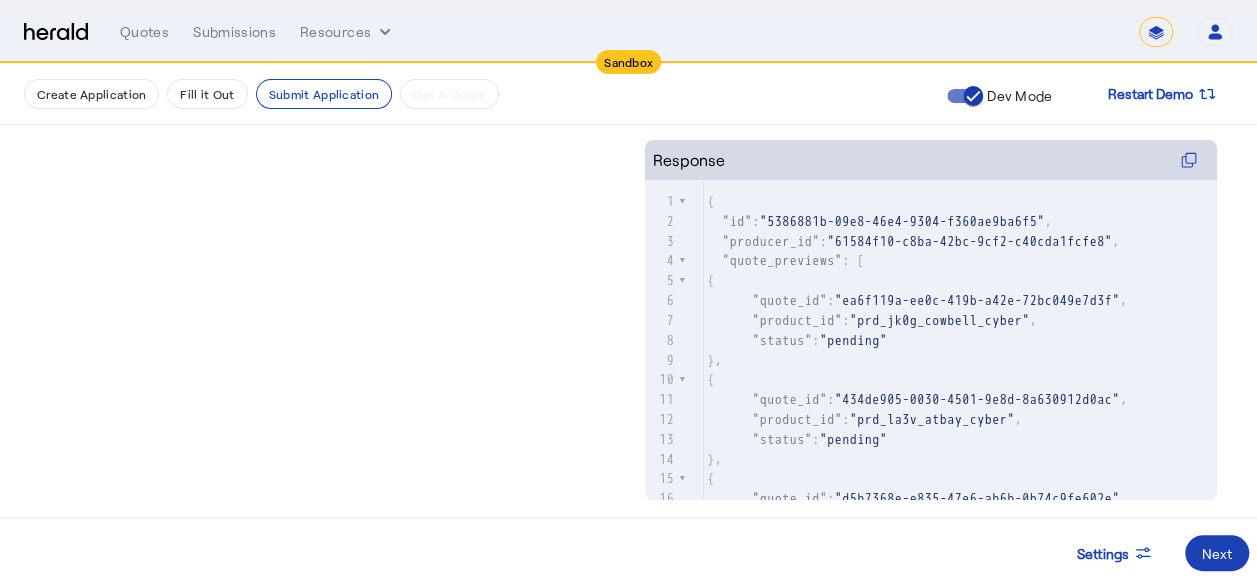 scroll, scrollTop: 169, scrollLeft: 0, axis: vertical 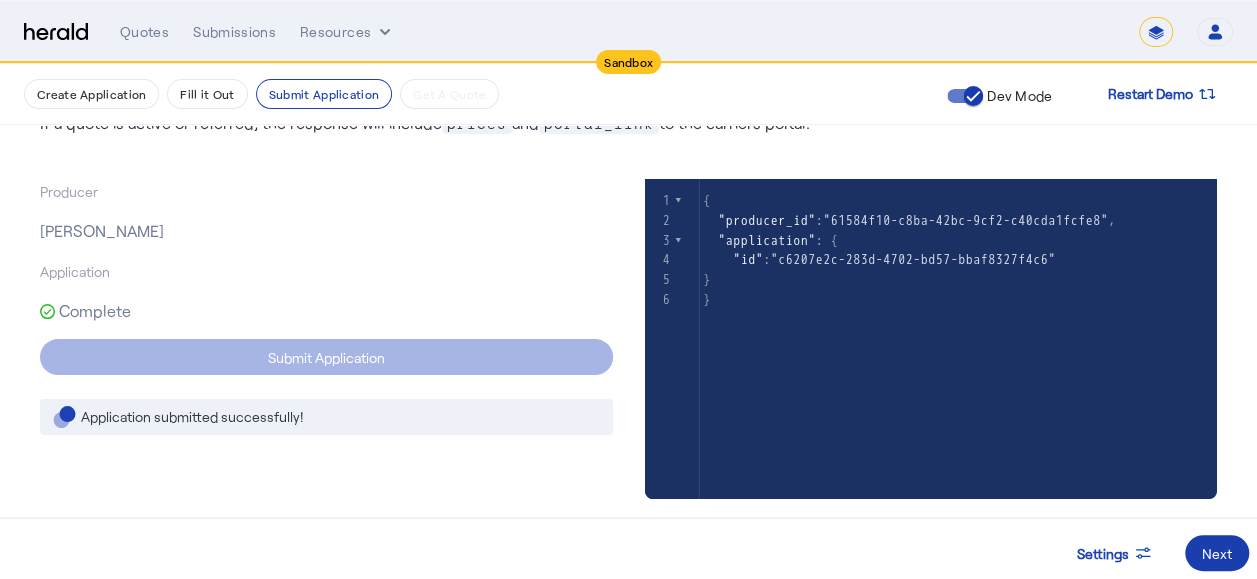 click on "Next" at bounding box center (1217, 553) 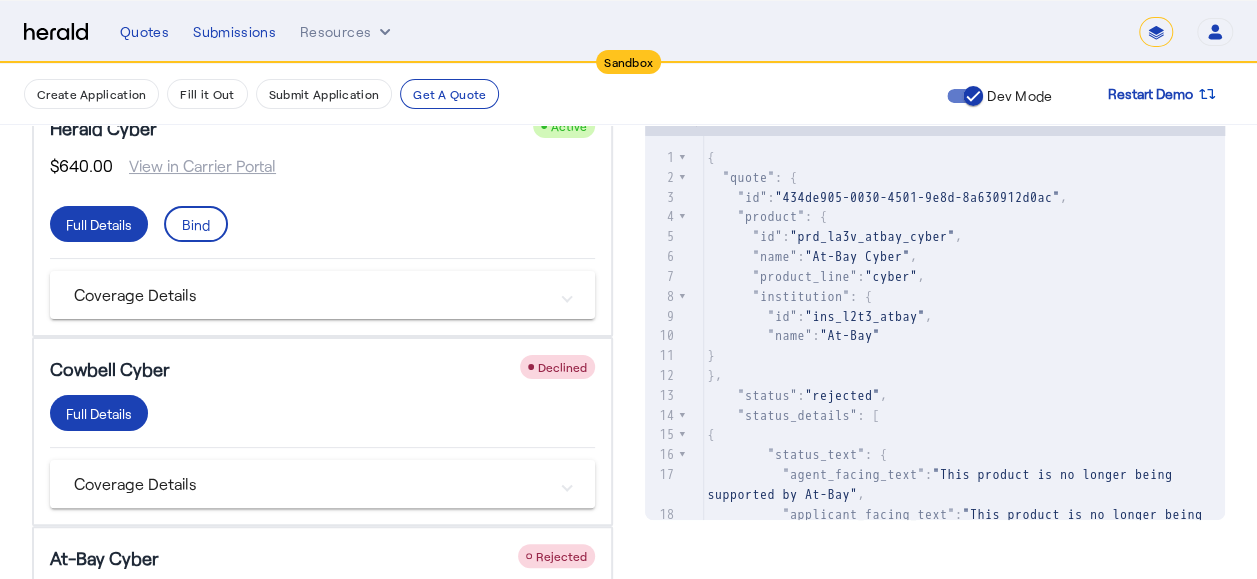 scroll, scrollTop: 200, scrollLeft: 0, axis: vertical 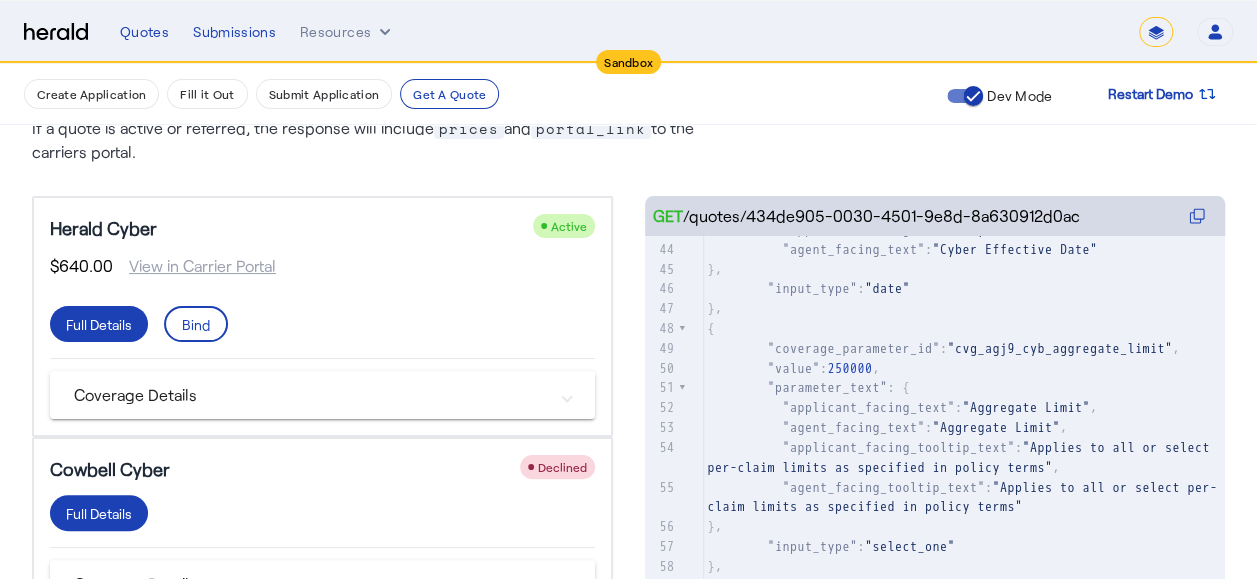 click on "GET  /quotes/434de905-0030-4501-9e8d-8a630912d0ac" 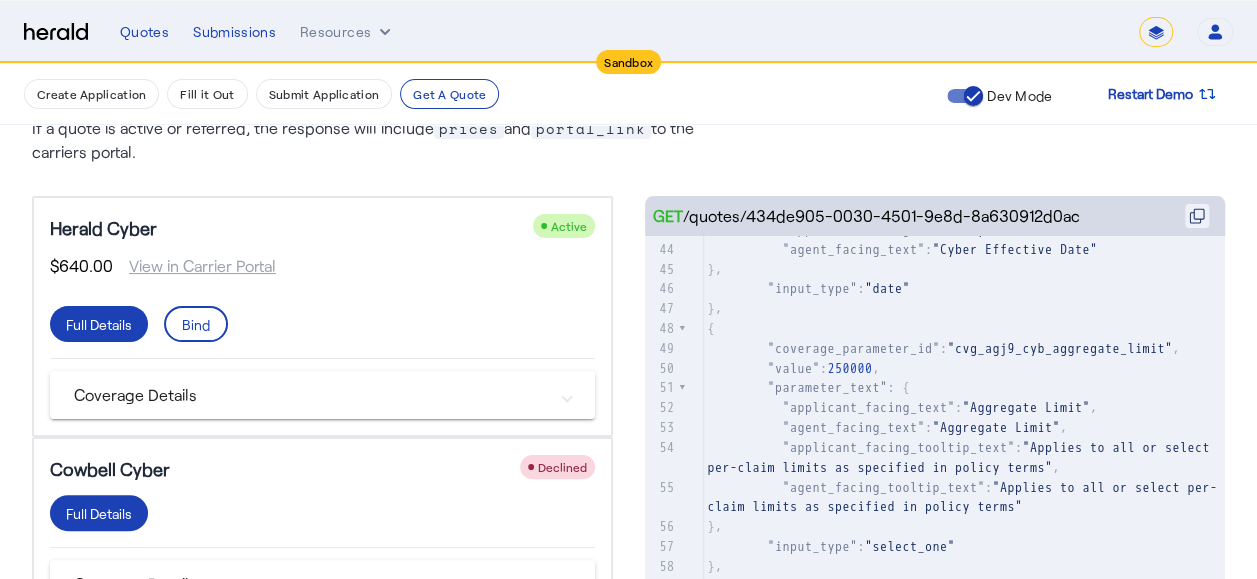 click 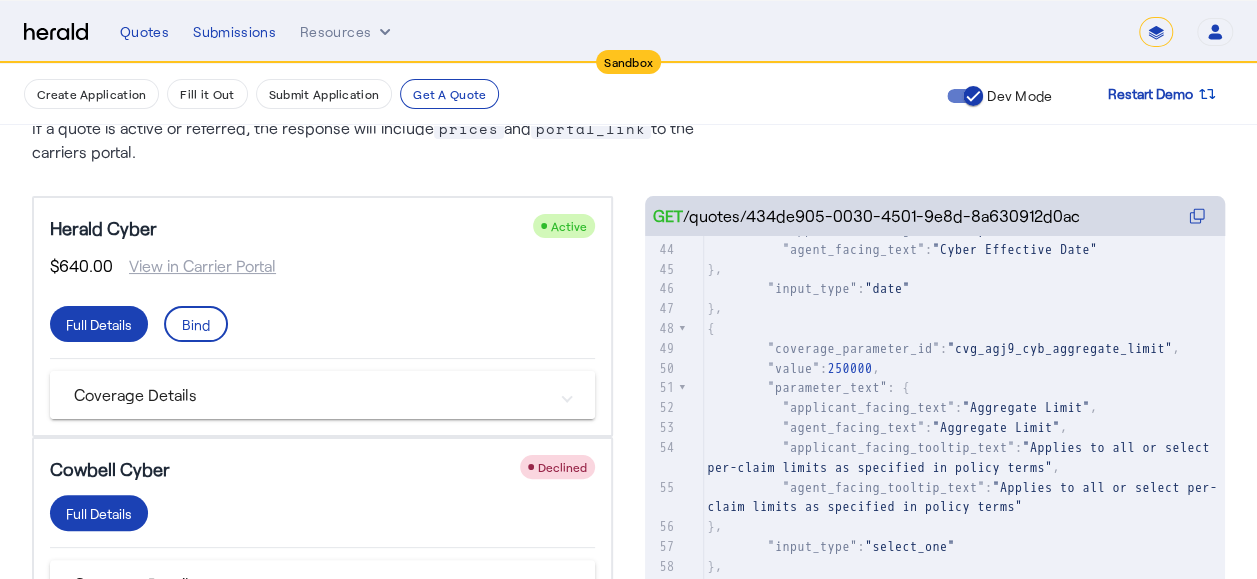 click on "Coverage Details" at bounding box center [310, 395] 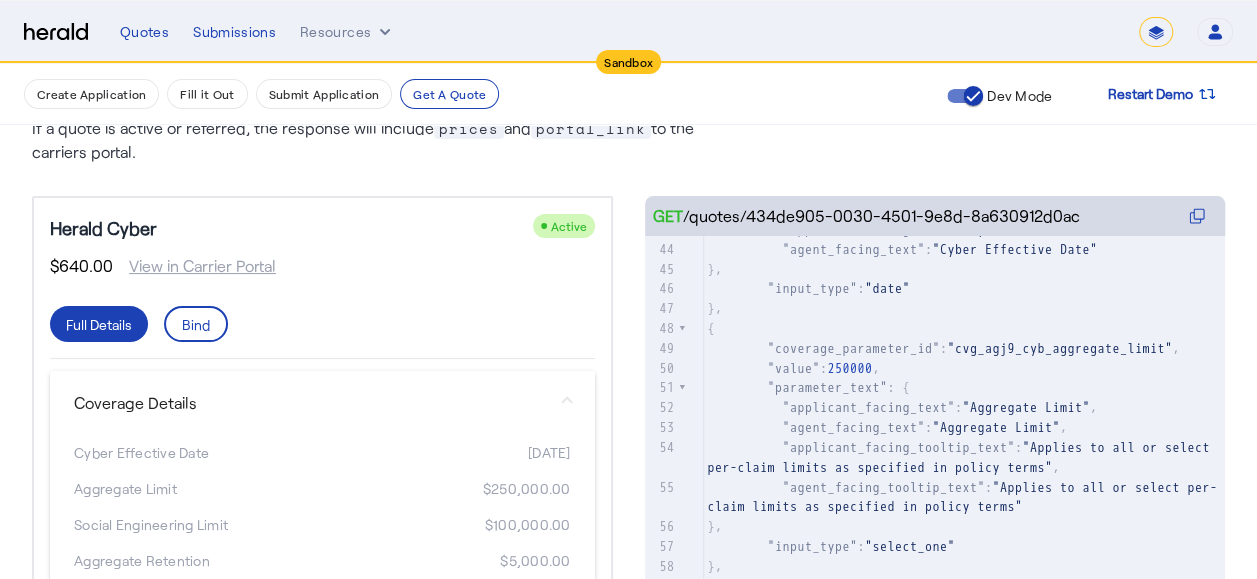 click on "Coverage Details" at bounding box center [322, 403] 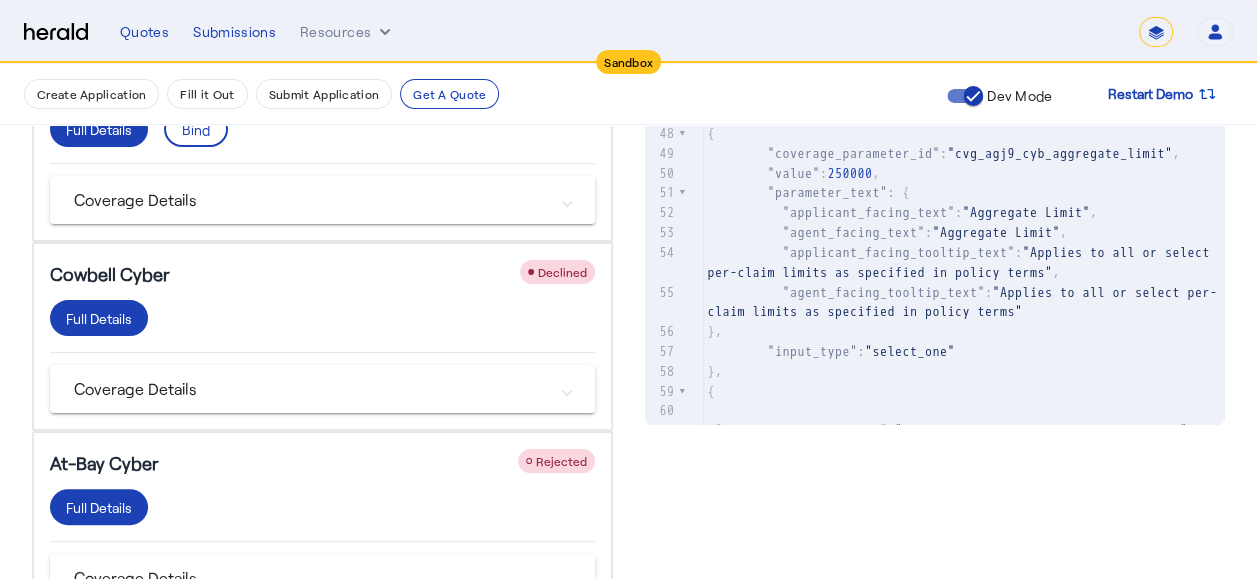 scroll, scrollTop: 400, scrollLeft: 0, axis: vertical 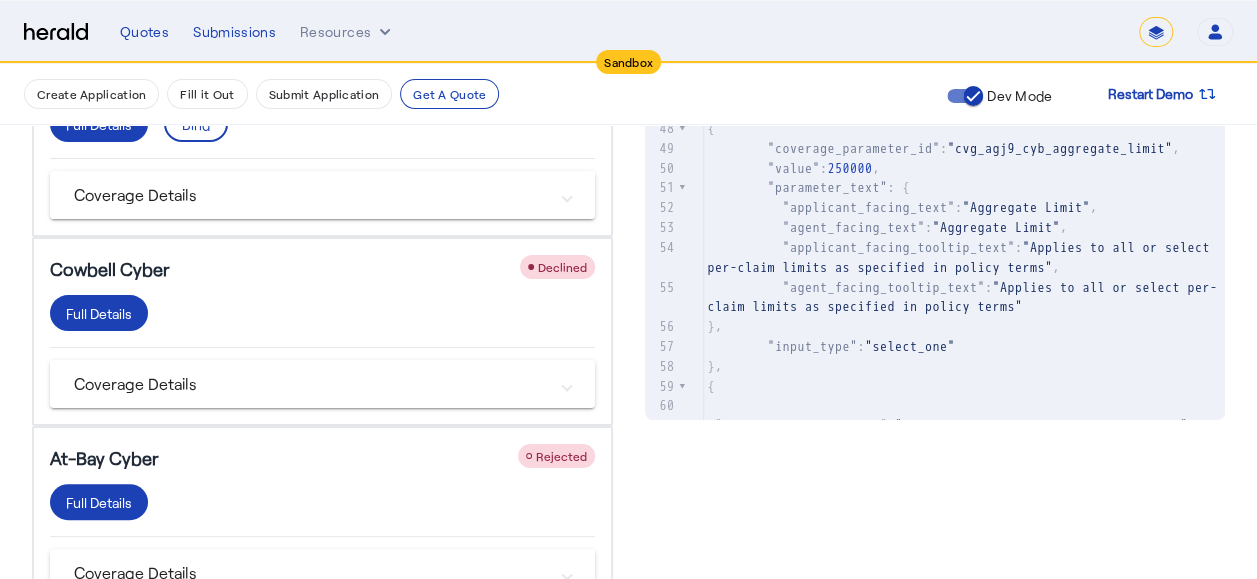 click on "Coverage Details" at bounding box center (322, 195) 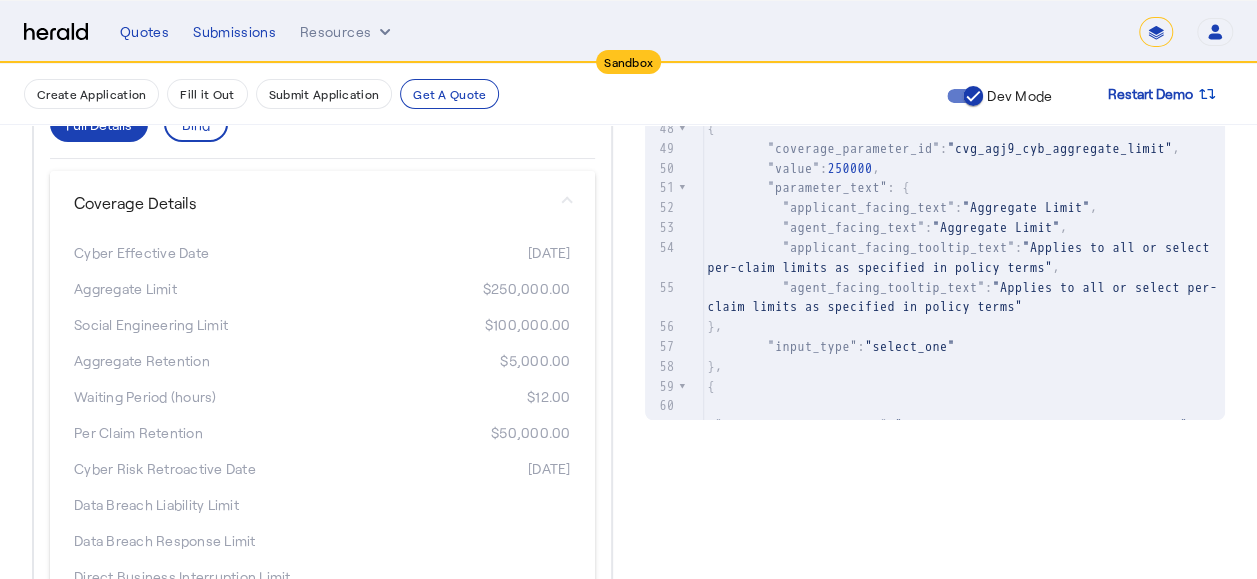 click on "Coverage Details" at bounding box center [310, 203] 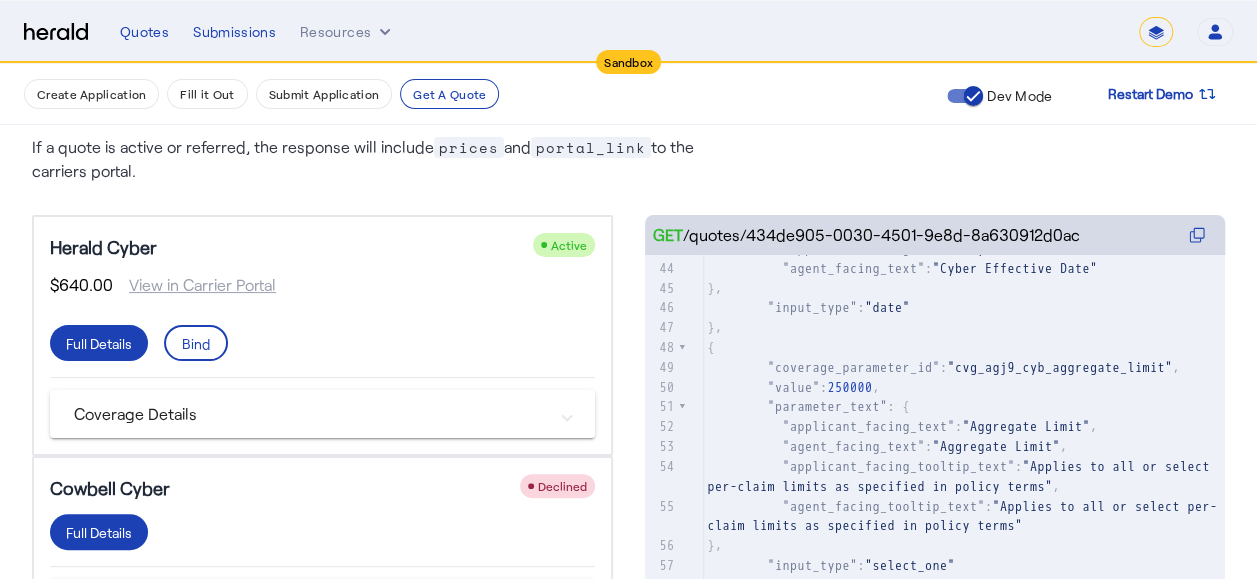 scroll, scrollTop: 200, scrollLeft: 0, axis: vertical 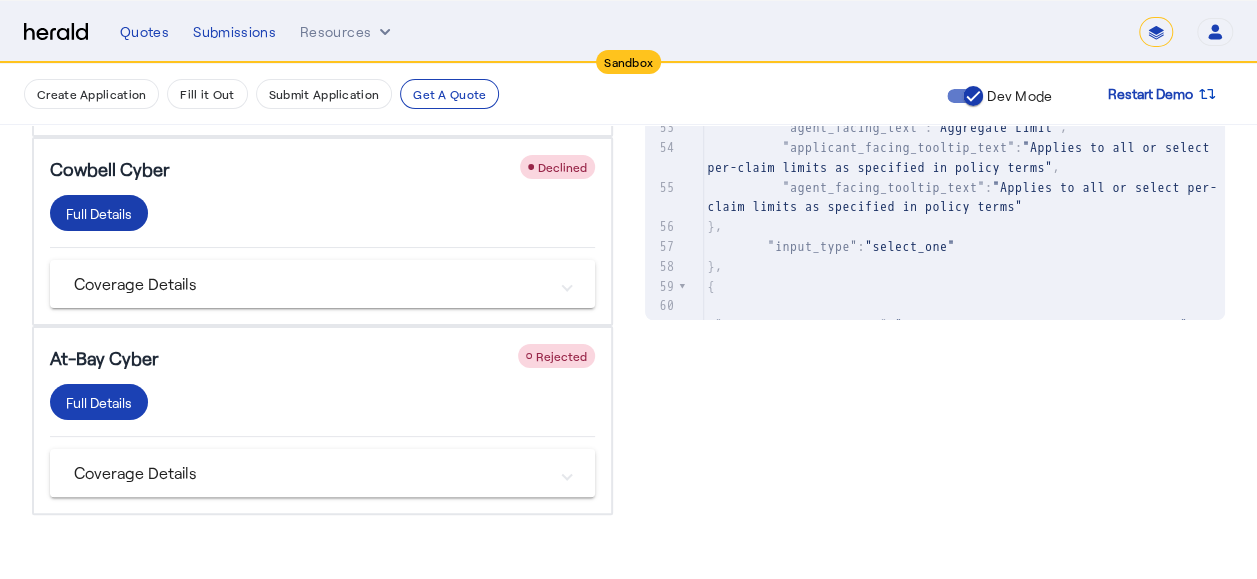click on "Full Details" at bounding box center [99, 24] 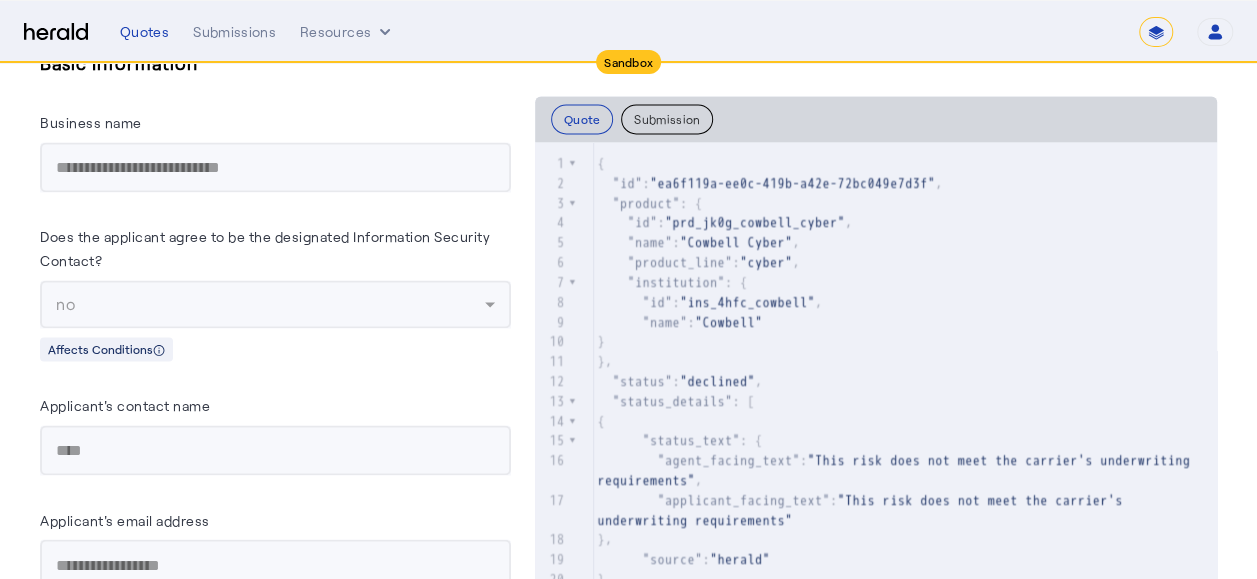 scroll, scrollTop: 1400, scrollLeft: 0, axis: vertical 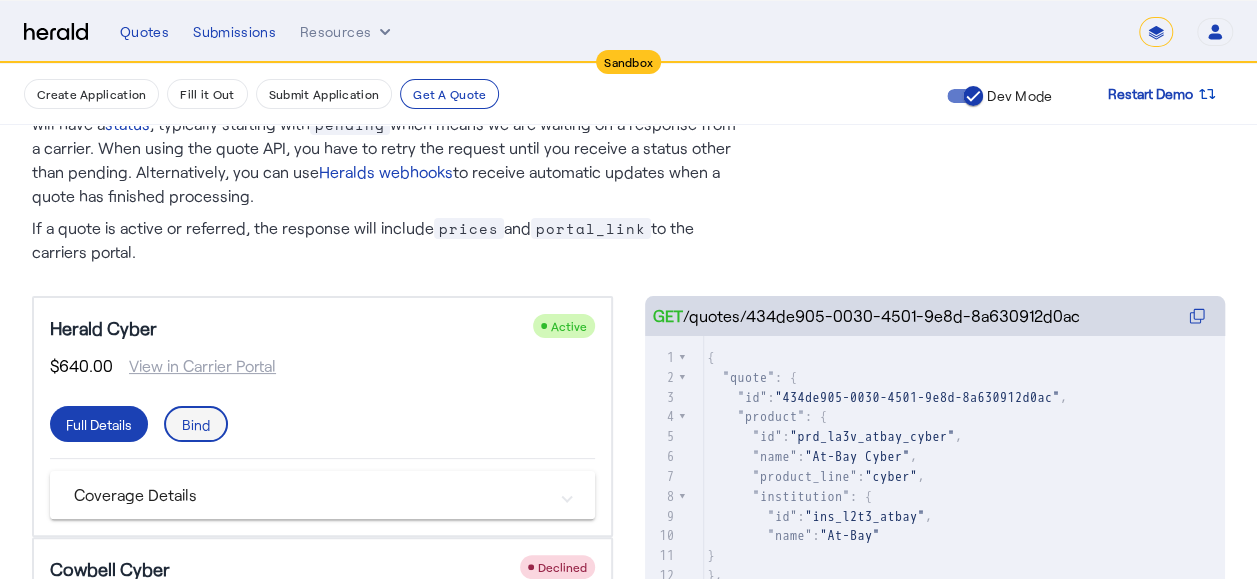 click on "Bind" 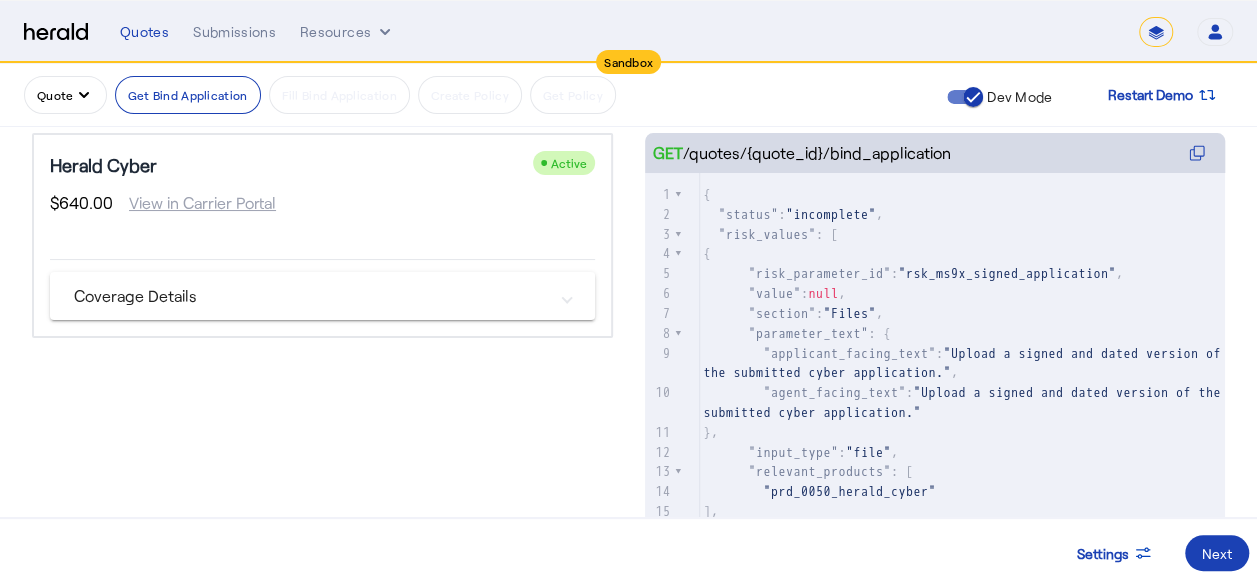 scroll, scrollTop: 200, scrollLeft: 0, axis: vertical 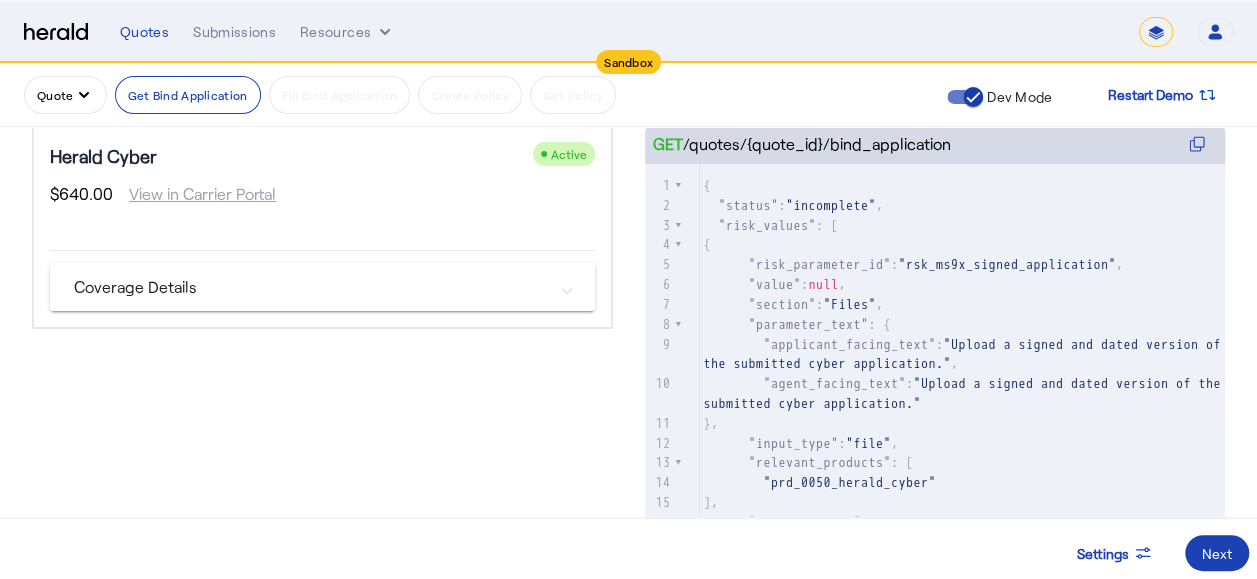 click on "Coverage Details" at bounding box center (310, 287) 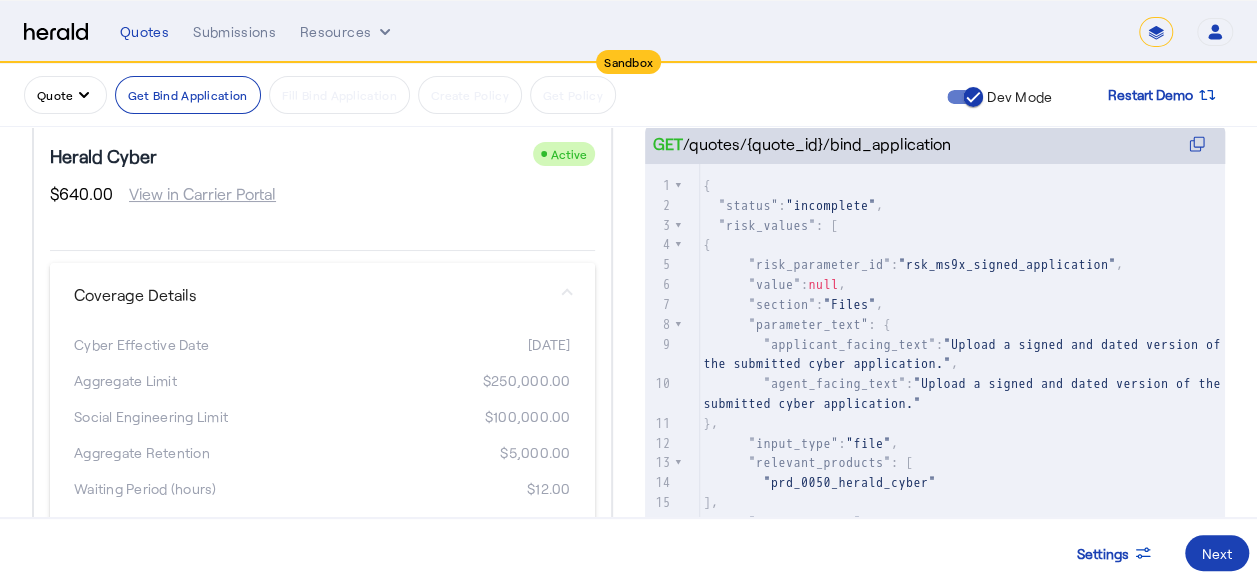 click on "Coverage Details" at bounding box center (310, 295) 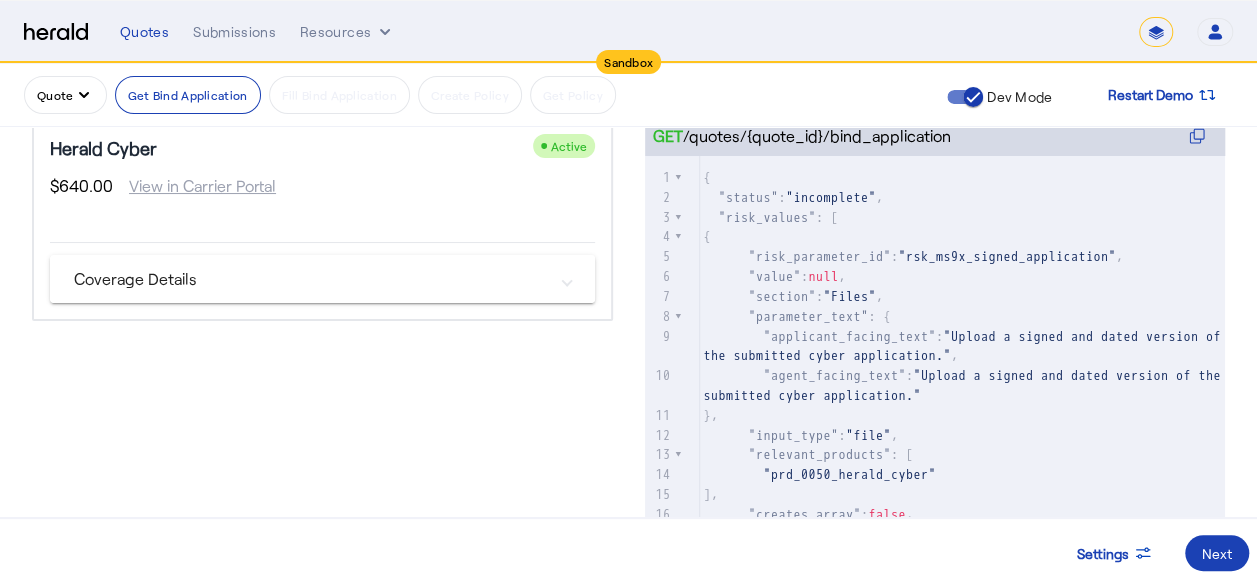 scroll, scrollTop: 209, scrollLeft: 0, axis: vertical 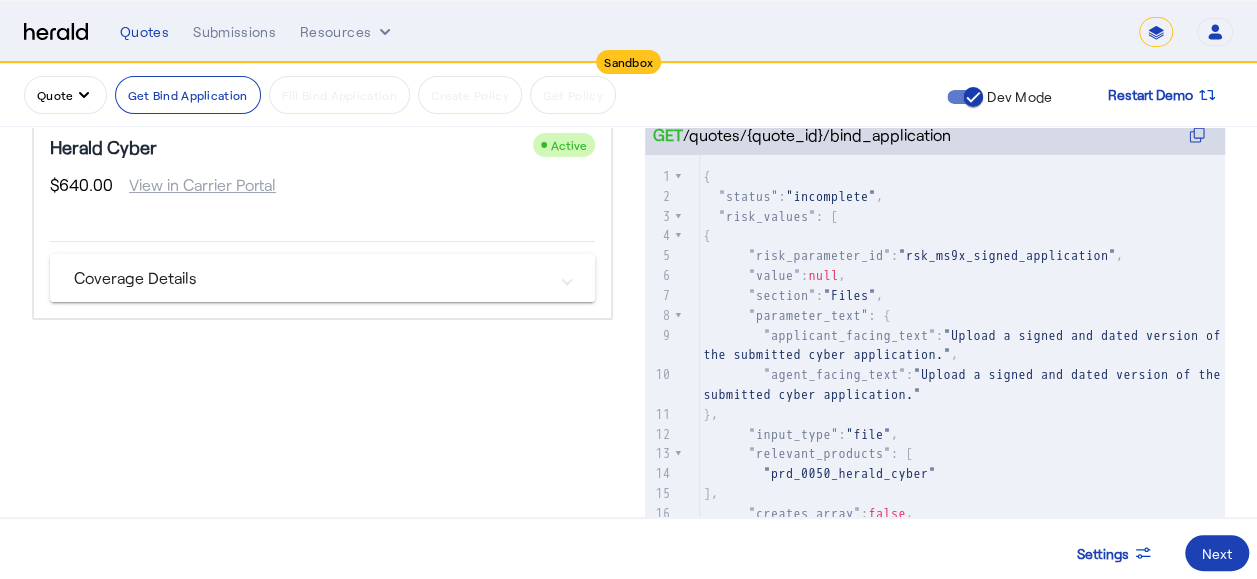 click on "Coverage Details" at bounding box center [310, 278] 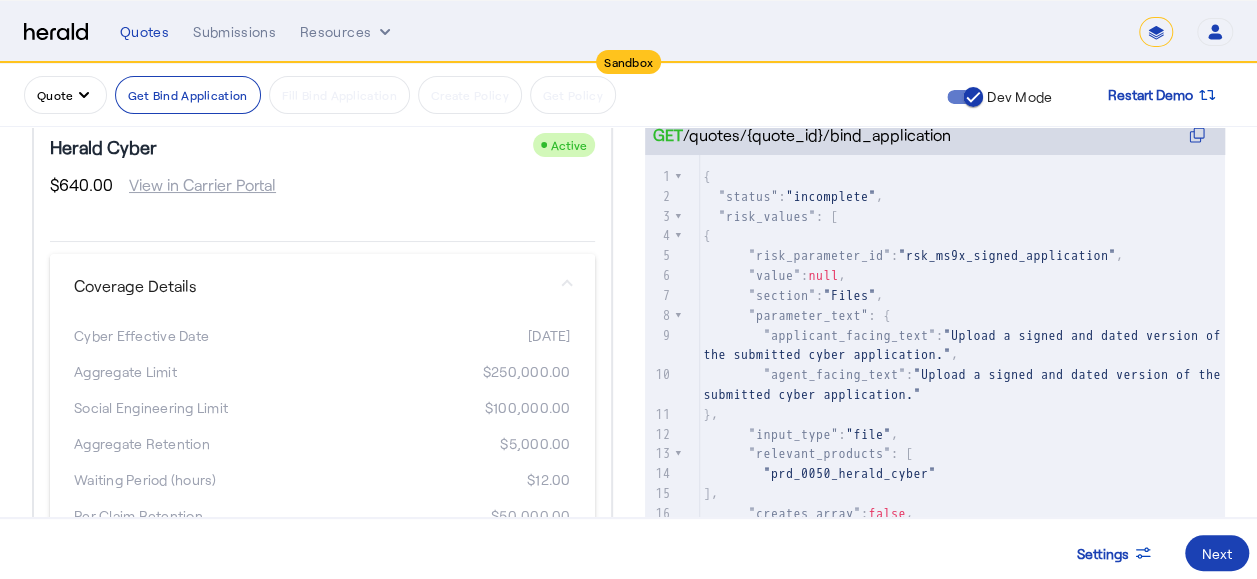 click on "Coverage Details" at bounding box center [310, 286] 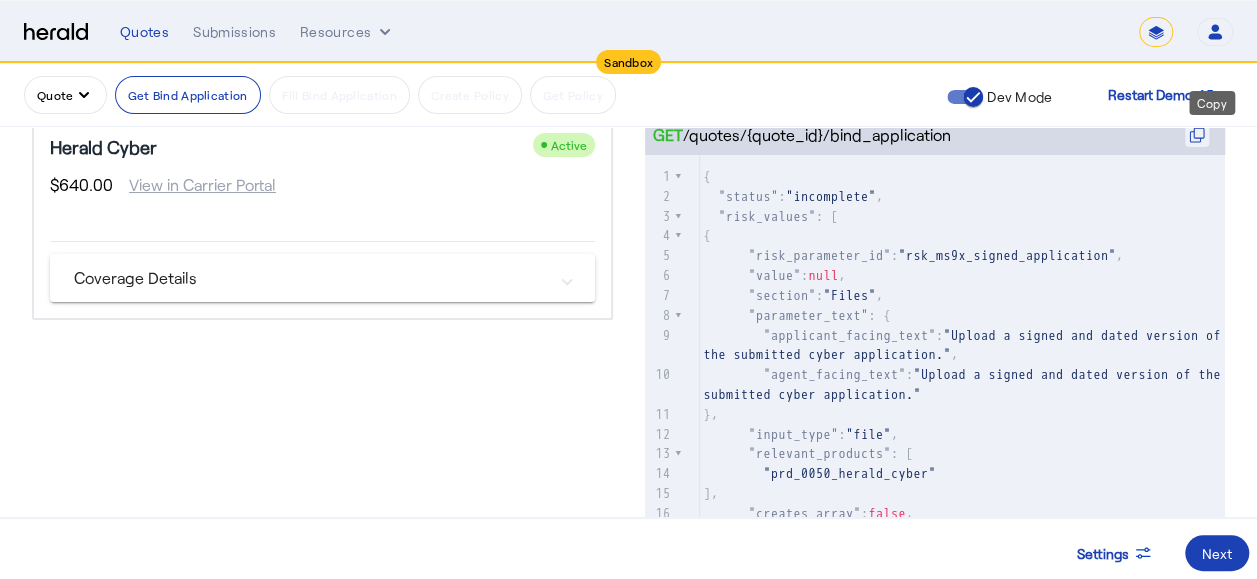 click 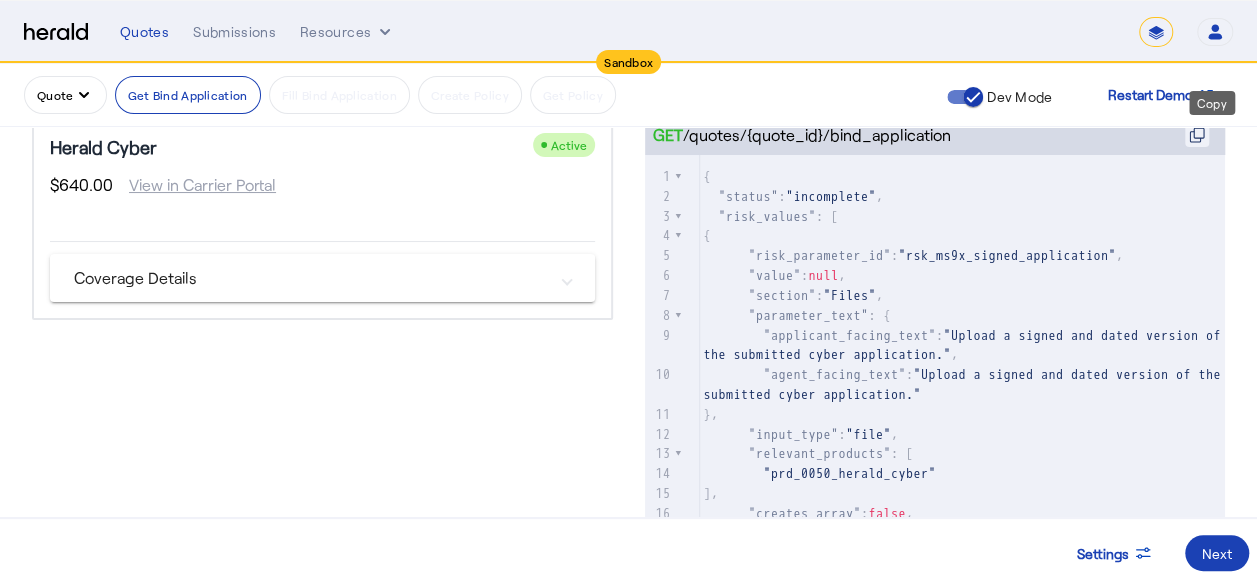 click 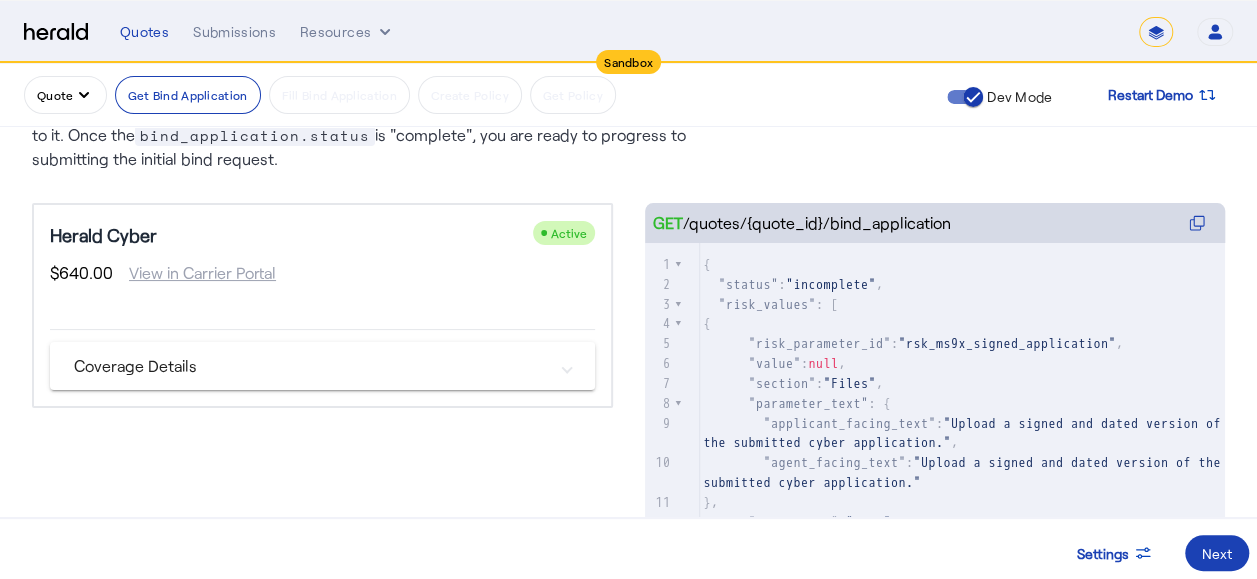 scroll, scrollTop: 209, scrollLeft: 0, axis: vertical 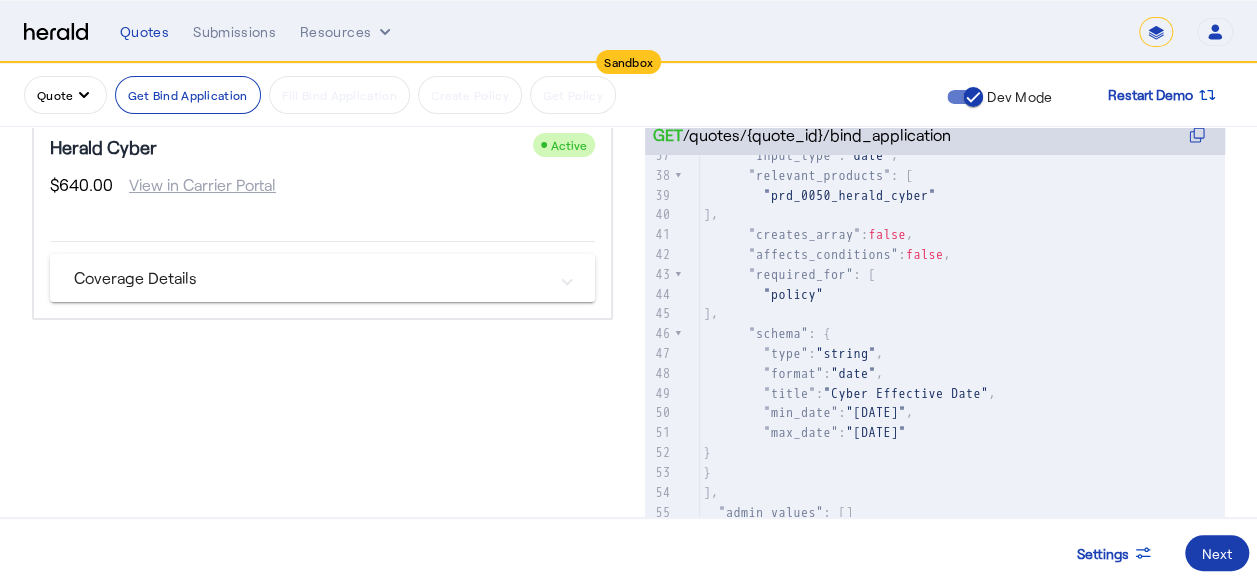 click on "Next" at bounding box center (1217, 553) 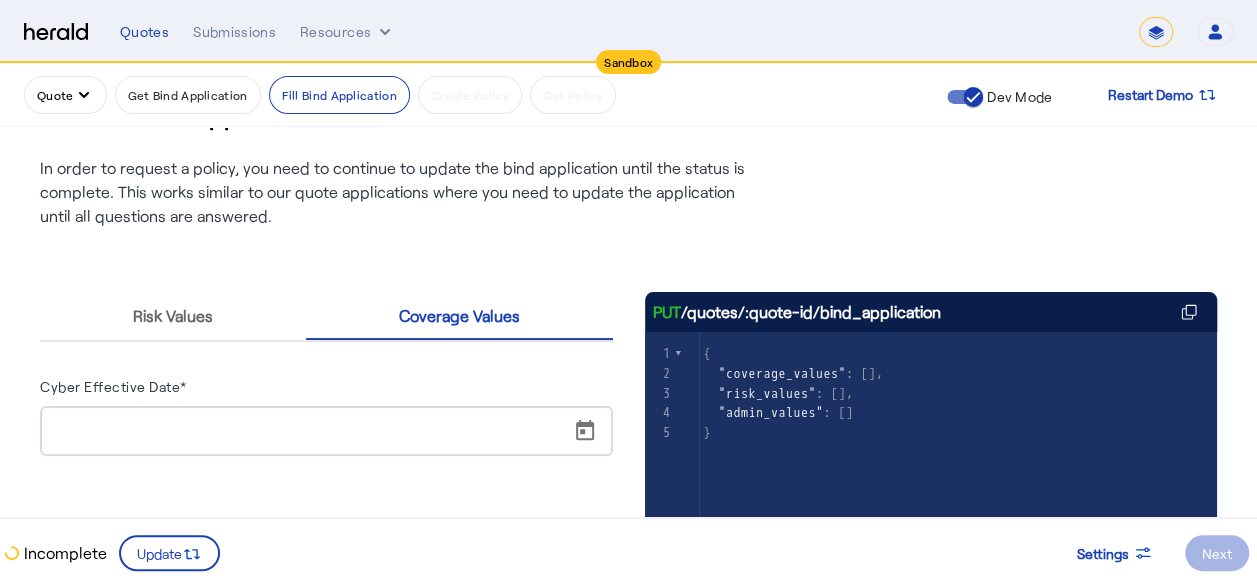 scroll, scrollTop: 0, scrollLeft: 0, axis: both 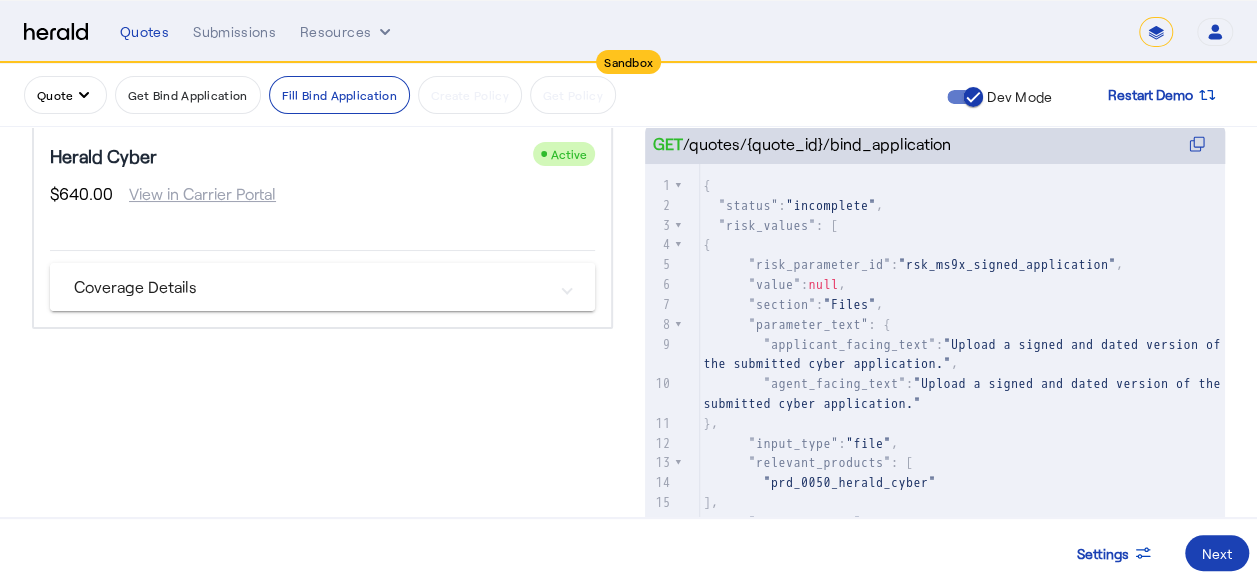 click on "Coverage Details" at bounding box center [310, 287] 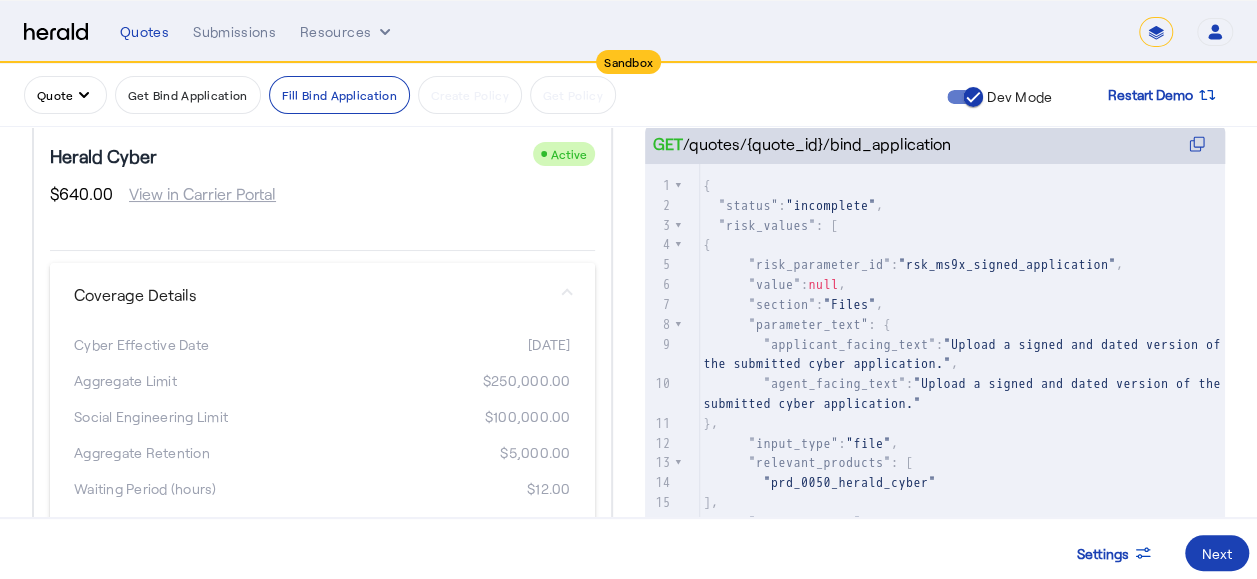 click on "Coverage Details" at bounding box center (310, 295) 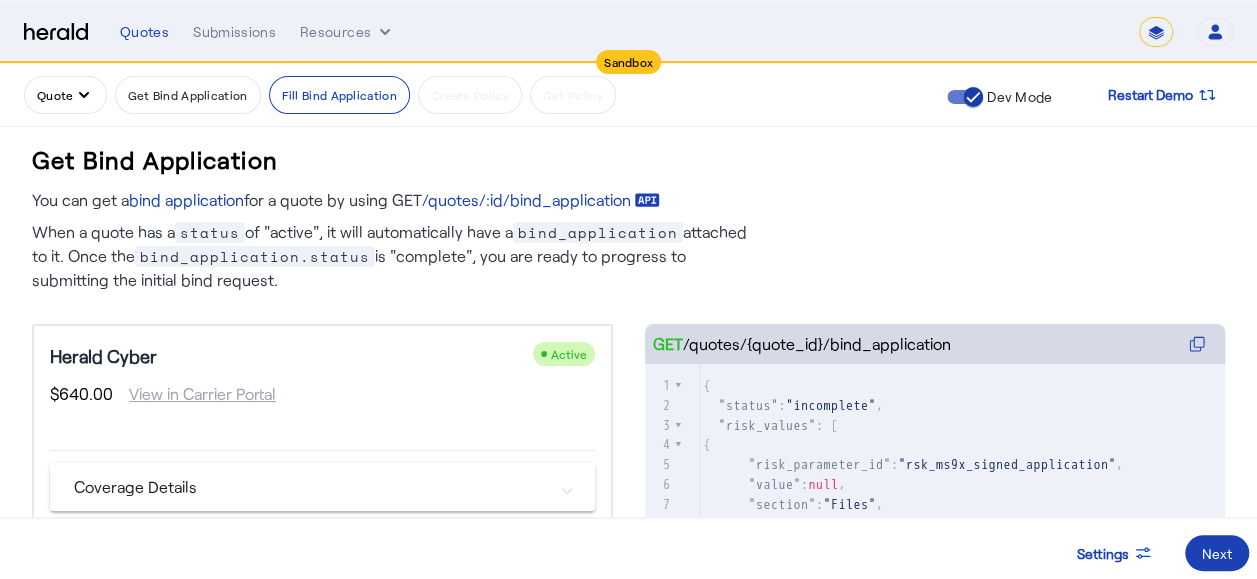 scroll, scrollTop: 200, scrollLeft: 0, axis: vertical 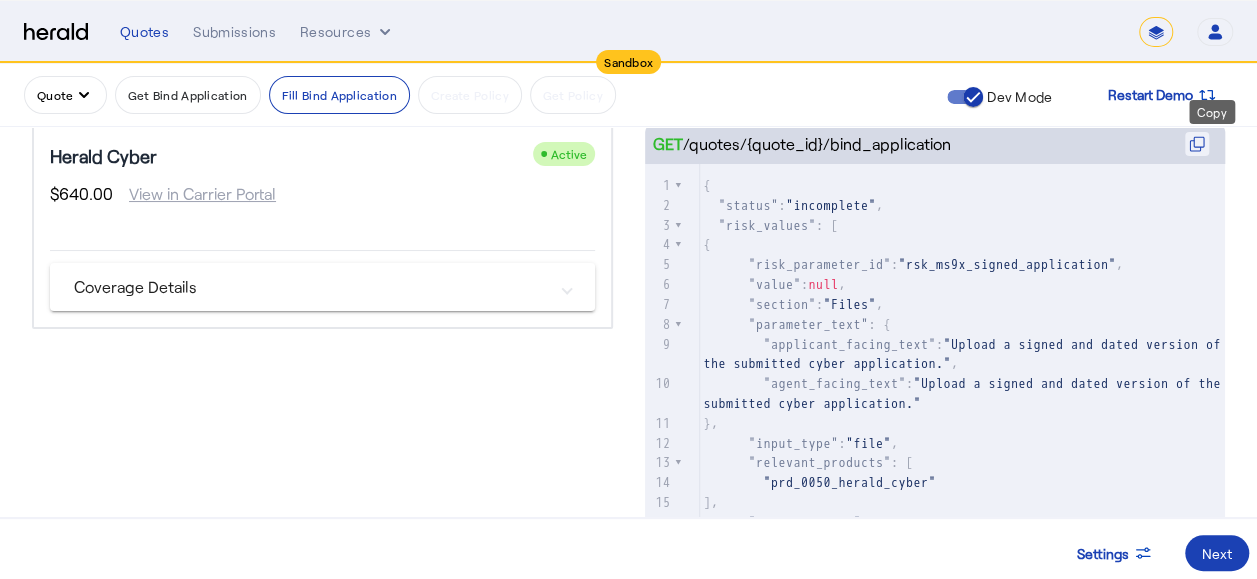 click 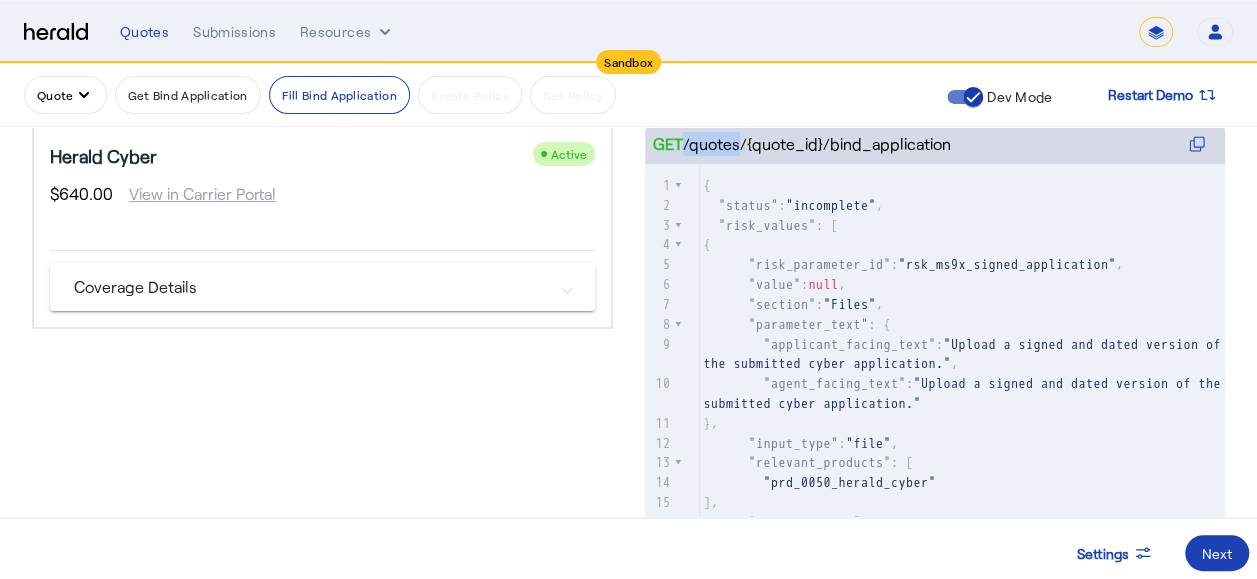 drag, startPoint x: 958, startPoint y: 142, endPoint x: 739, endPoint y: 144, distance: 219.00912 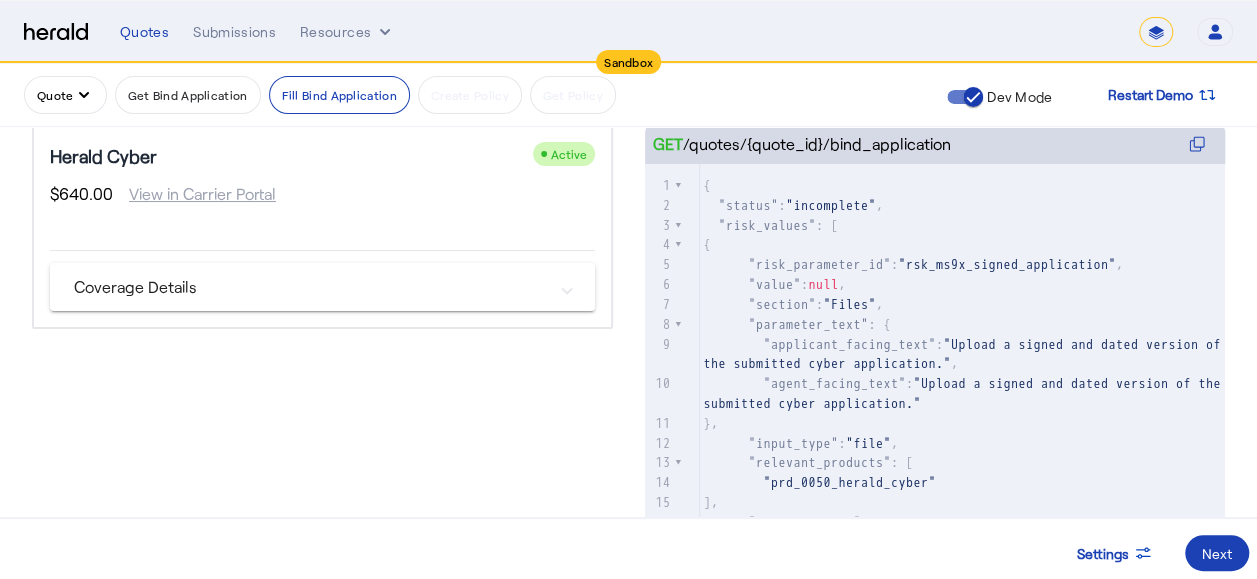 drag, startPoint x: 692, startPoint y: 142, endPoint x: 952, endPoint y: 149, distance: 260.0942 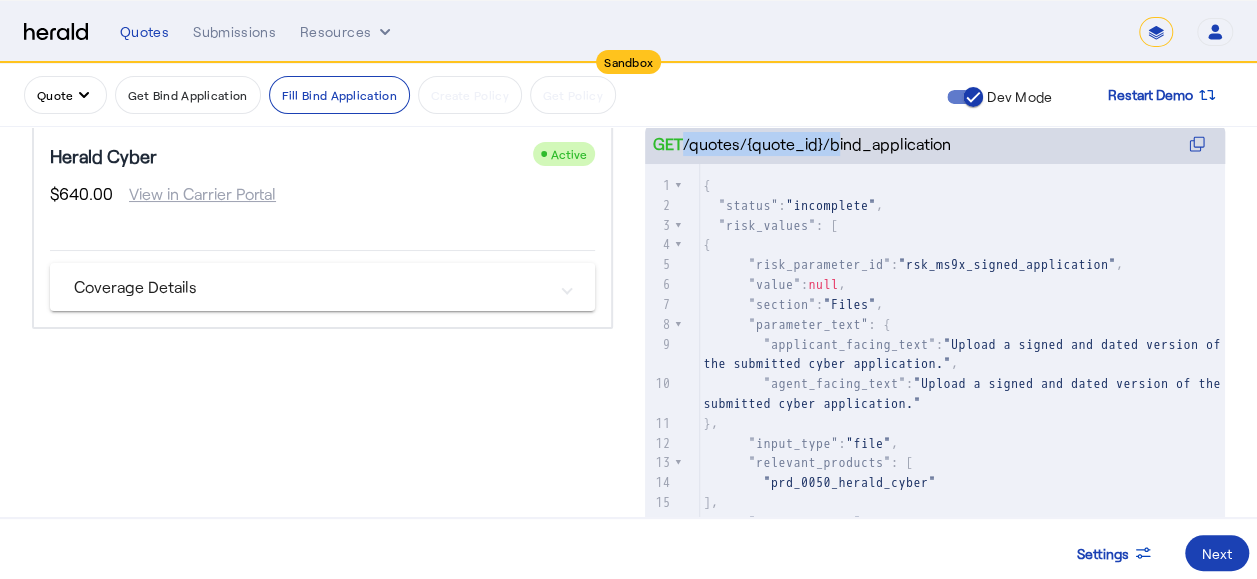 drag, startPoint x: 833, startPoint y: 145, endPoint x: 967, endPoint y: 145, distance: 134 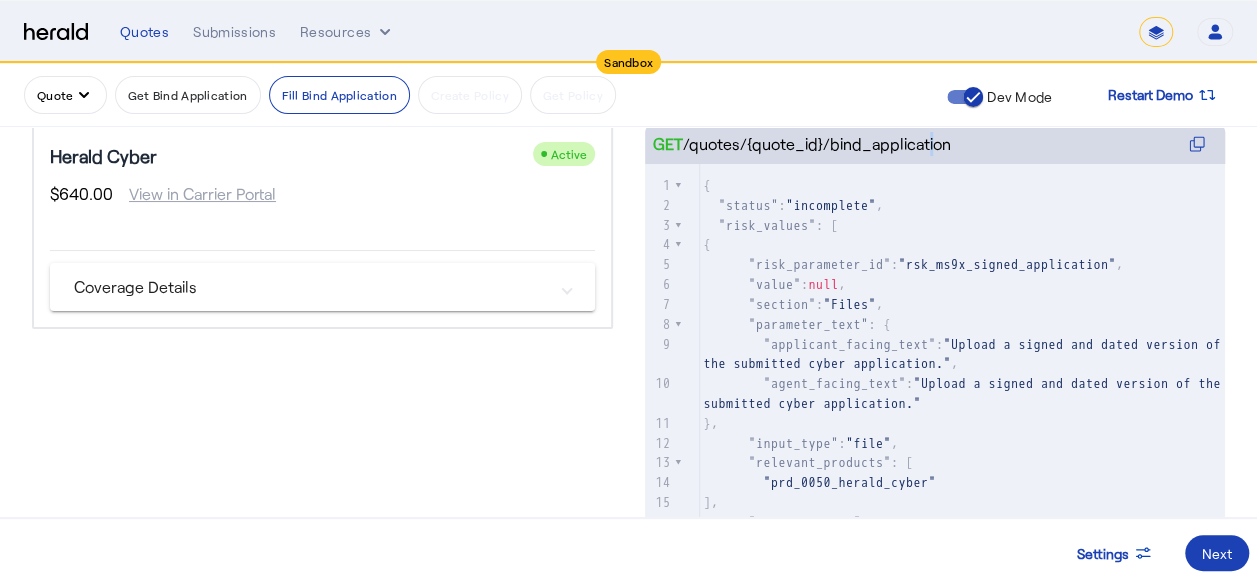drag, startPoint x: 967, startPoint y: 145, endPoint x: 930, endPoint y: 149, distance: 37.215588 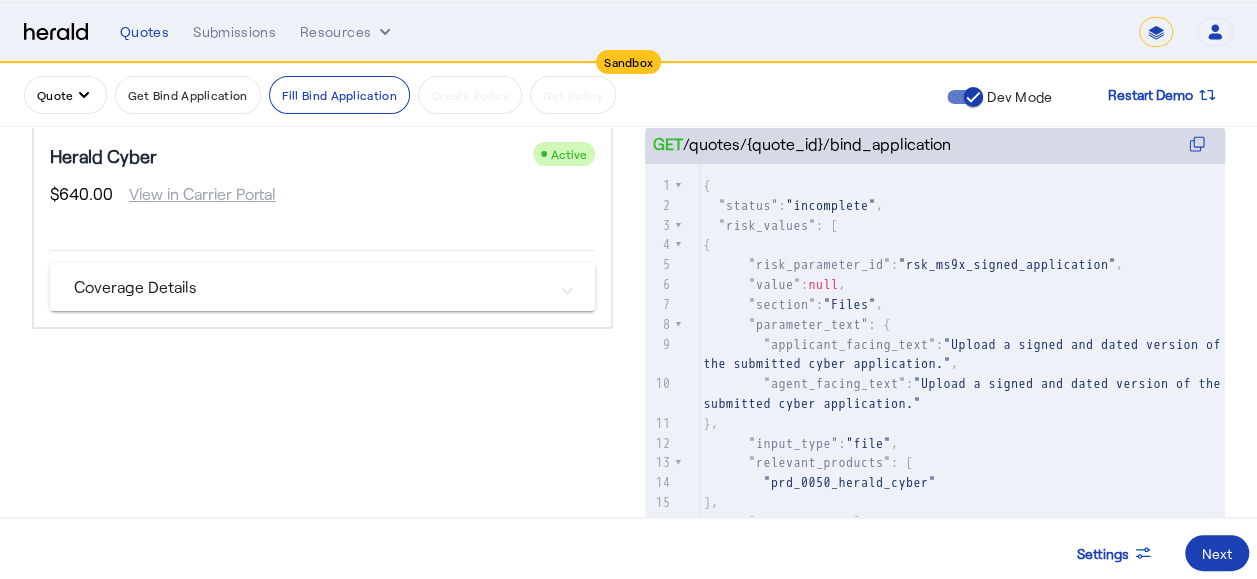 drag, startPoint x: 930, startPoint y: 149, endPoint x: 831, endPoint y: 159, distance: 99.50377 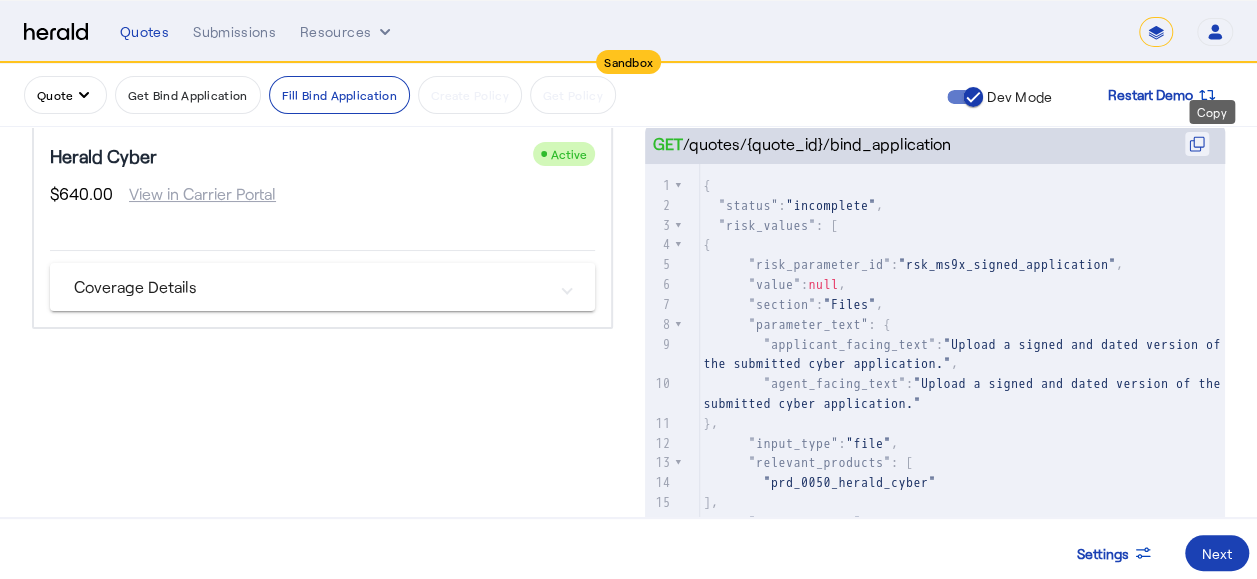 click 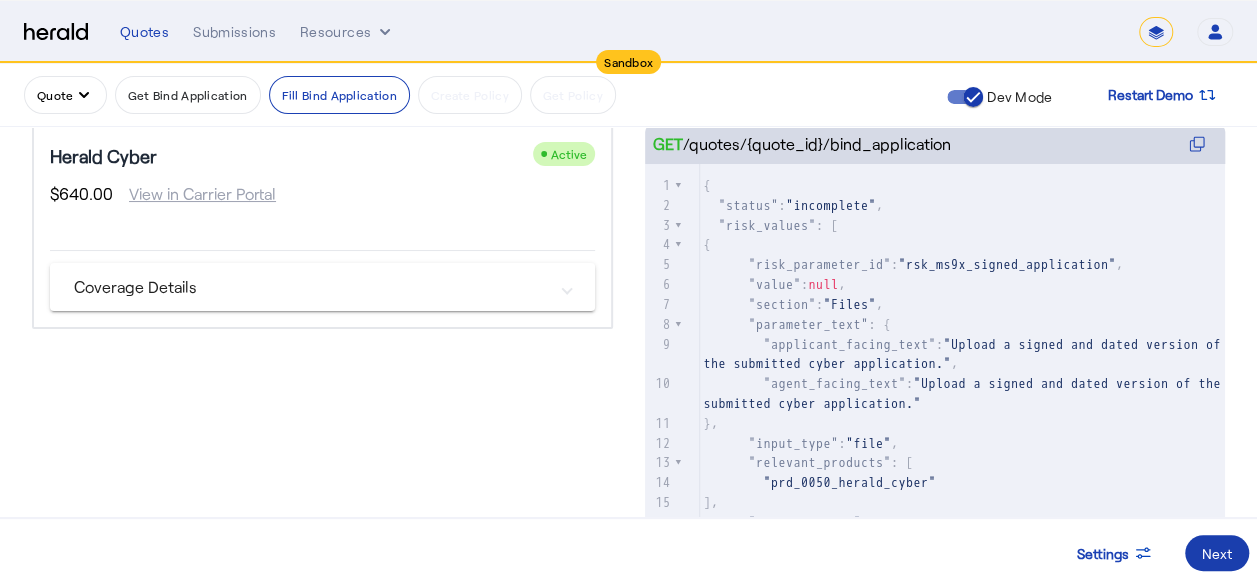 click at bounding box center (1217, 553) 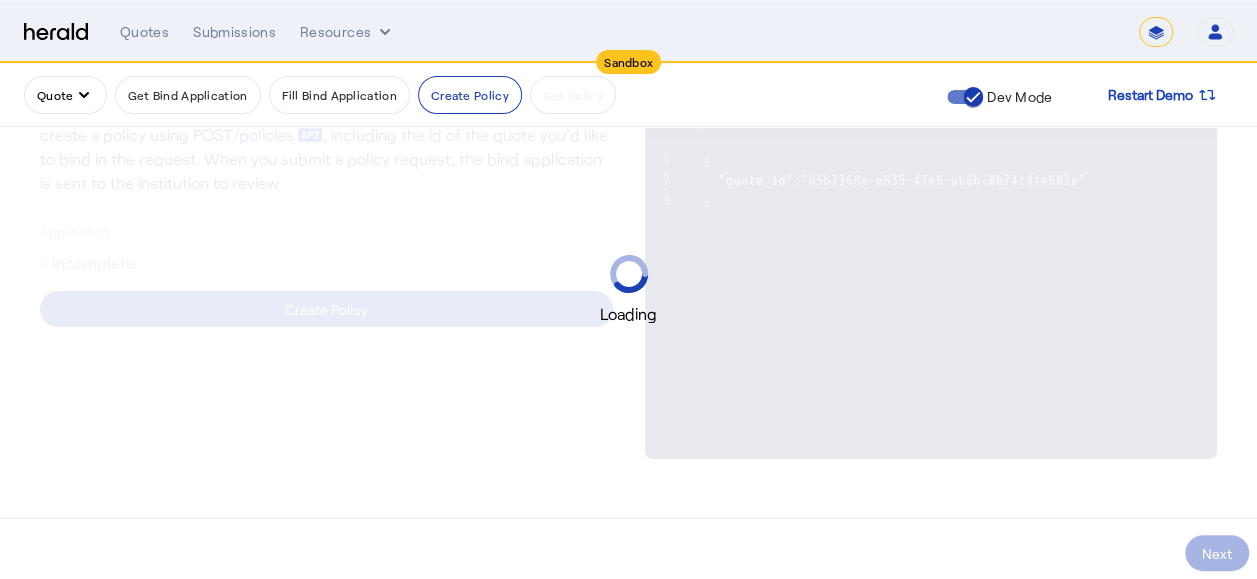scroll, scrollTop: 0, scrollLeft: 0, axis: both 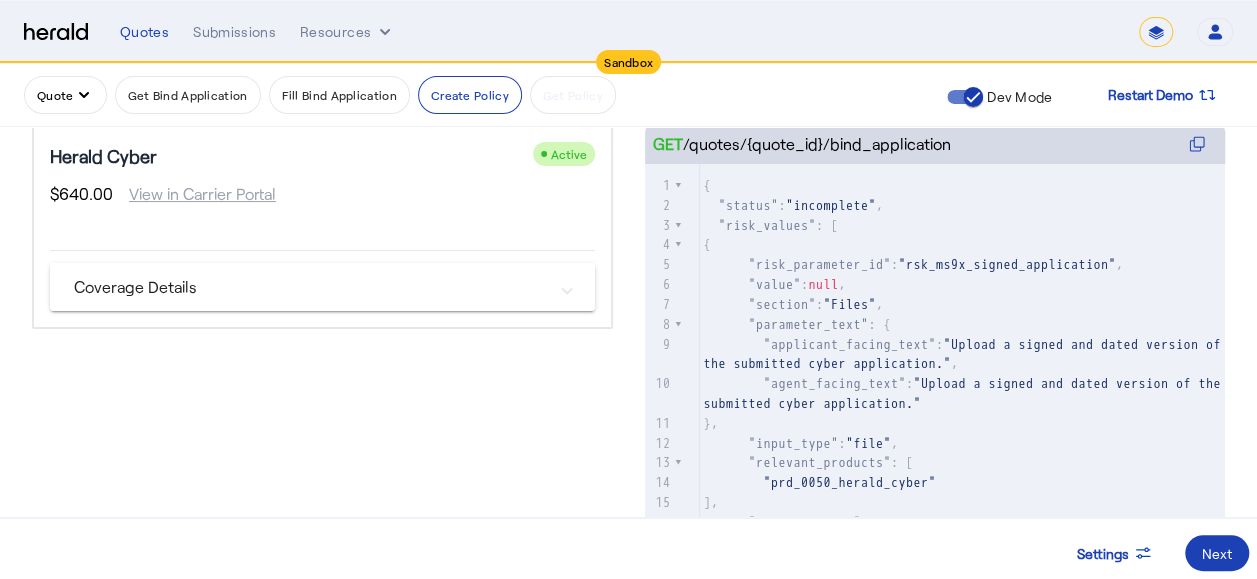 click on "Coverage Details" at bounding box center (322, 287) 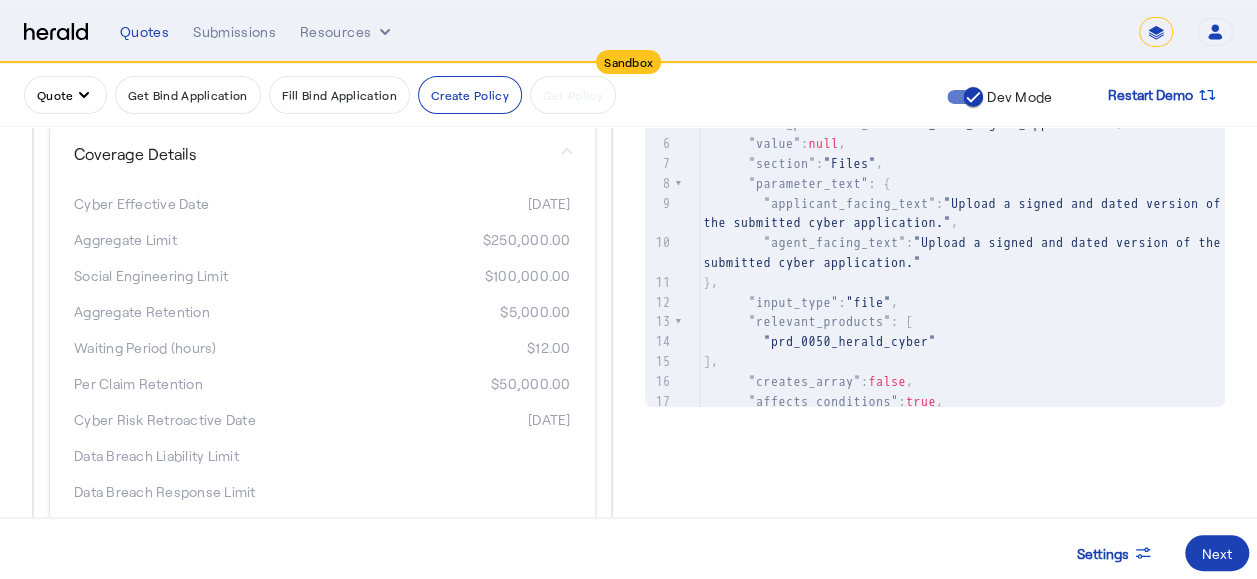 scroll, scrollTop: 600, scrollLeft: 0, axis: vertical 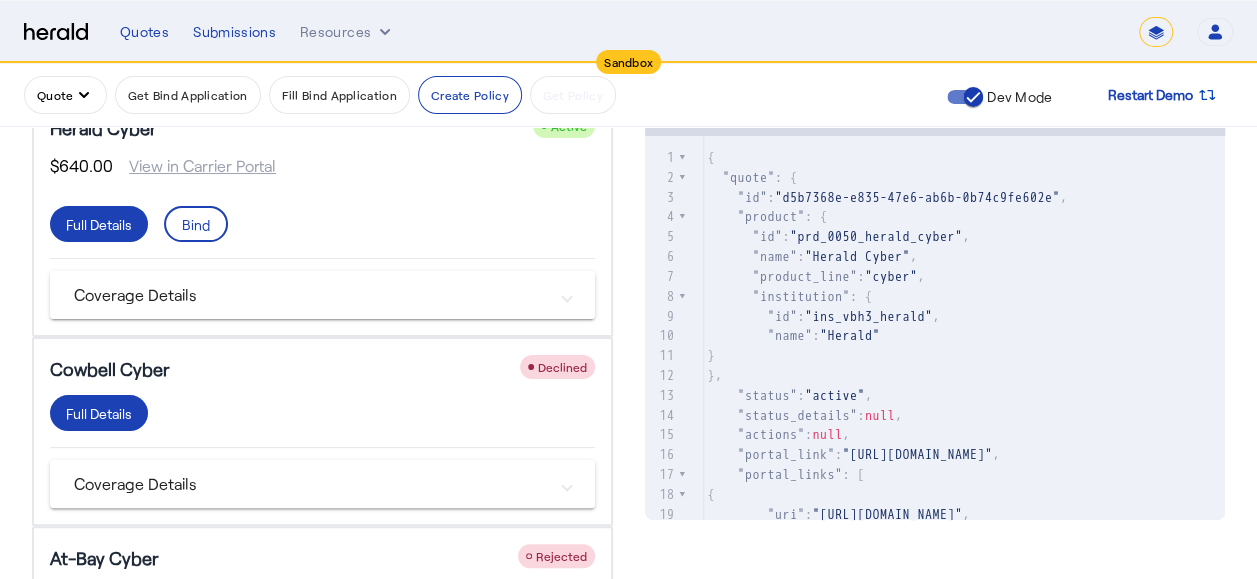 click on "Coverage Details" at bounding box center (322, 295) 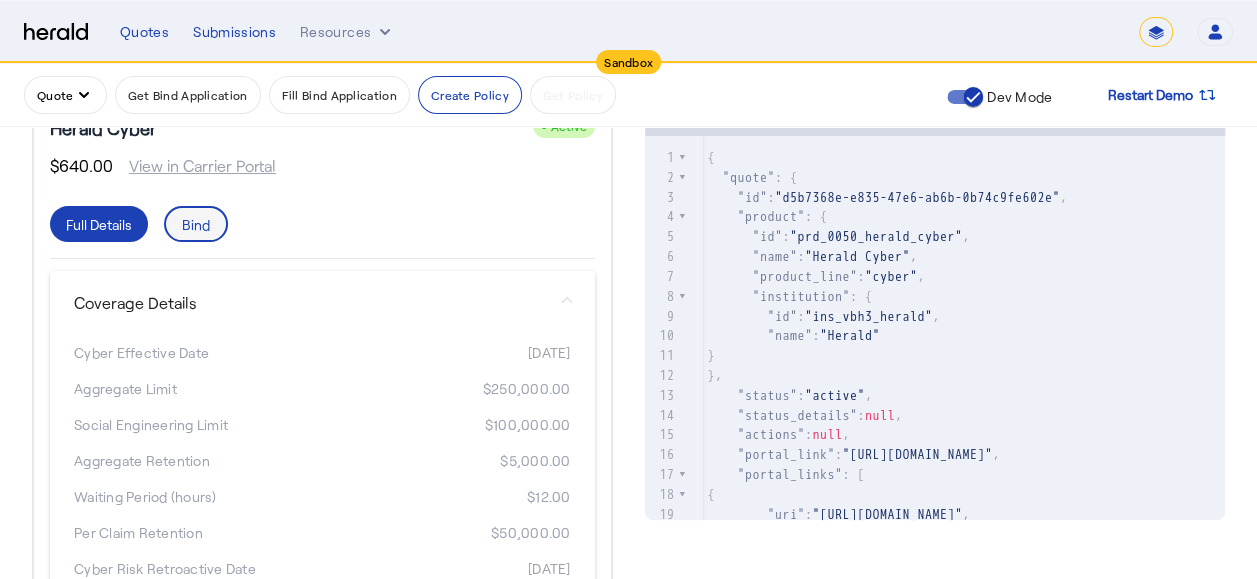 click 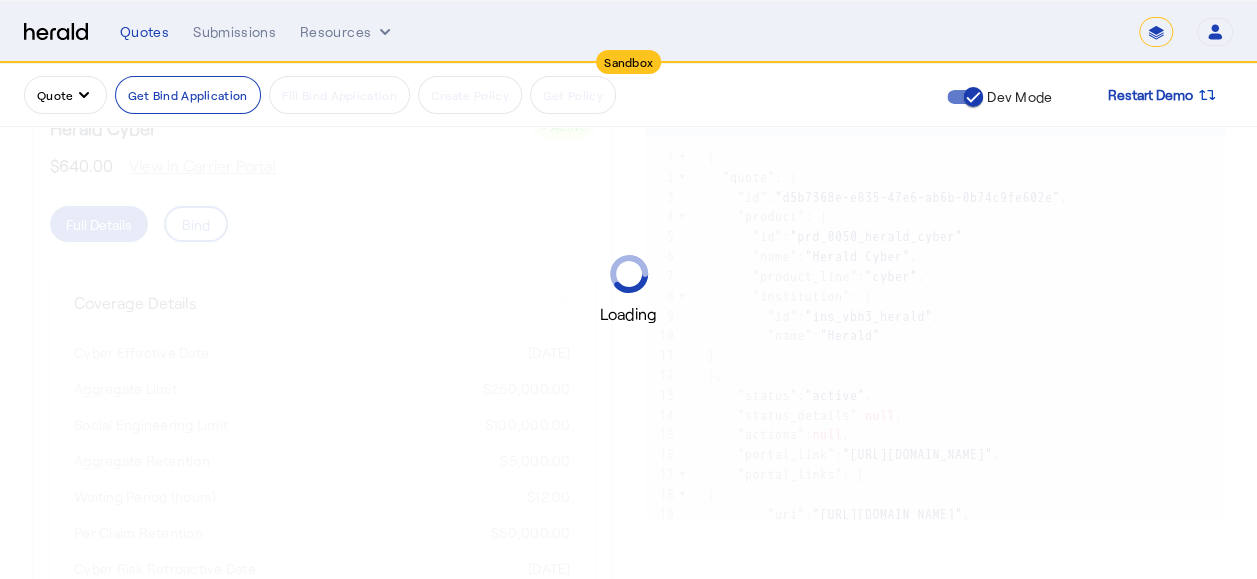 scroll, scrollTop: 0, scrollLeft: 0, axis: both 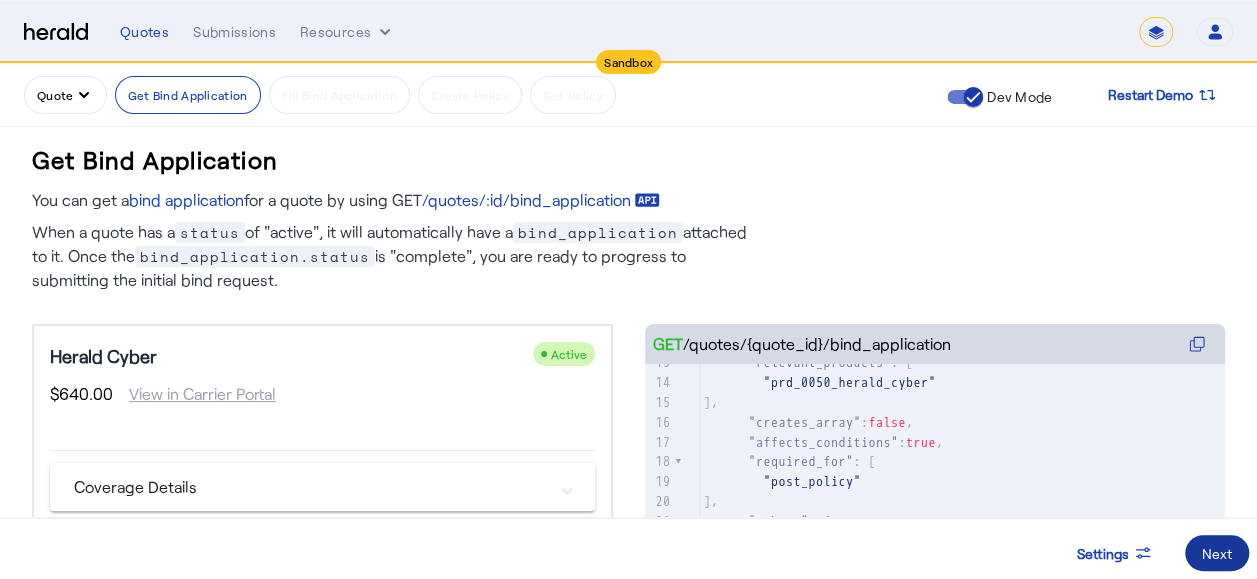 click on "Next" at bounding box center [1217, 553] 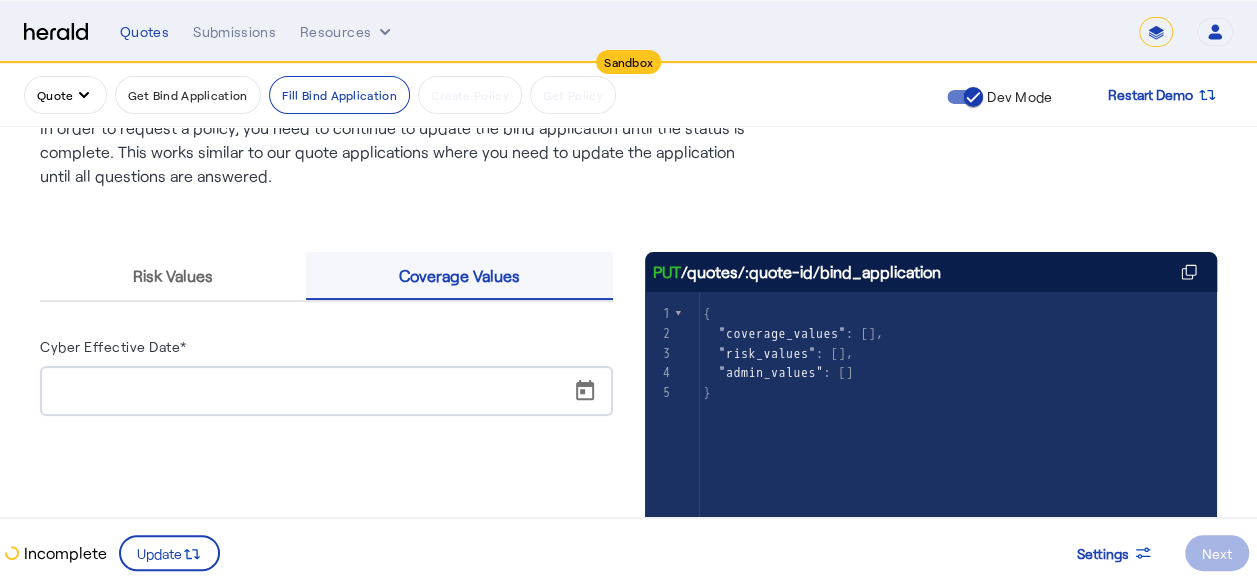 scroll, scrollTop: 200, scrollLeft: 0, axis: vertical 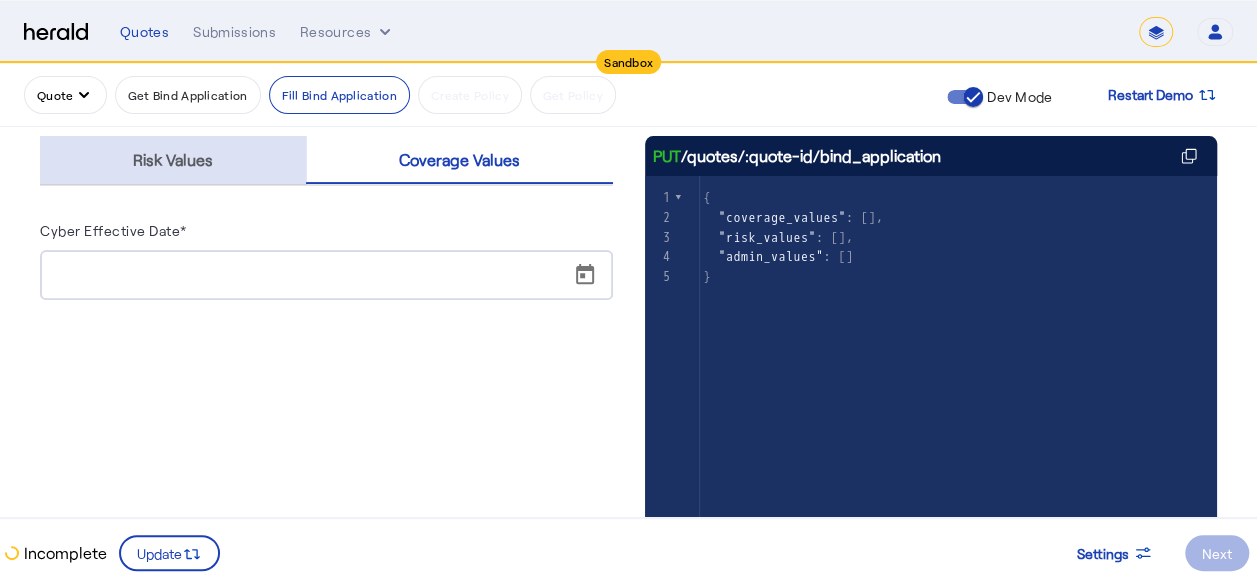 click on "Risk Values" at bounding box center [173, 160] 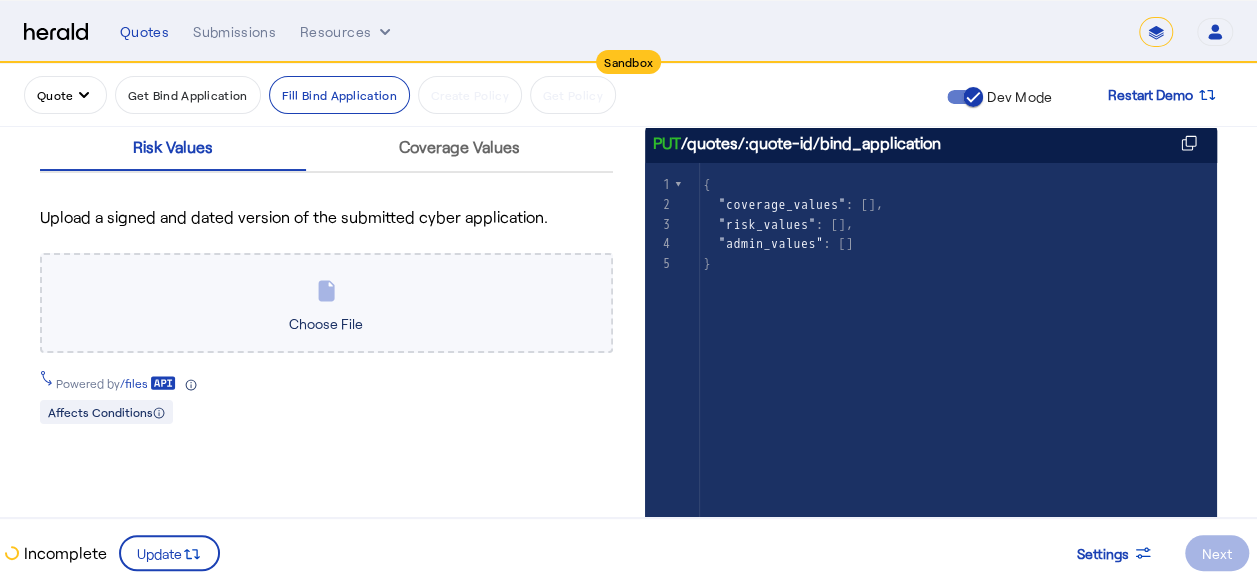 scroll, scrollTop: 100, scrollLeft: 0, axis: vertical 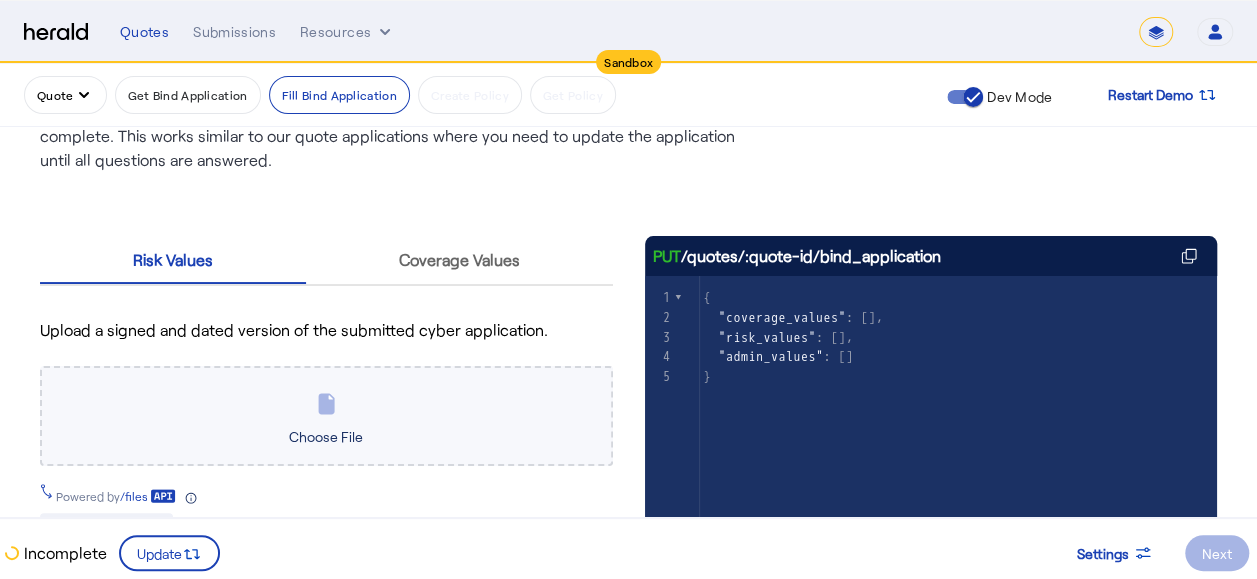 click on "Choose File" 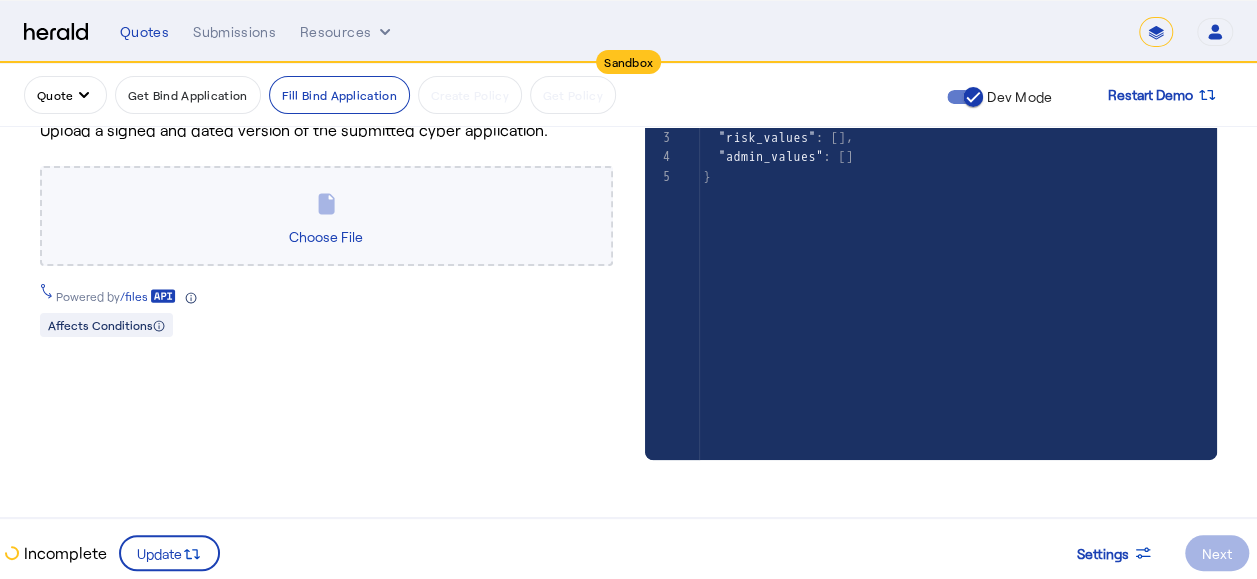 scroll, scrollTop: 200, scrollLeft: 0, axis: vertical 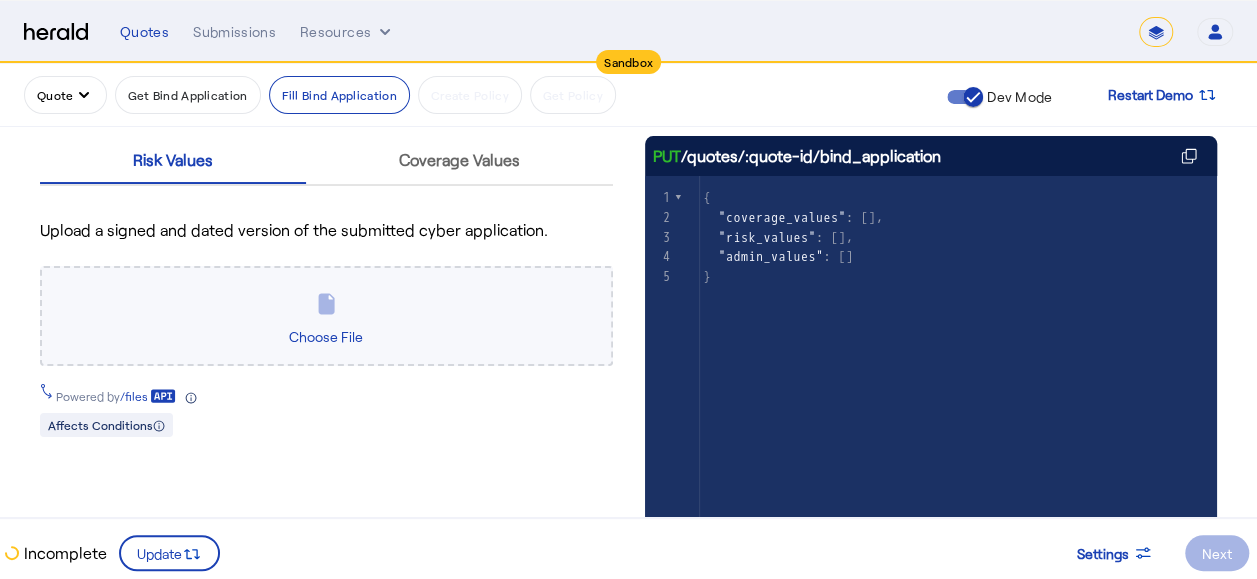 click 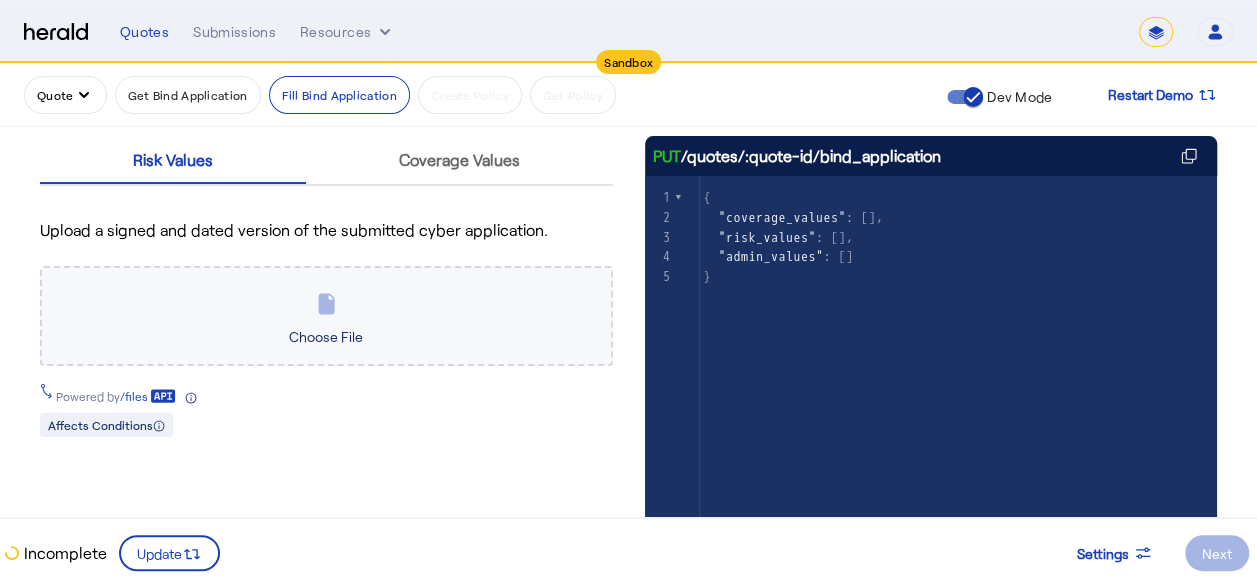 click on "Choose File" 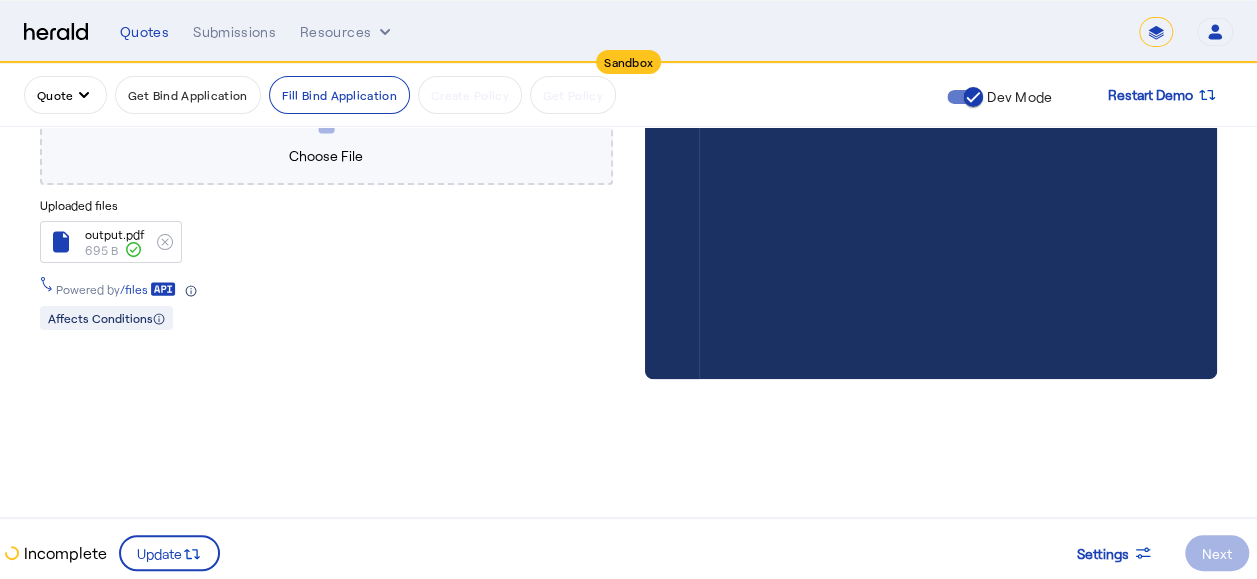 scroll, scrollTop: 0, scrollLeft: 0, axis: both 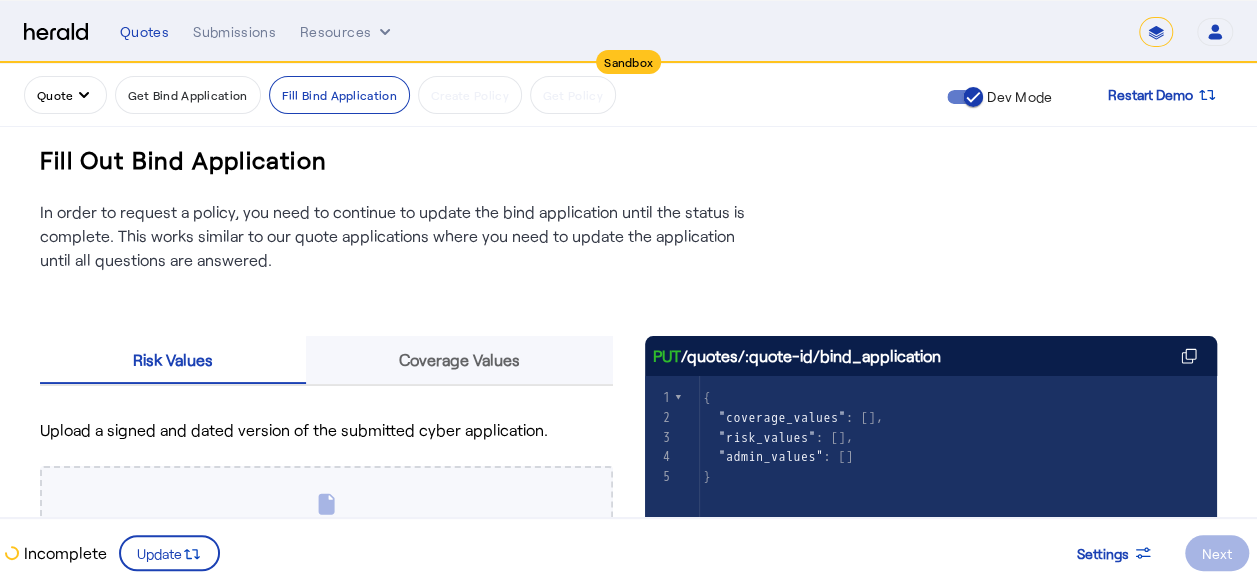 click on "Coverage Values" at bounding box center [459, 360] 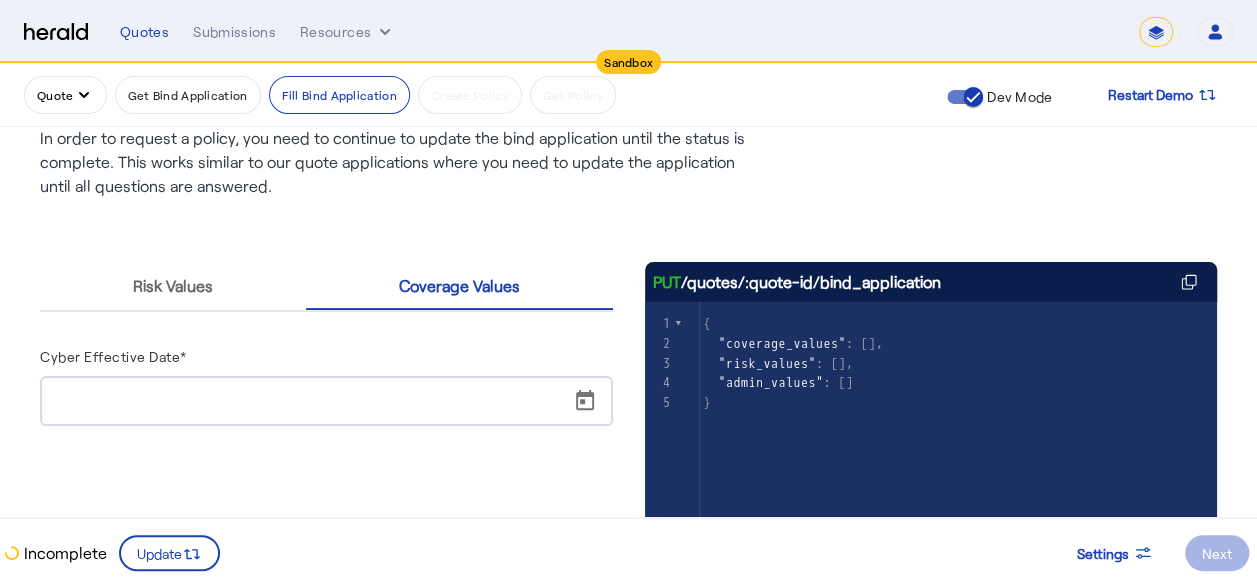 scroll, scrollTop: 100, scrollLeft: 0, axis: vertical 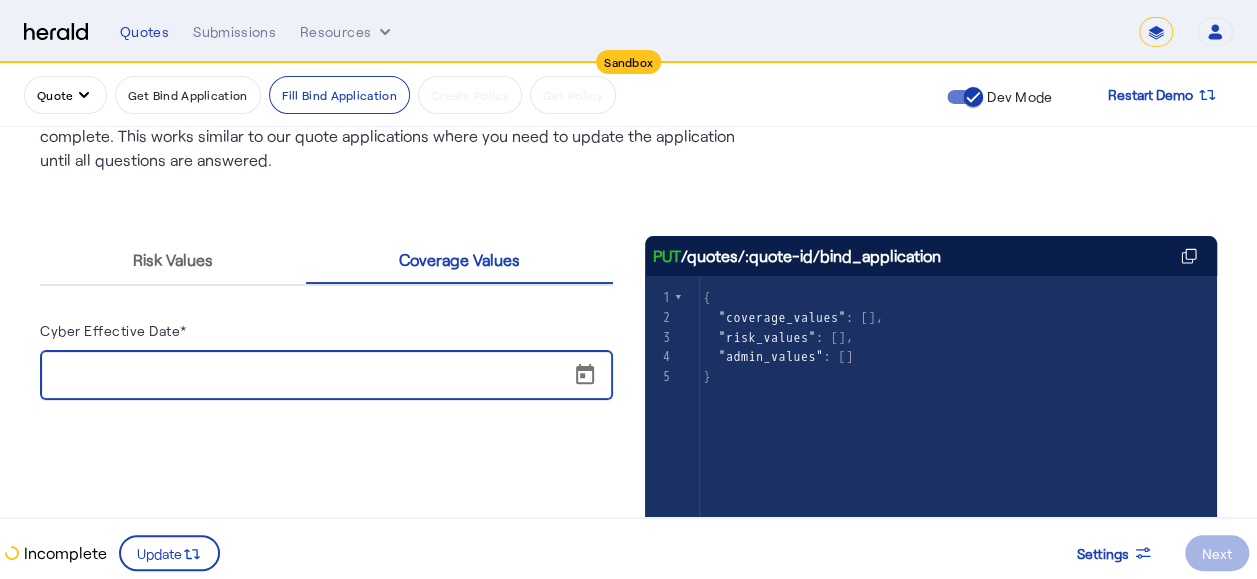 click on "Cyber Effective Date*" at bounding box center [332, 376] 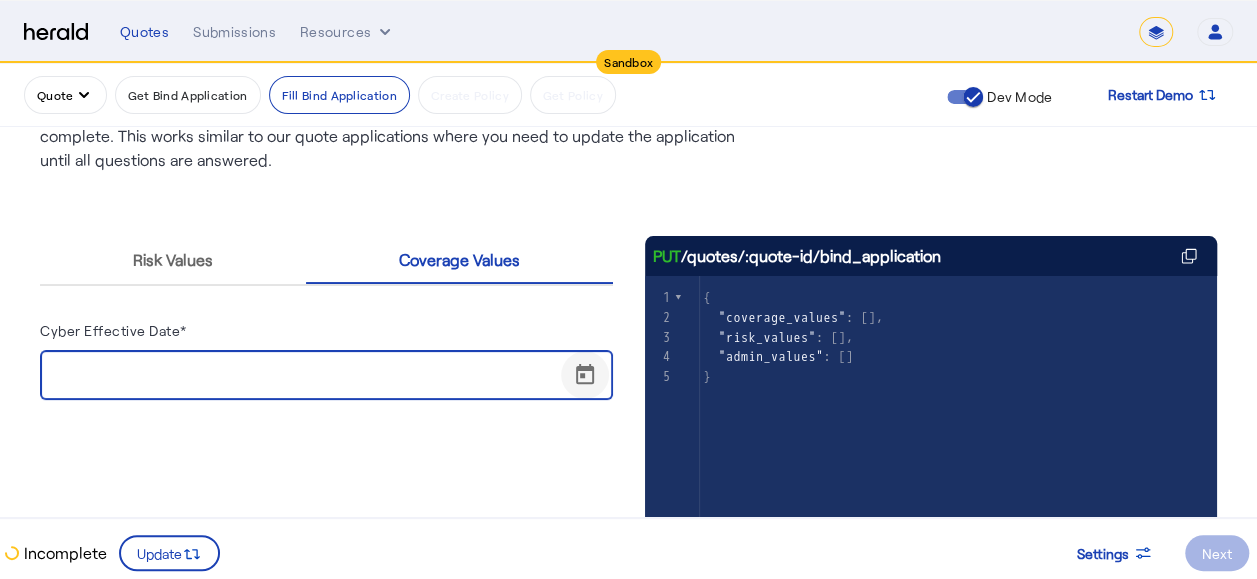 click 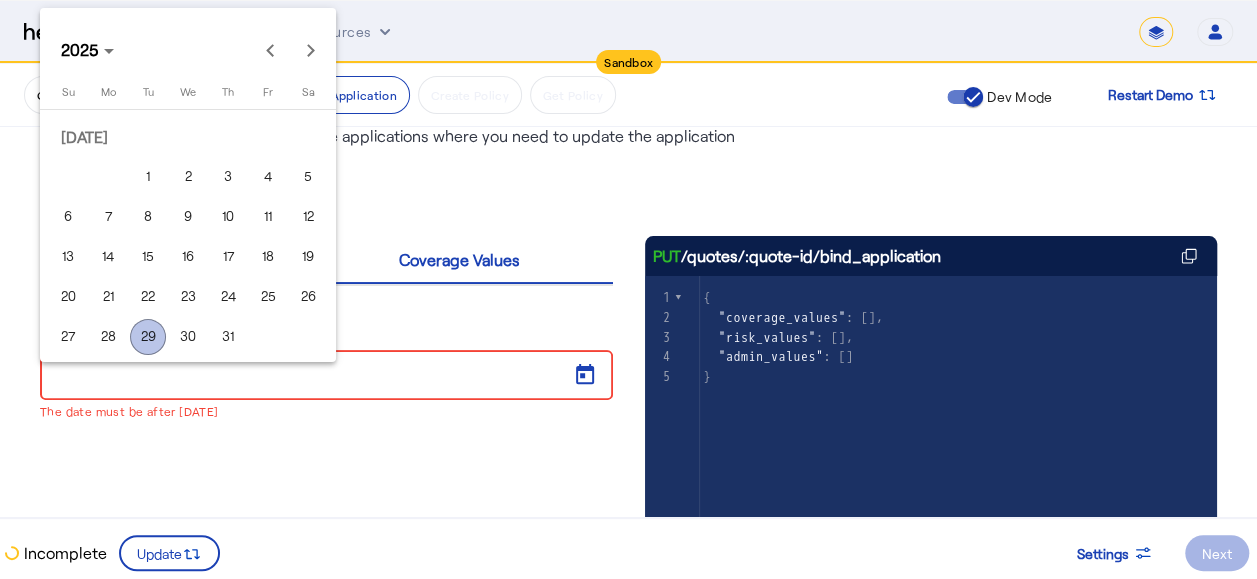click on "31" at bounding box center (228, 337) 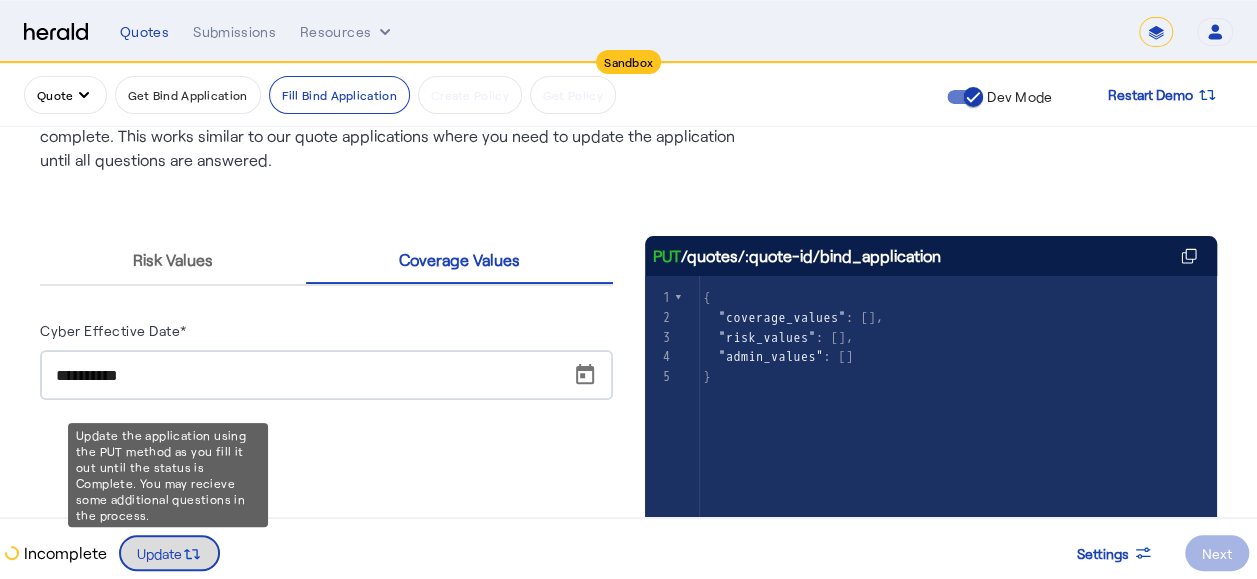 click on "Update" at bounding box center [159, 553] 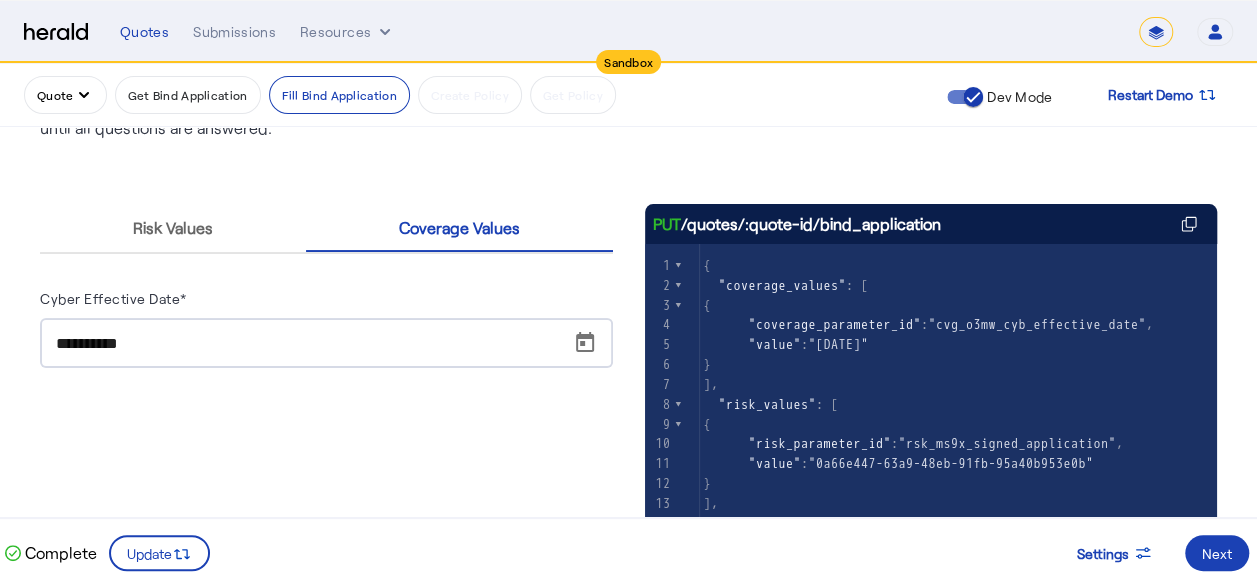 scroll, scrollTop: 81, scrollLeft: 0, axis: vertical 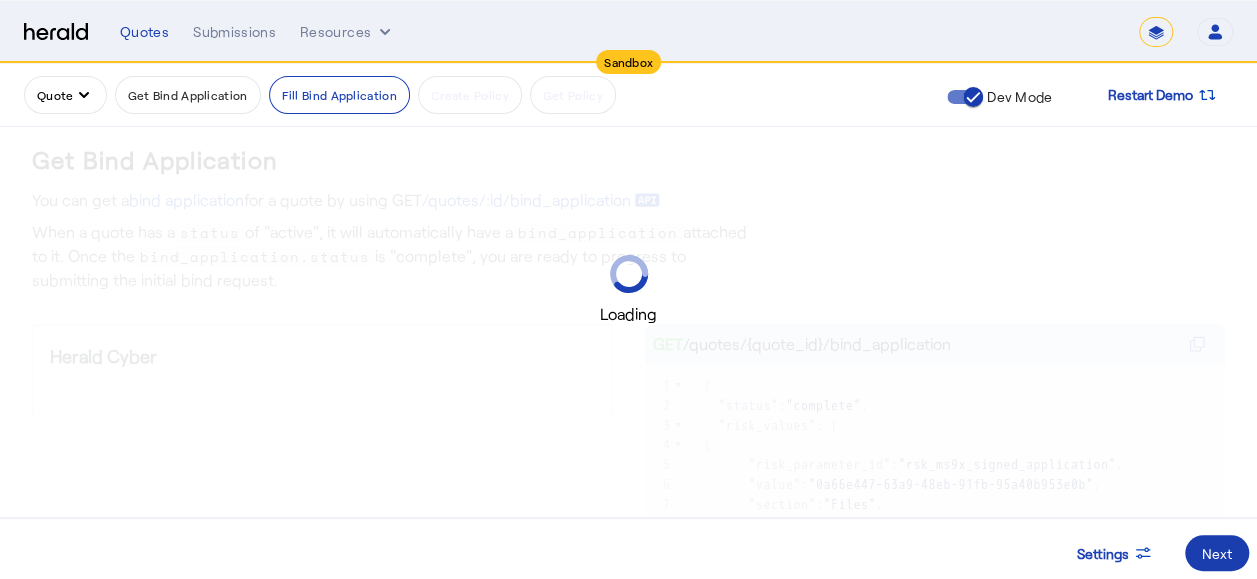 click on "Next" at bounding box center [1217, 553] 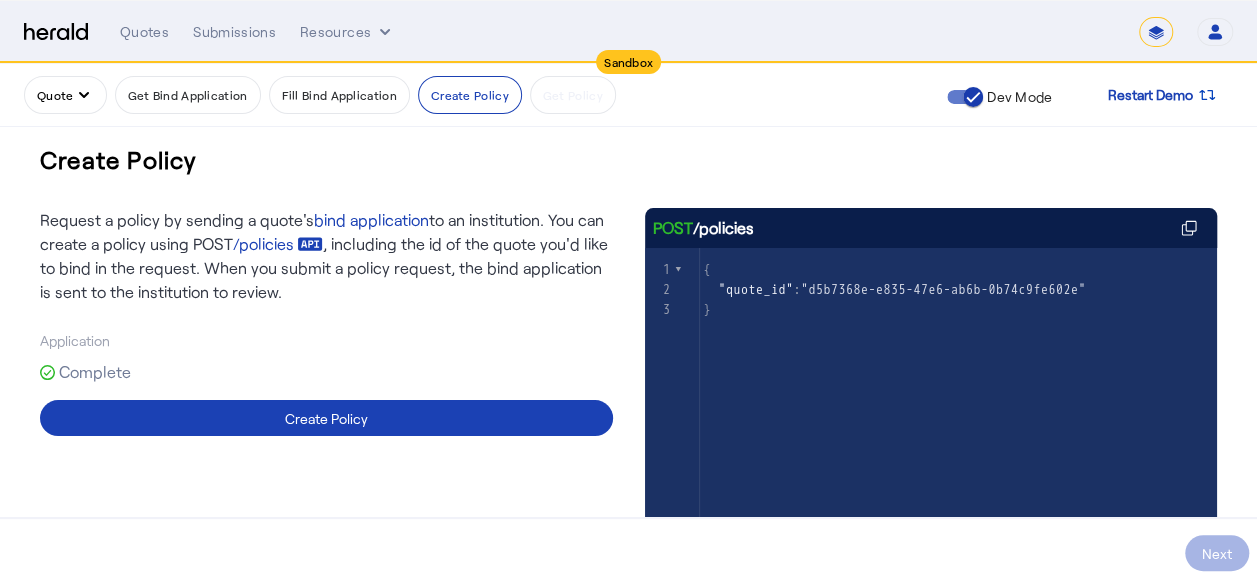 scroll, scrollTop: 100, scrollLeft: 0, axis: vertical 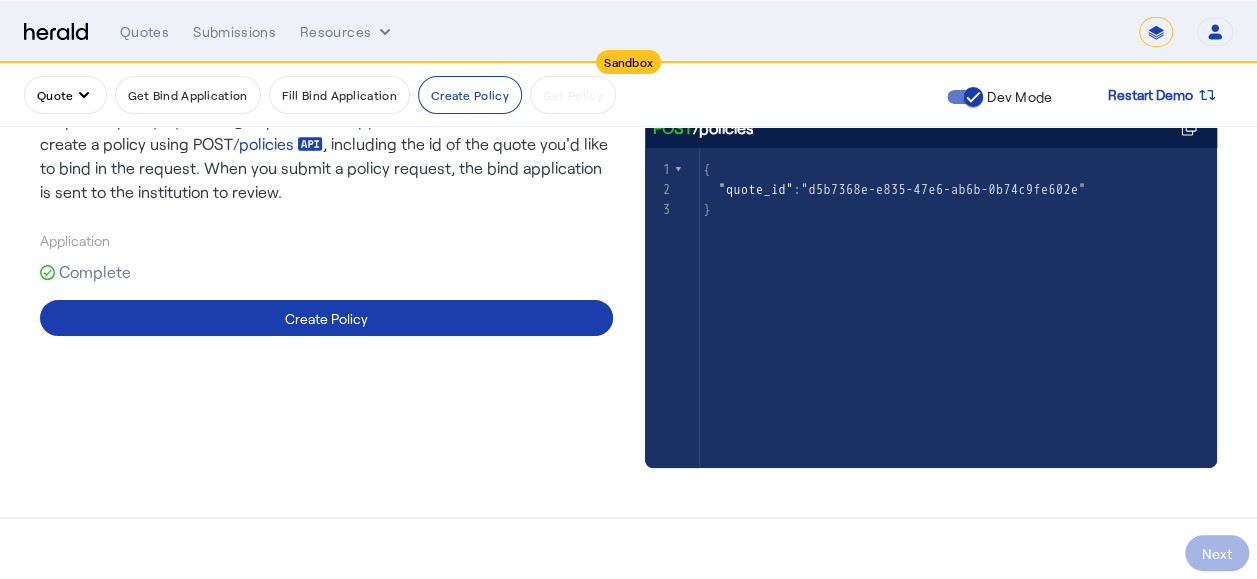 click on "Create Policy" 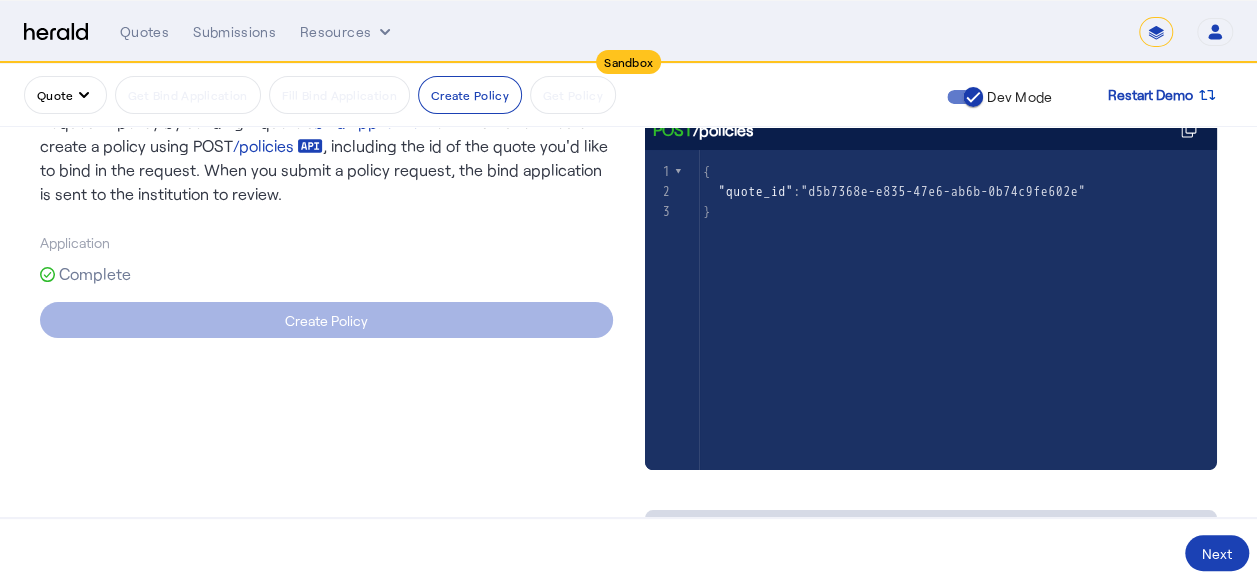 scroll, scrollTop: 400, scrollLeft: 0, axis: vertical 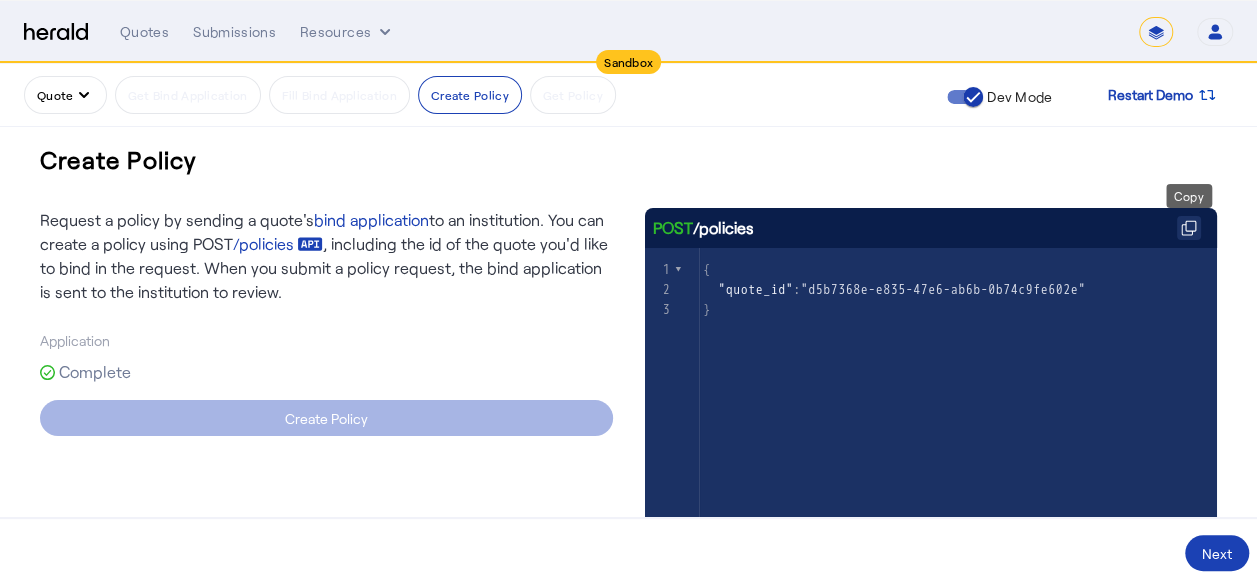 click 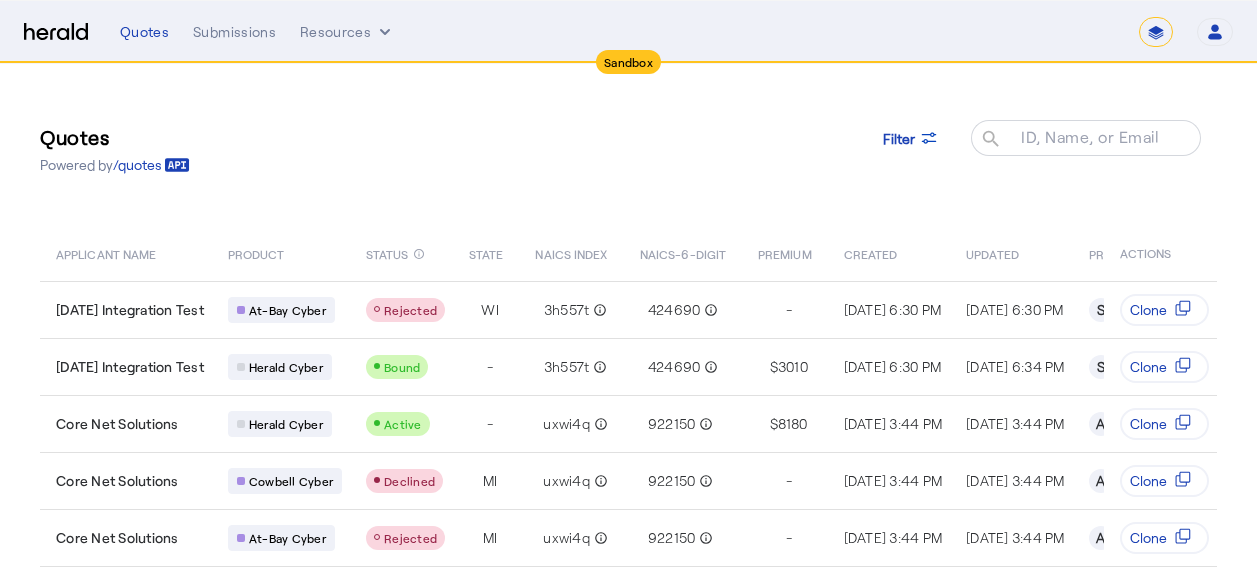 scroll, scrollTop: 0, scrollLeft: 0, axis: both 